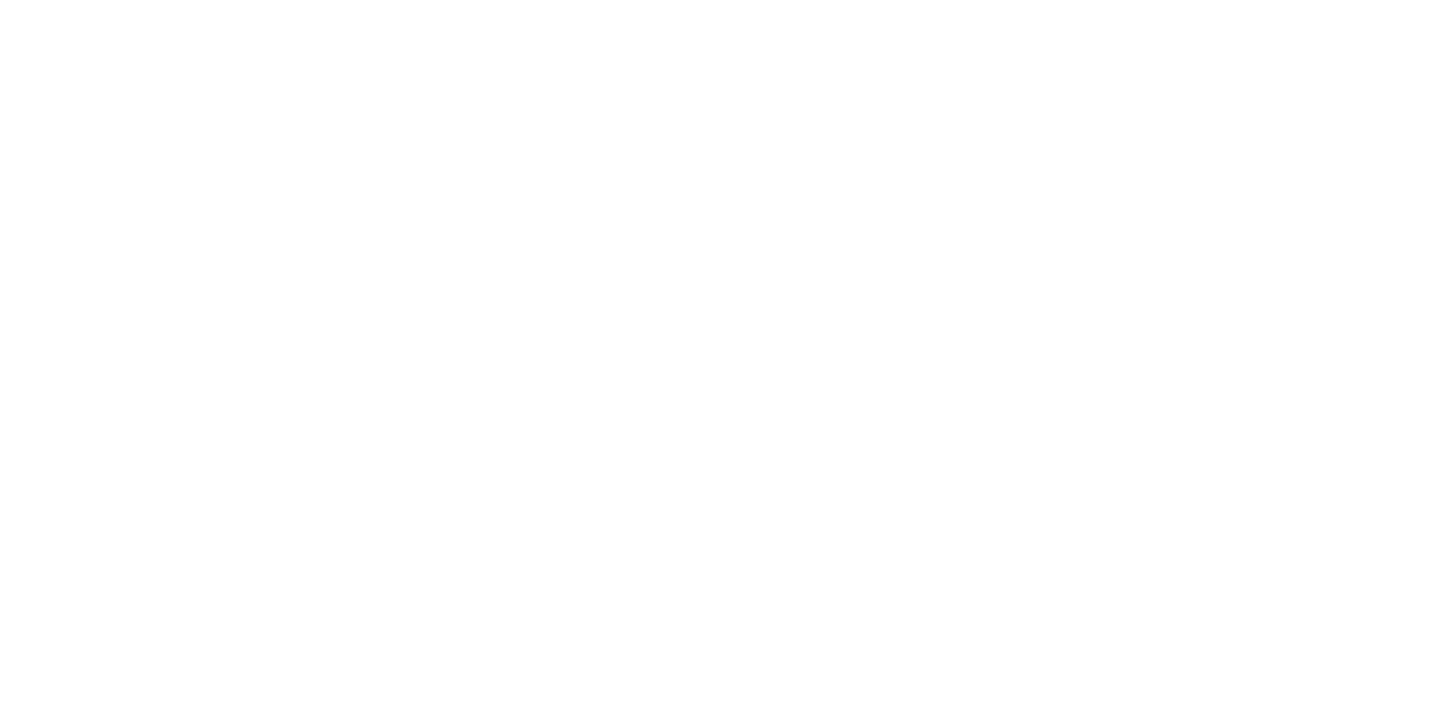scroll, scrollTop: 0, scrollLeft: 0, axis: both 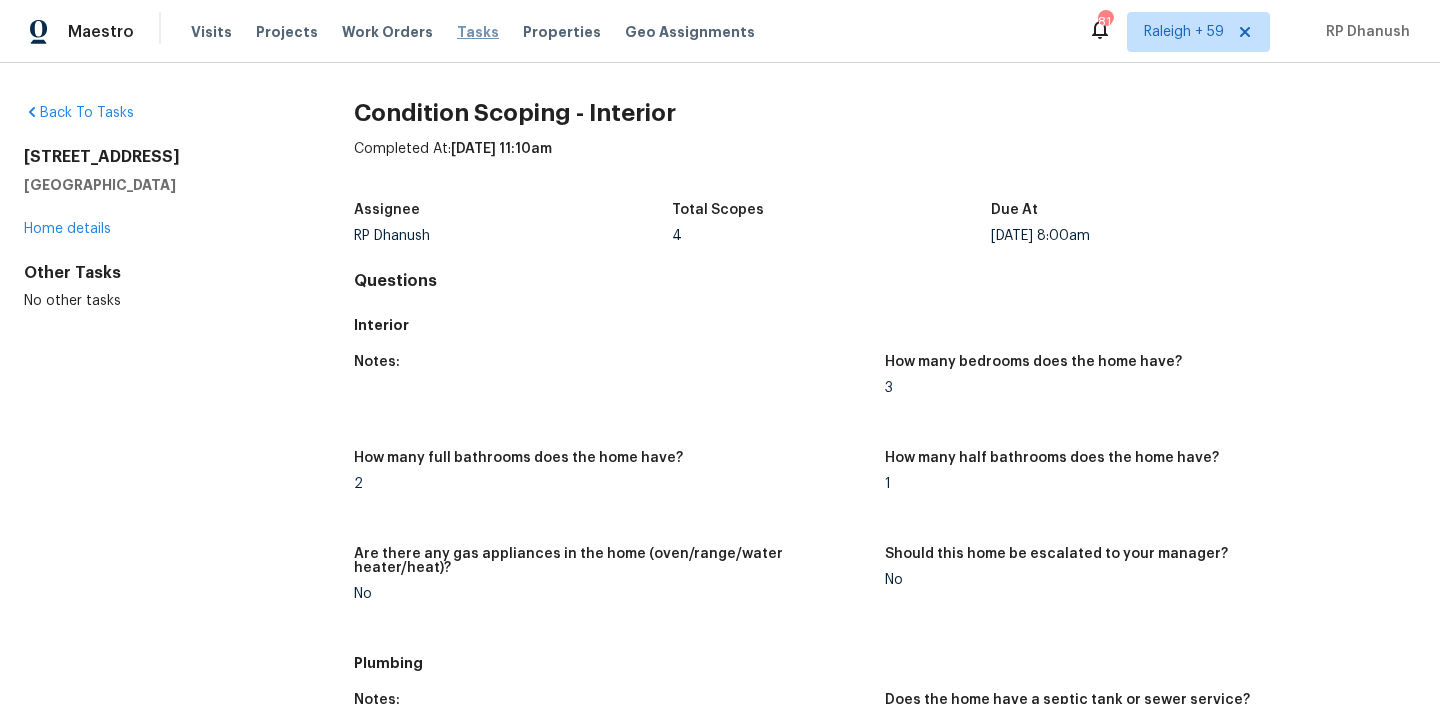 click on "Tasks" at bounding box center [478, 32] 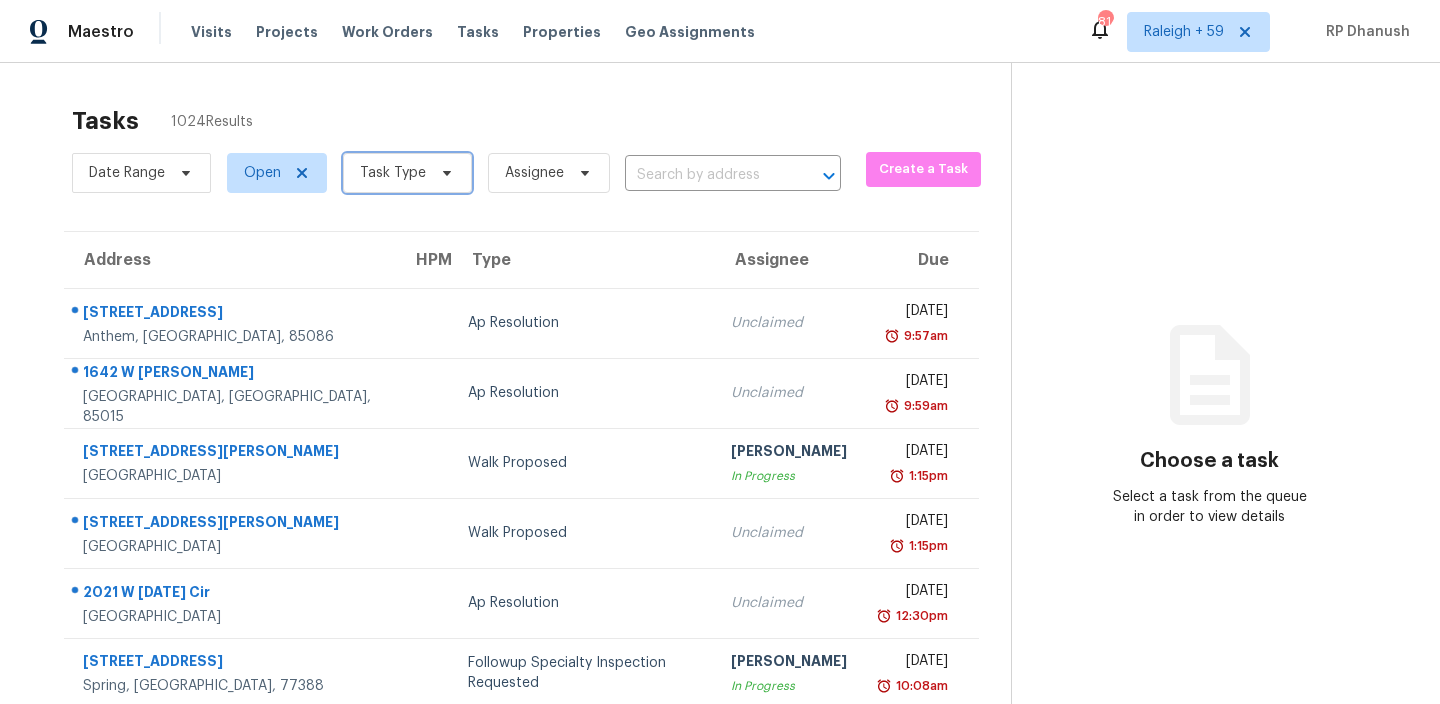 click on "Task Type" at bounding box center (407, 173) 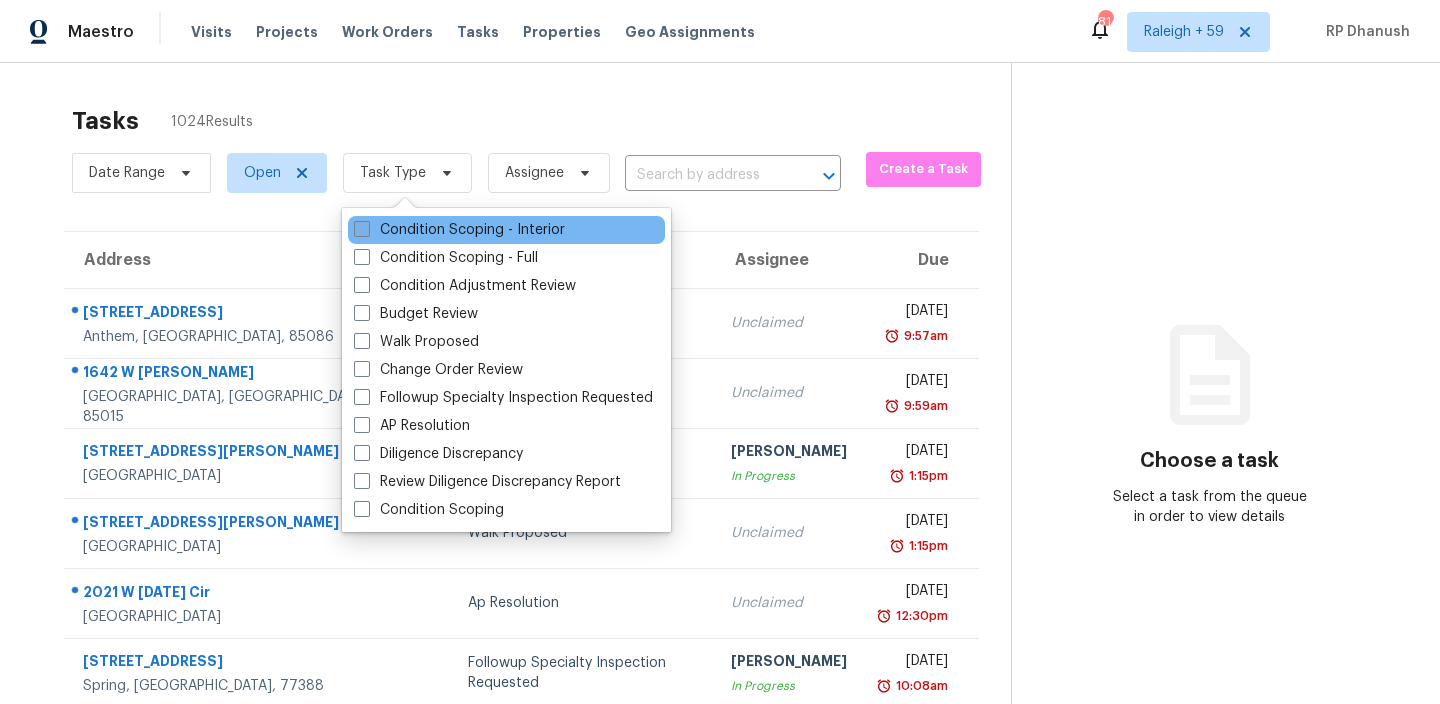 click on "Condition Scoping - Interior" at bounding box center [459, 230] 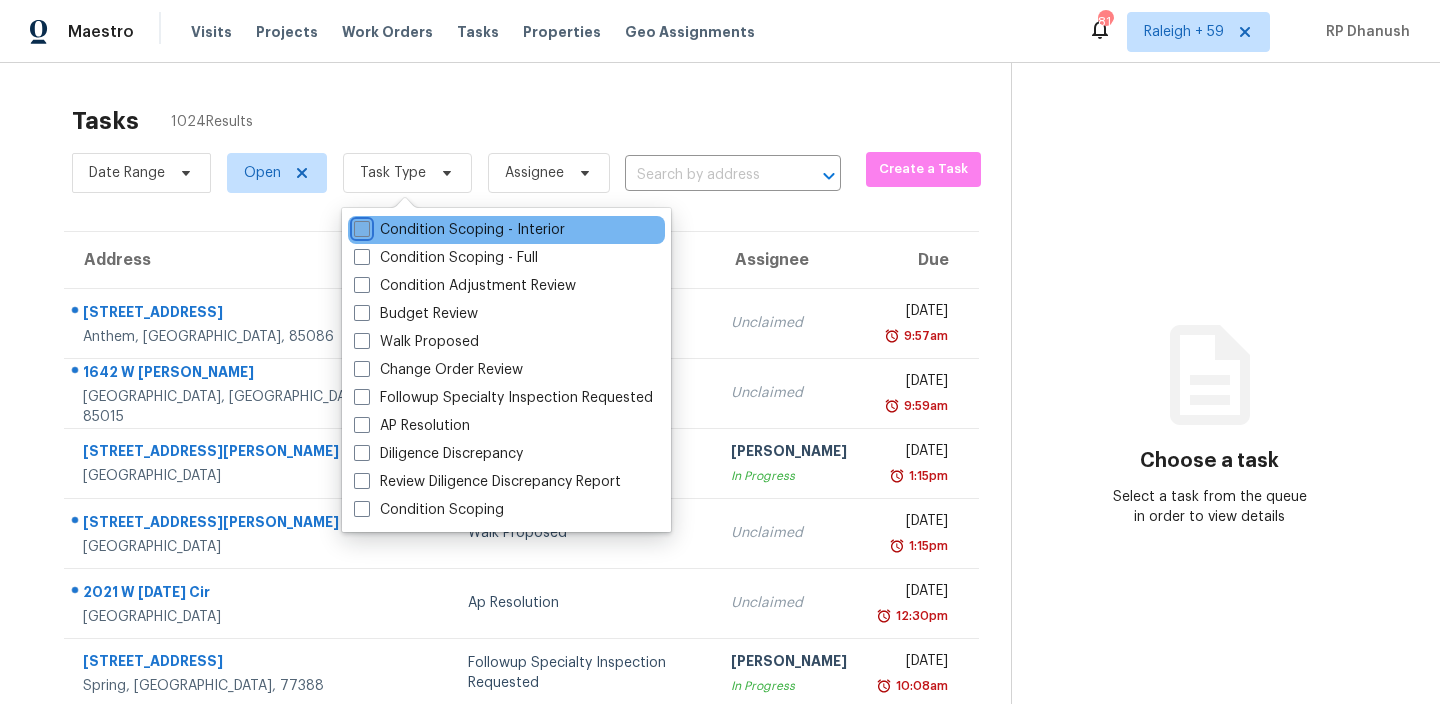 click on "Condition Scoping - Interior" at bounding box center [360, 226] 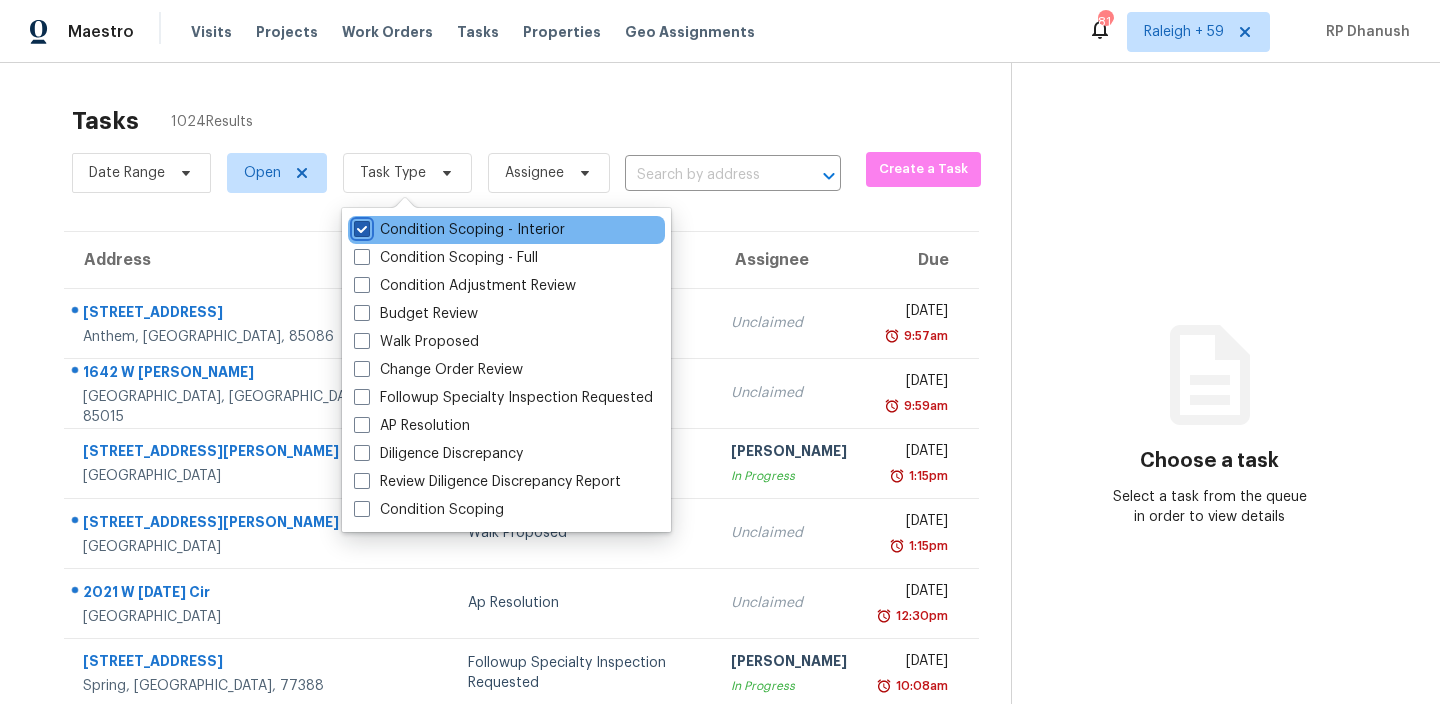 checkbox on "true" 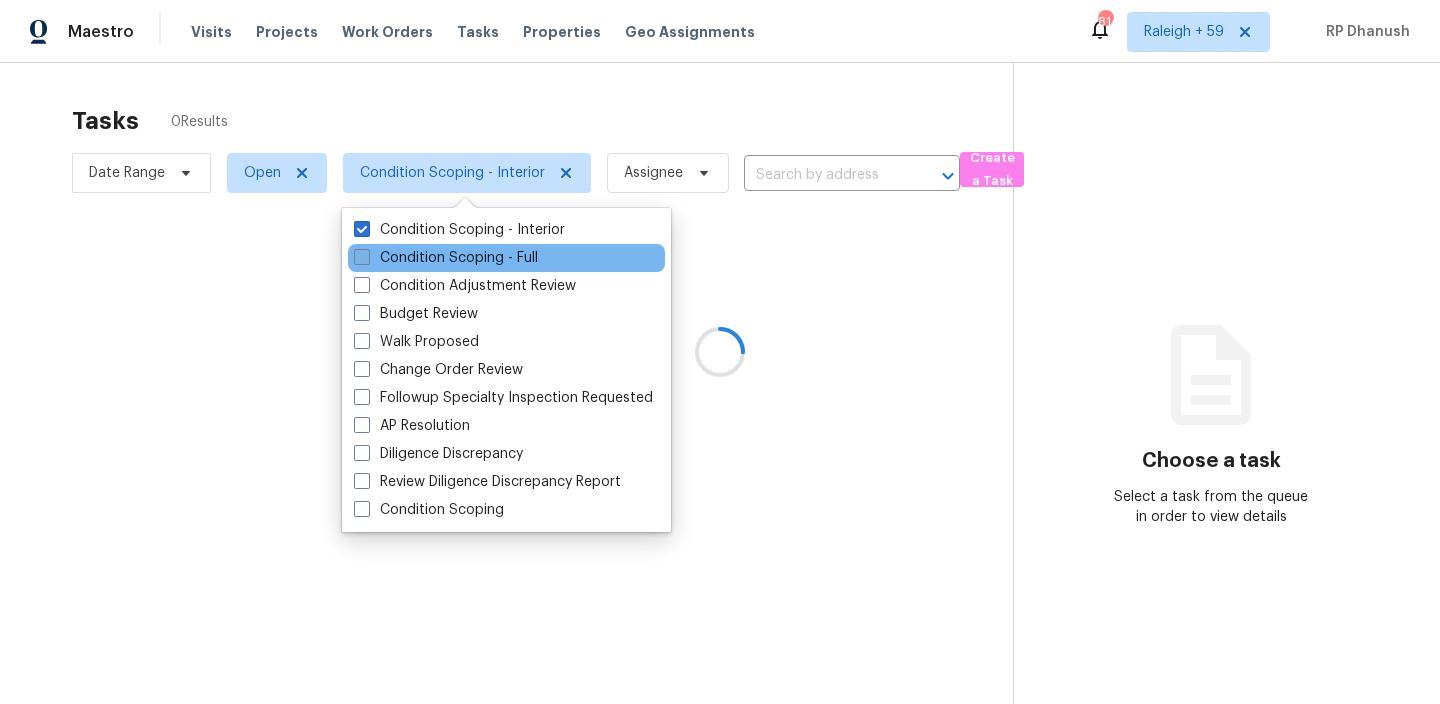 click on "Condition Scoping - Full" at bounding box center (446, 258) 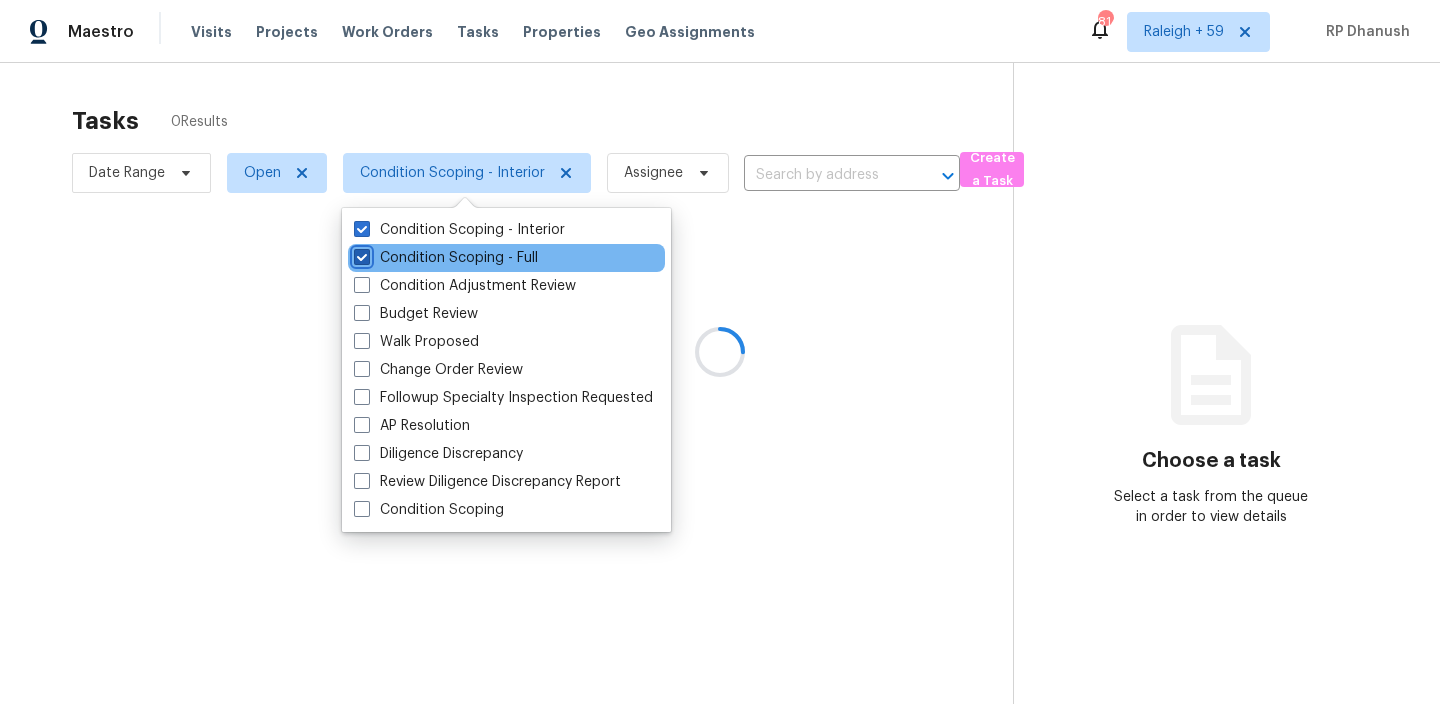 checkbox on "true" 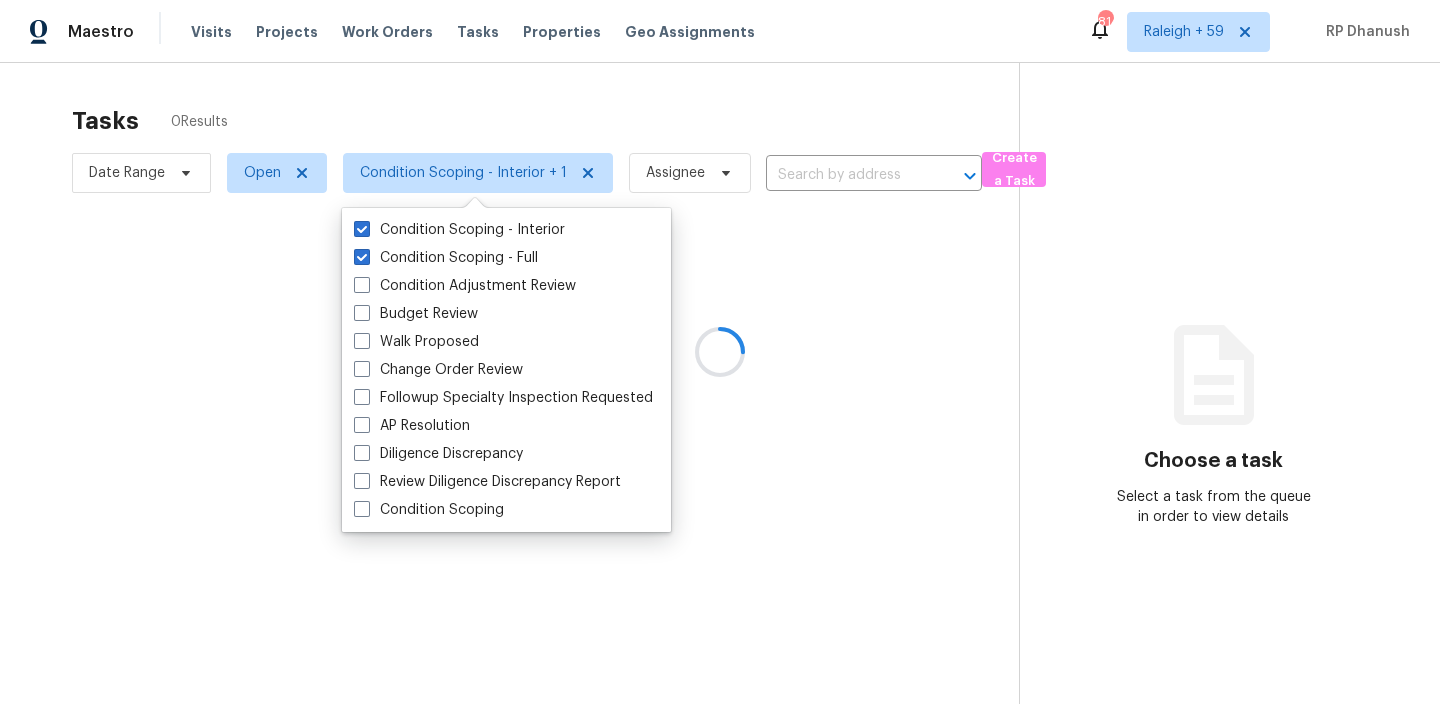 click at bounding box center [720, 352] 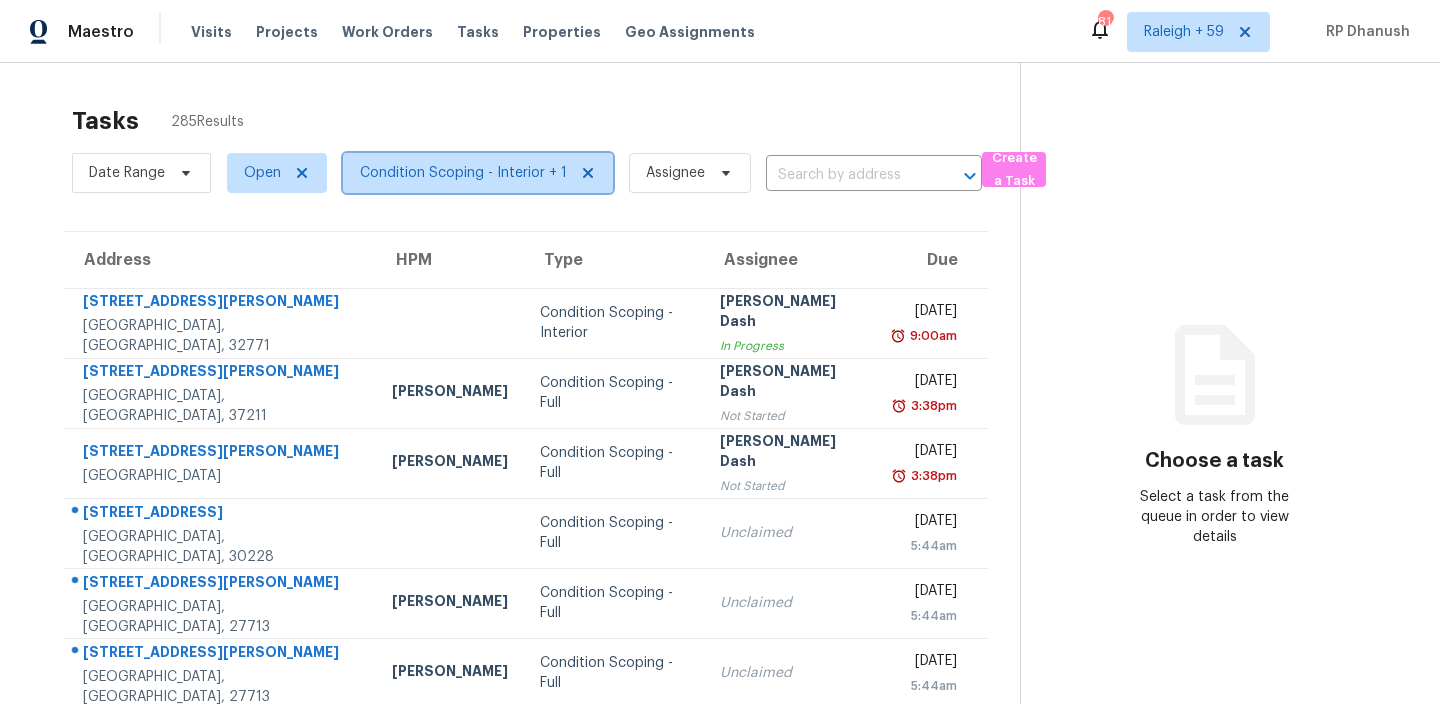 click on "Condition Scoping - Interior + 1" at bounding box center (478, 173) 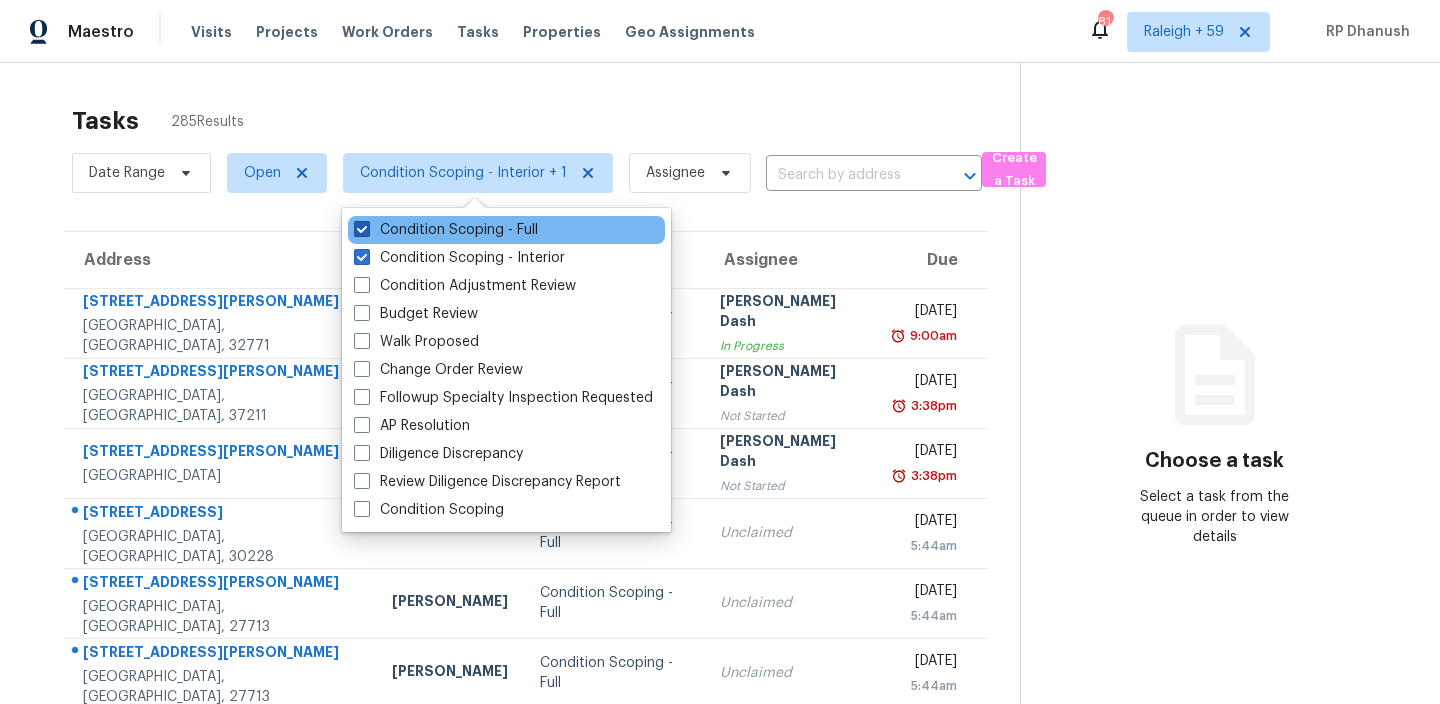 click on "Condition Scoping - Full" at bounding box center [446, 230] 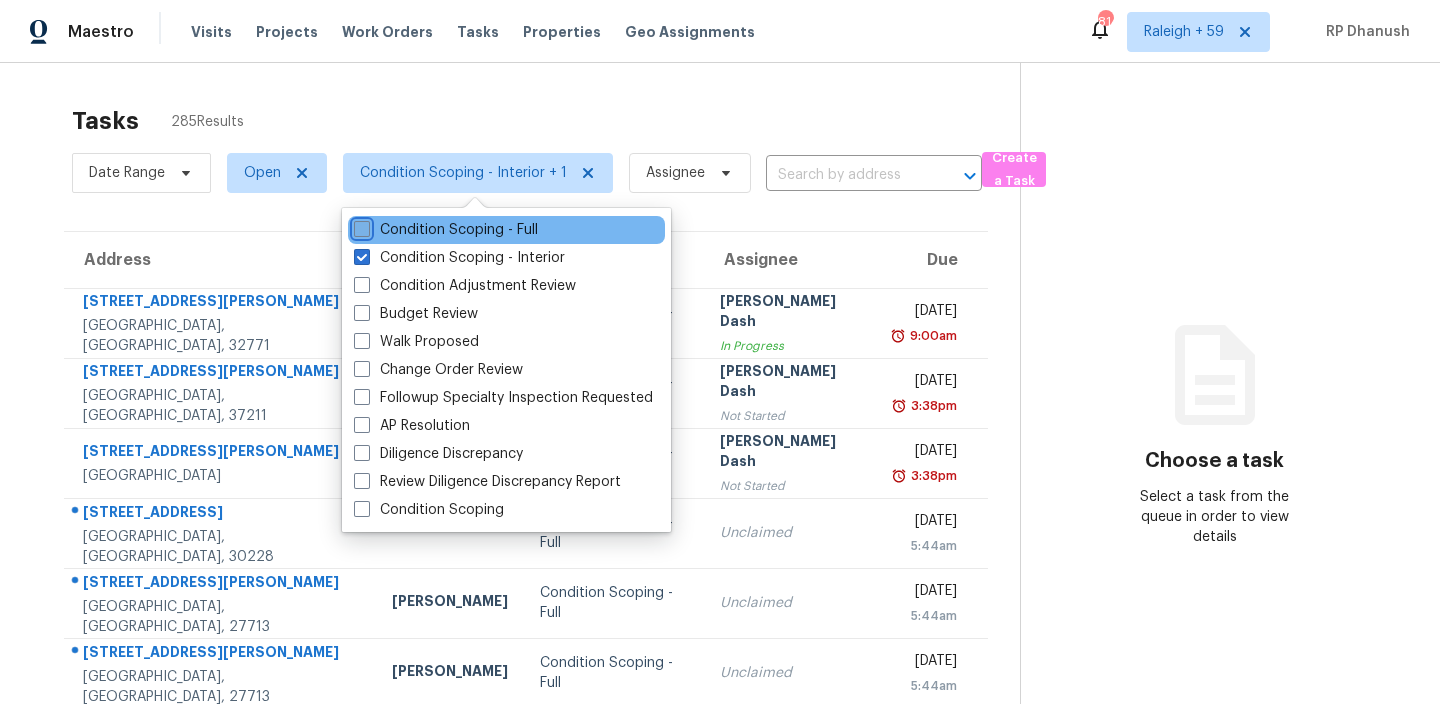 checkbox on "false" 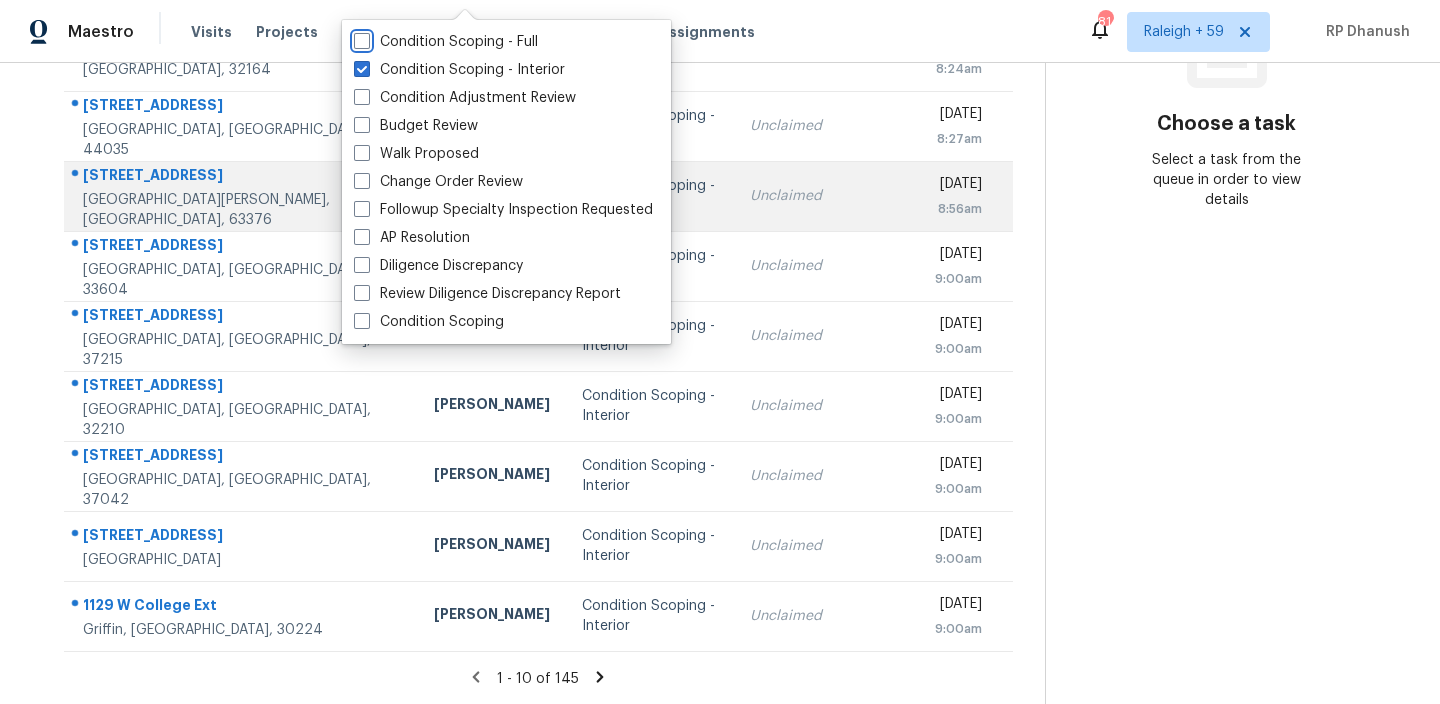 scroll, scrollTop: 0, scrollLeft: 0, axis: both 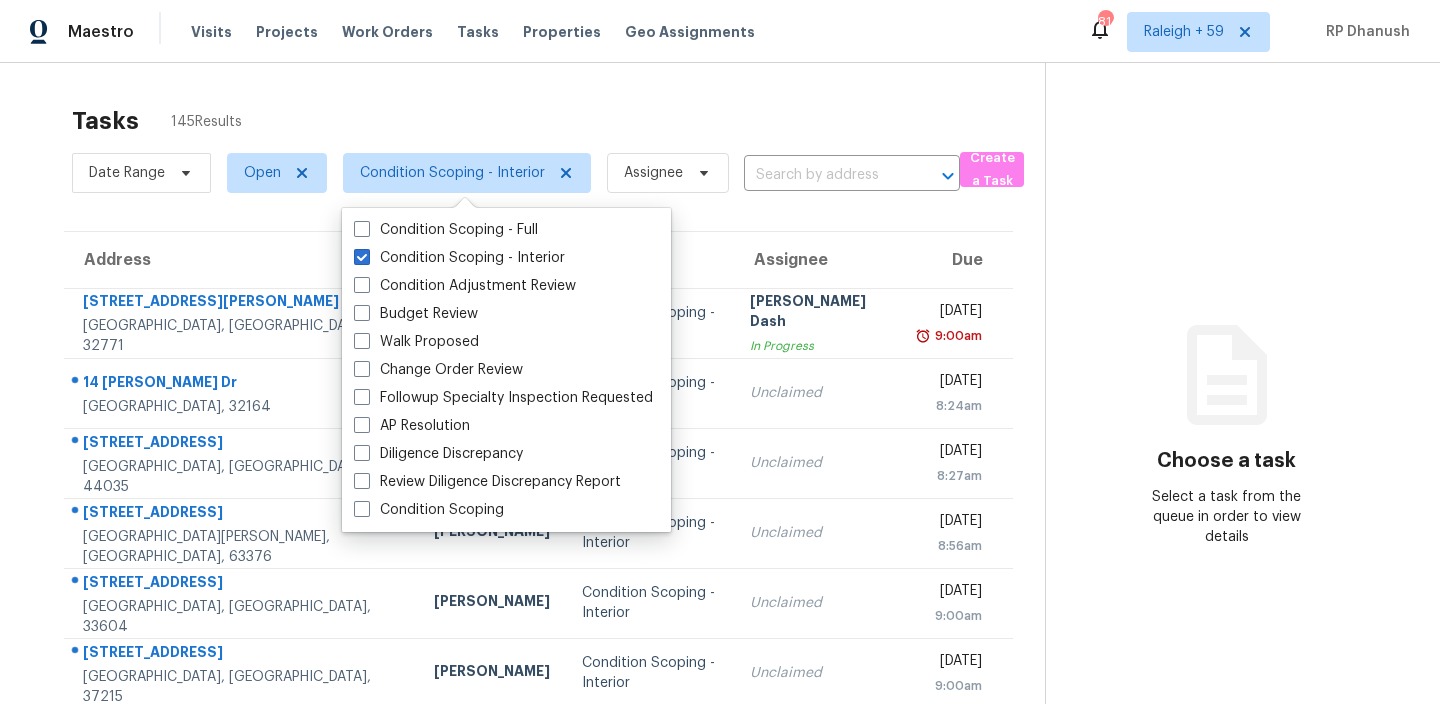 click on "Choose a task Select a task from the queue in order to view details" at bounding box center (1226, 552) 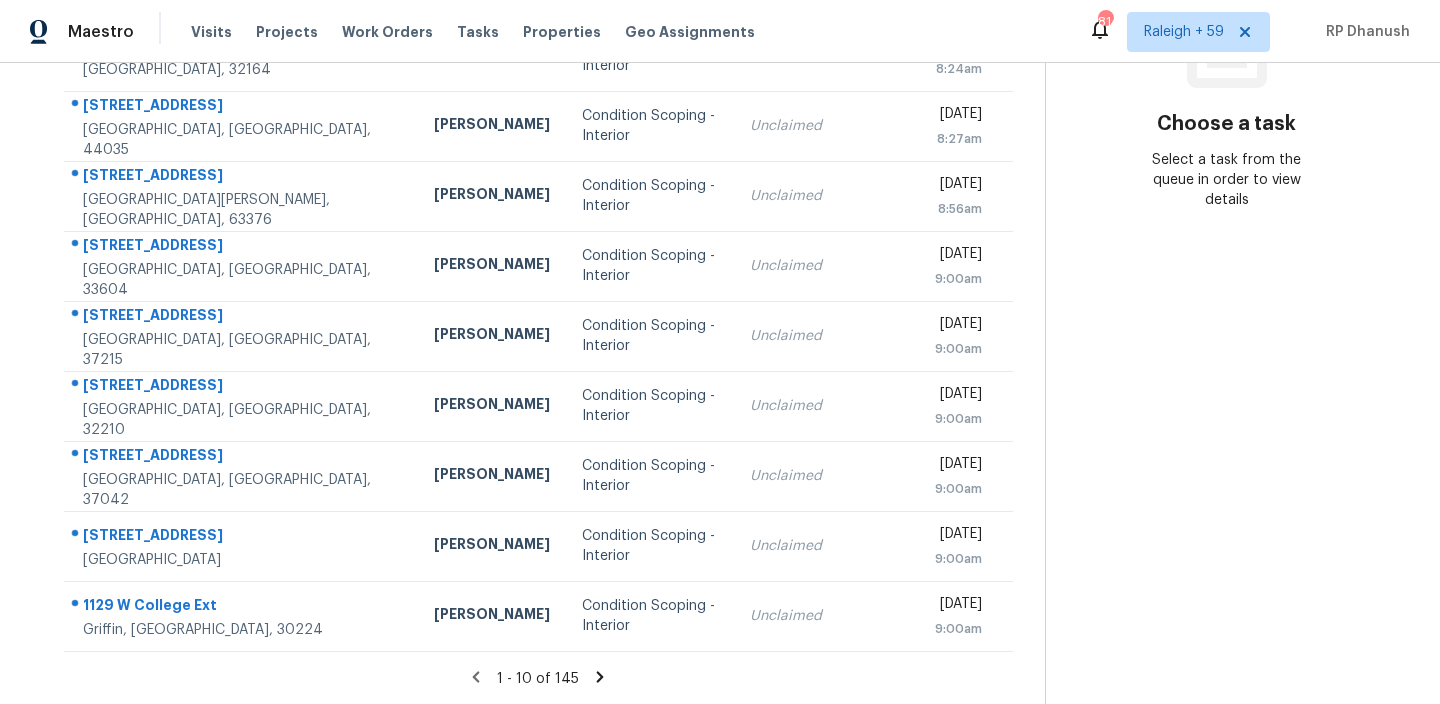 scroll, scrollTop: 0, scrollLeft: 0, axis: both 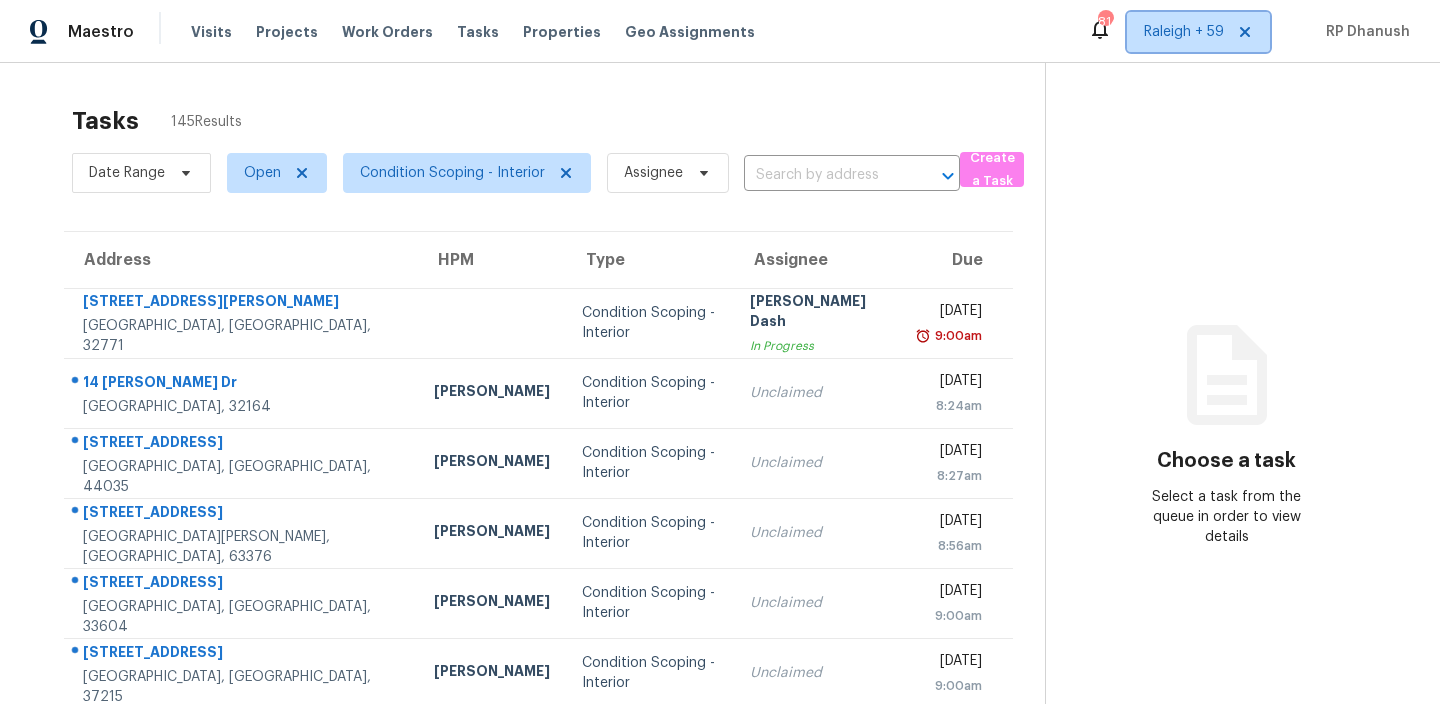 click on "Raleigh + 59" at bounding box center [1184, 32] 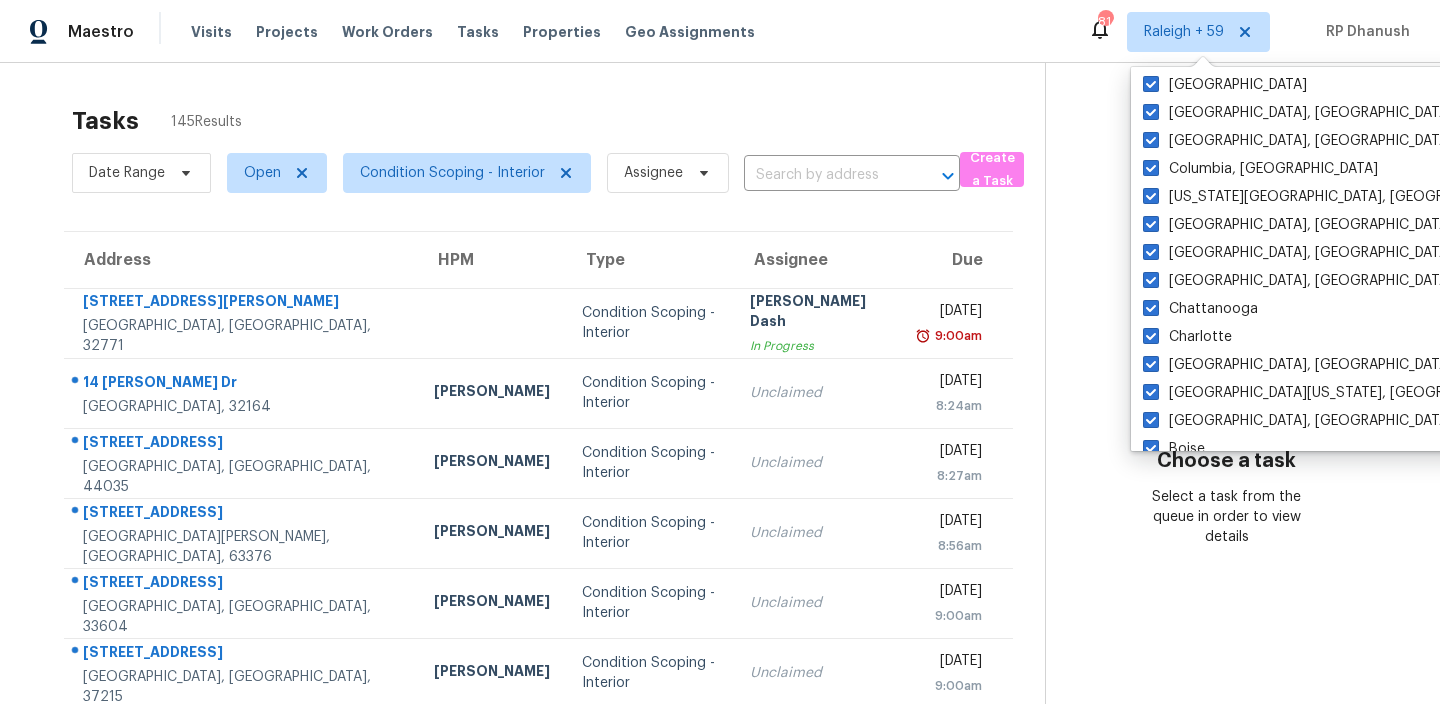 scroll, scrollTop: 1340, scrollLeft: 0, axis: vertical 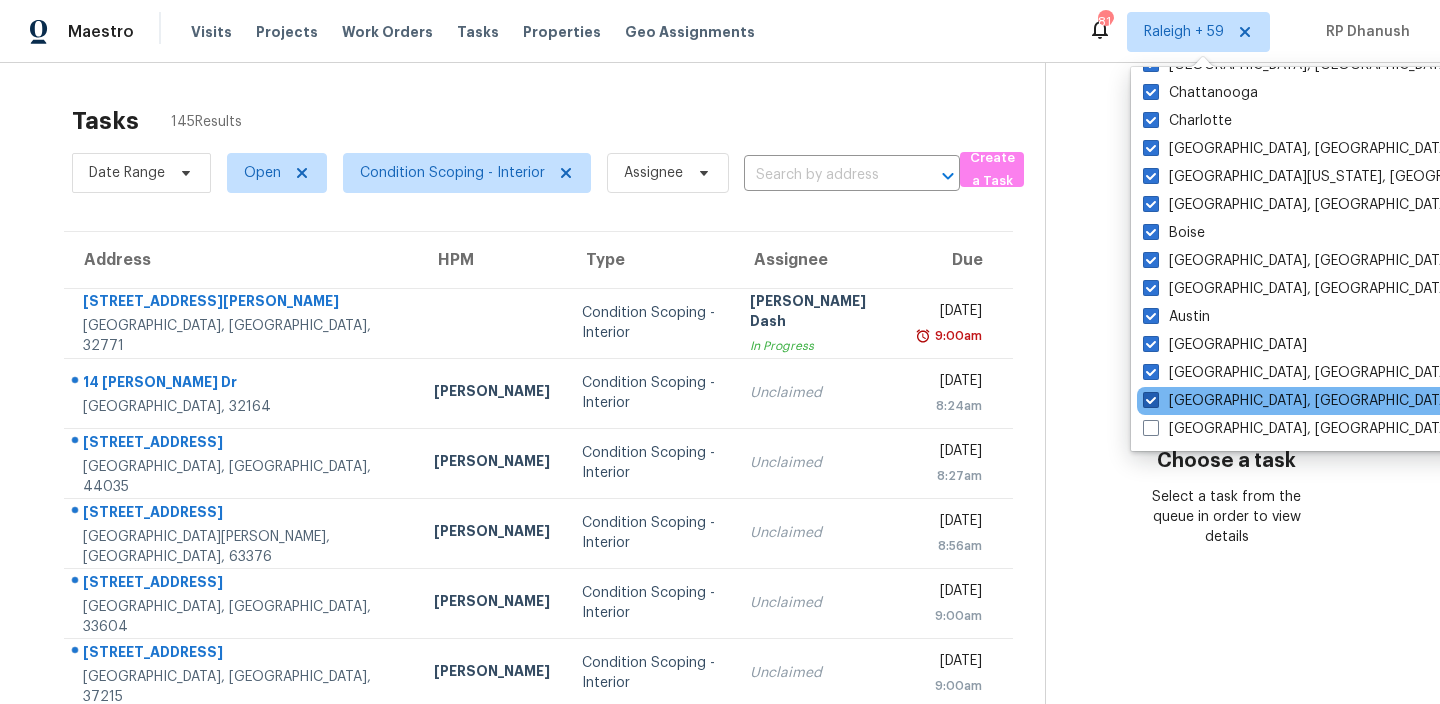 click on "[GEOGRAPHIC_DATA], [GEOGRAPHIC_DATA]" at bounding box center (1298, 401) 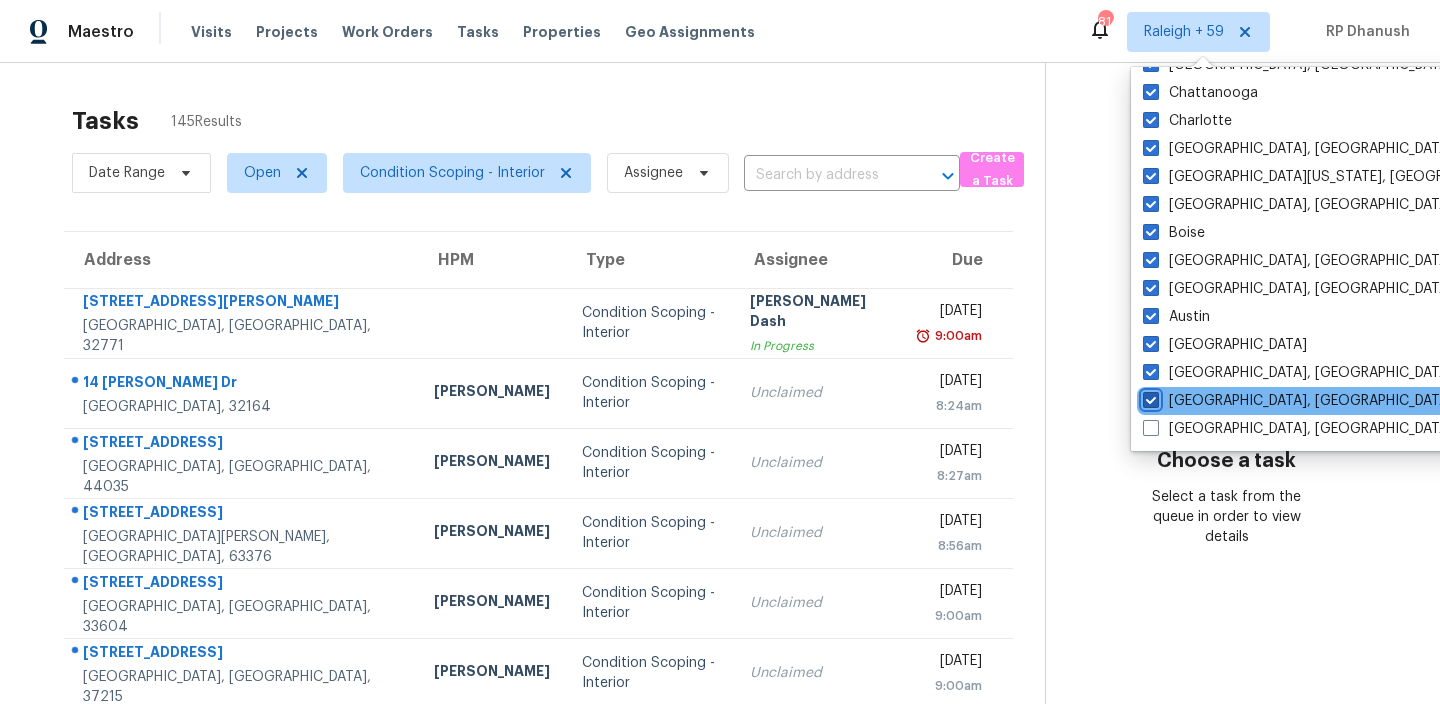 click on "[GEOGRAPHIC_DATA], [GEOGRAPHIC_DATA]" at bounding box center (1149, 397) 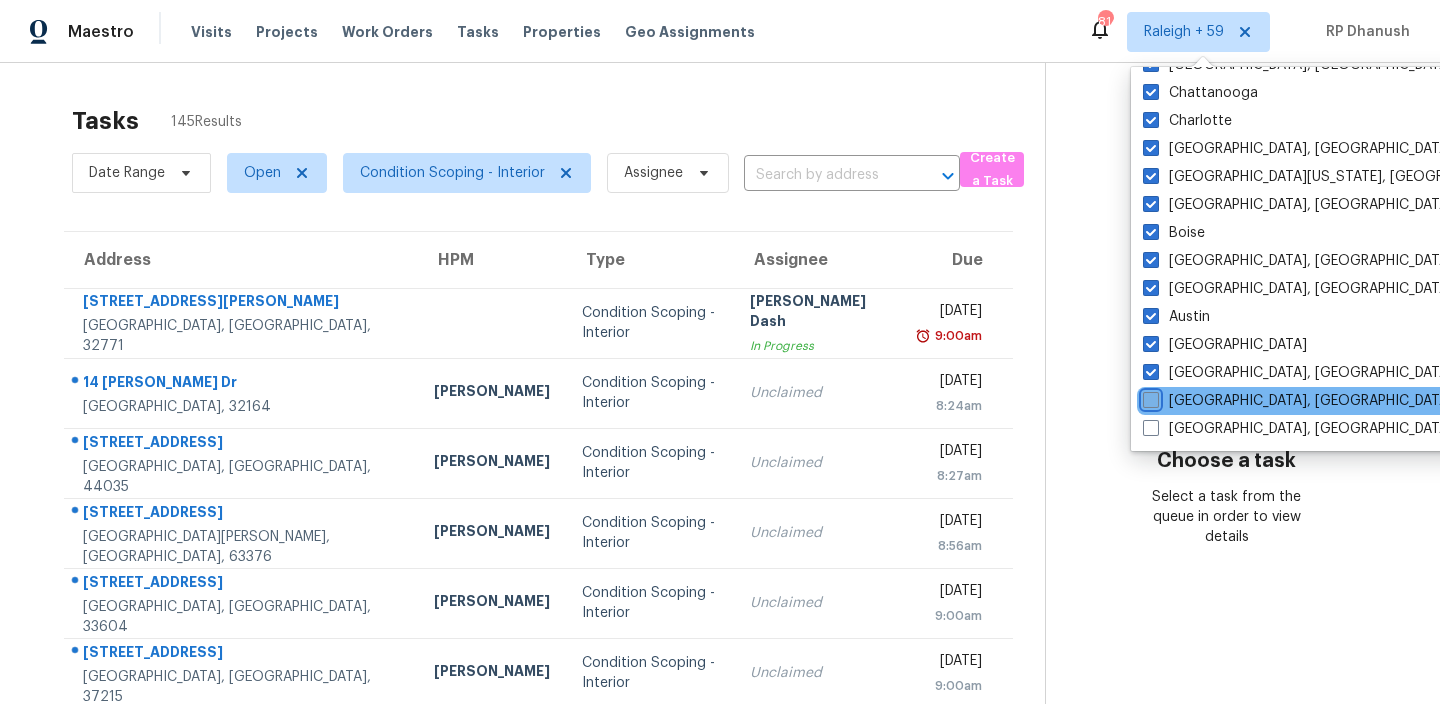 checkbox on "false" 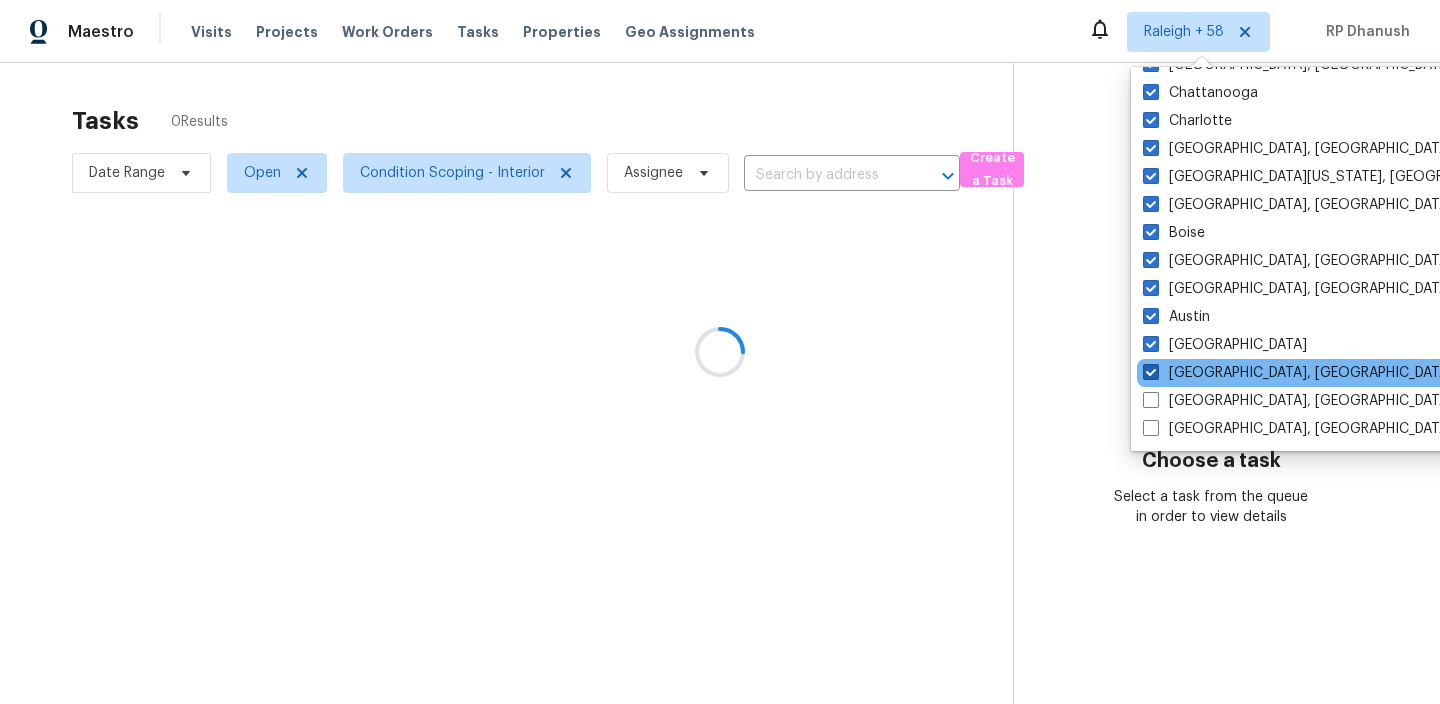 click on "[GEOGRAPHIC_DATA], [GEOGRAPHIC_DATA]" at bounding box center [1298, 373] 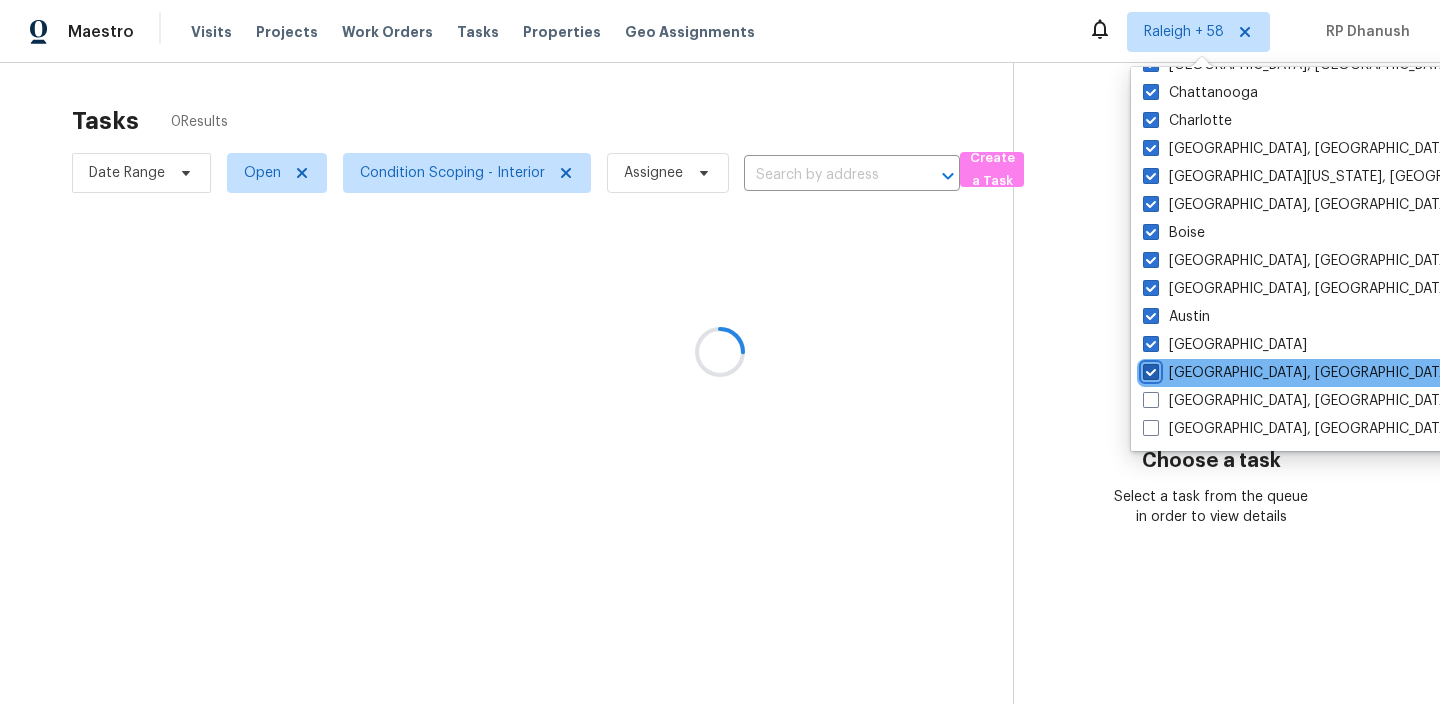 click on "[GEOGRAPHIC_DATA], [GEOGRAPHIC_DATA]" at bounding box center (1149, 369) 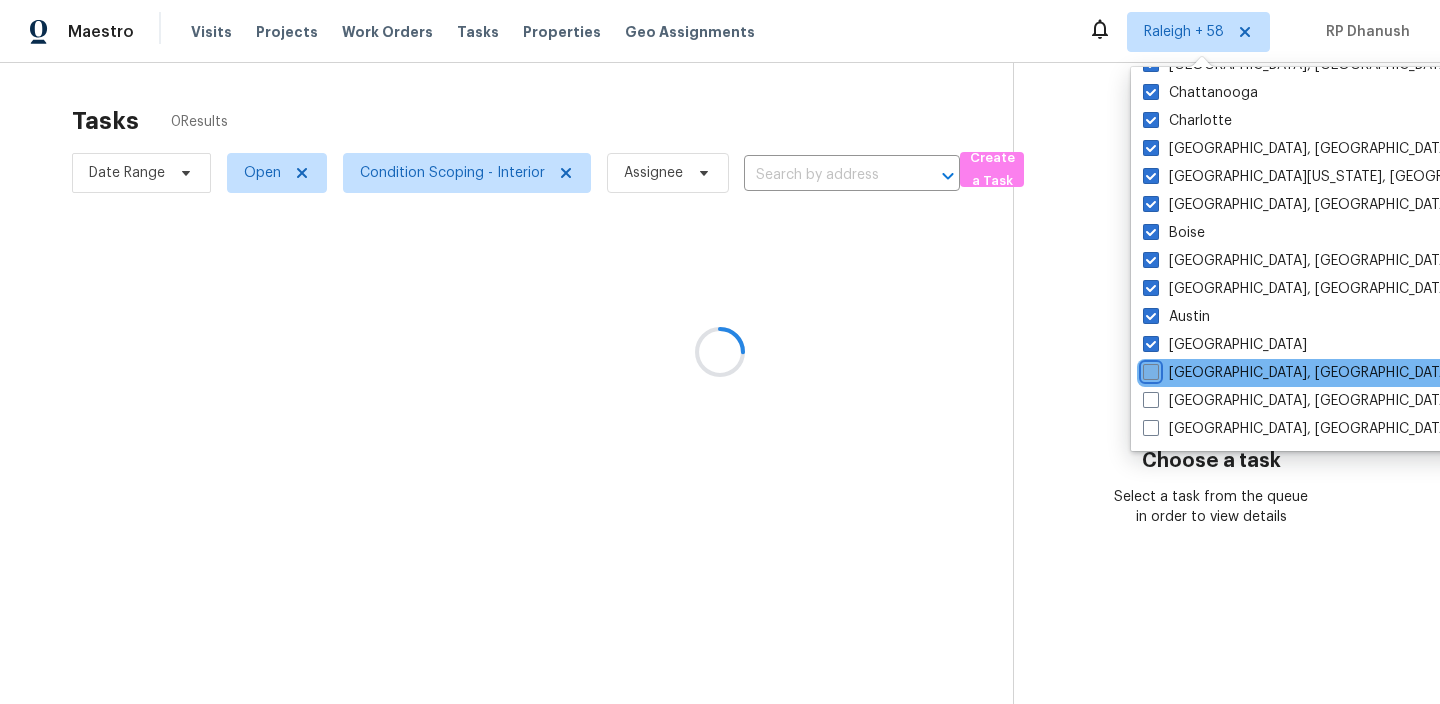 checkbox on "false" 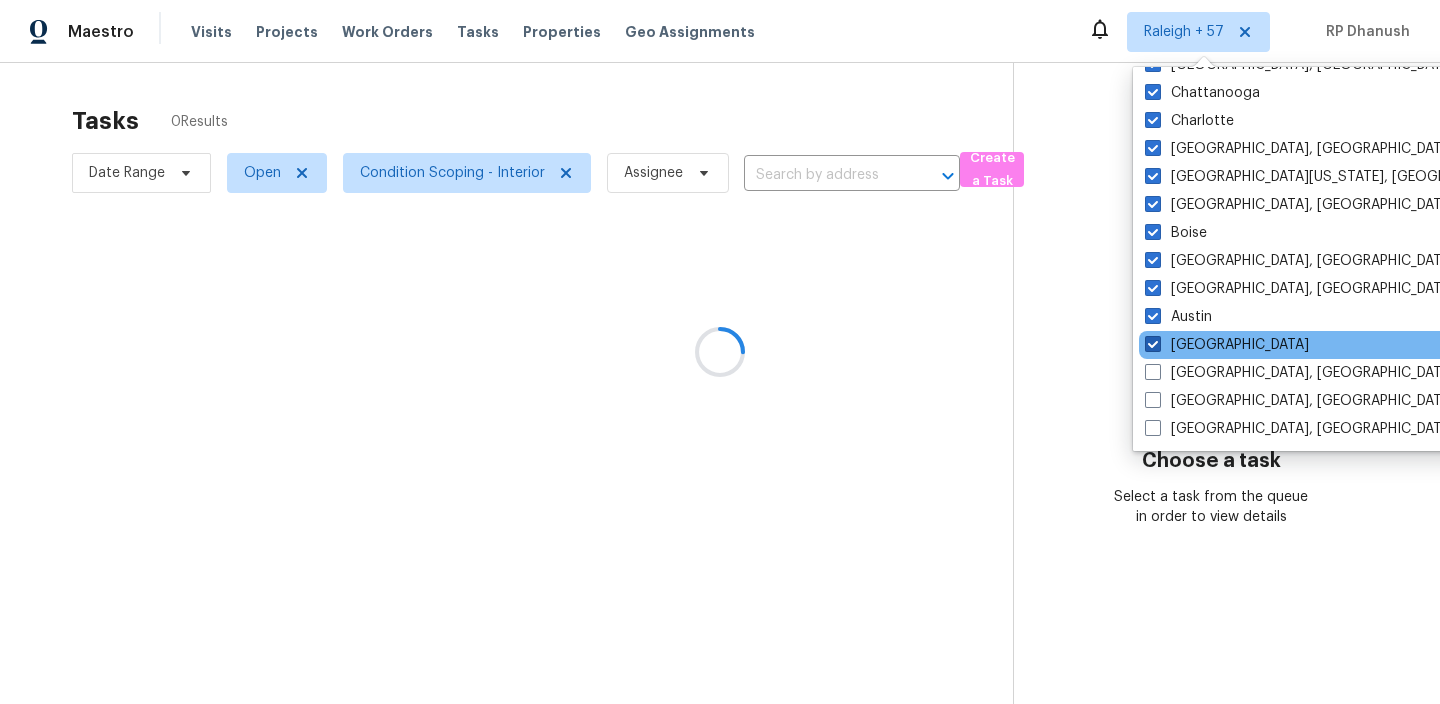 click on "[GEOGRAPHIC_DATA]" at bounding box center (1227, 345) 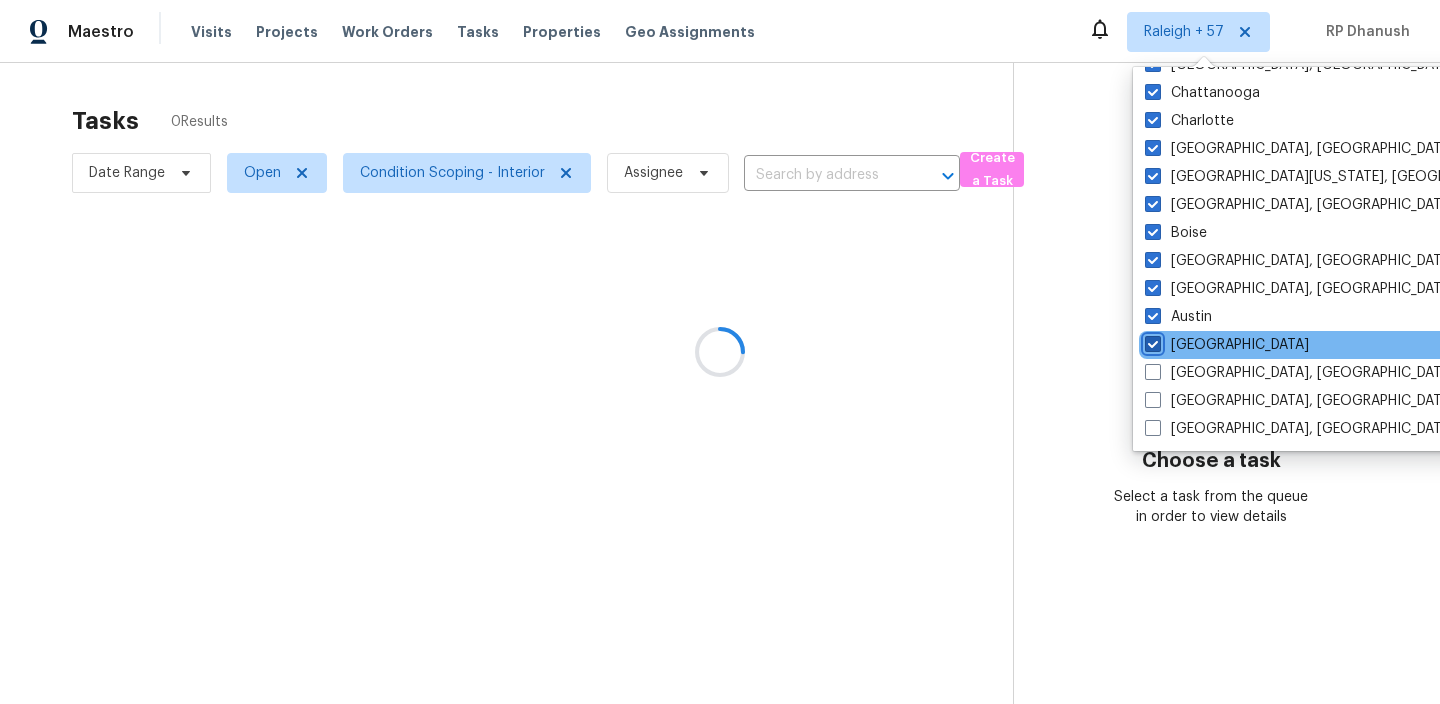 click on "[GEOGRAPHIC_DATA]" at bounding box center (1151, 341) 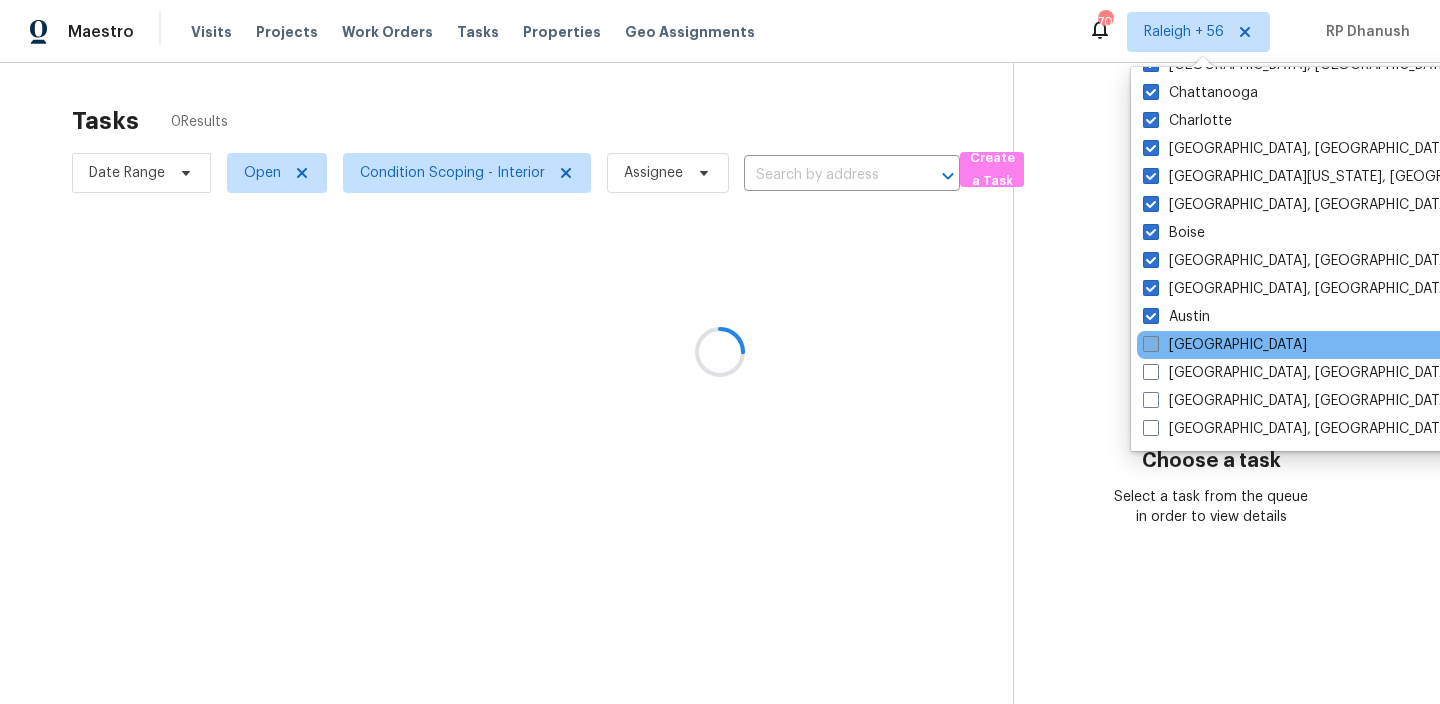 click on "[GEOGRAPHIC_DATA]" at bounding box center (1225, 345) 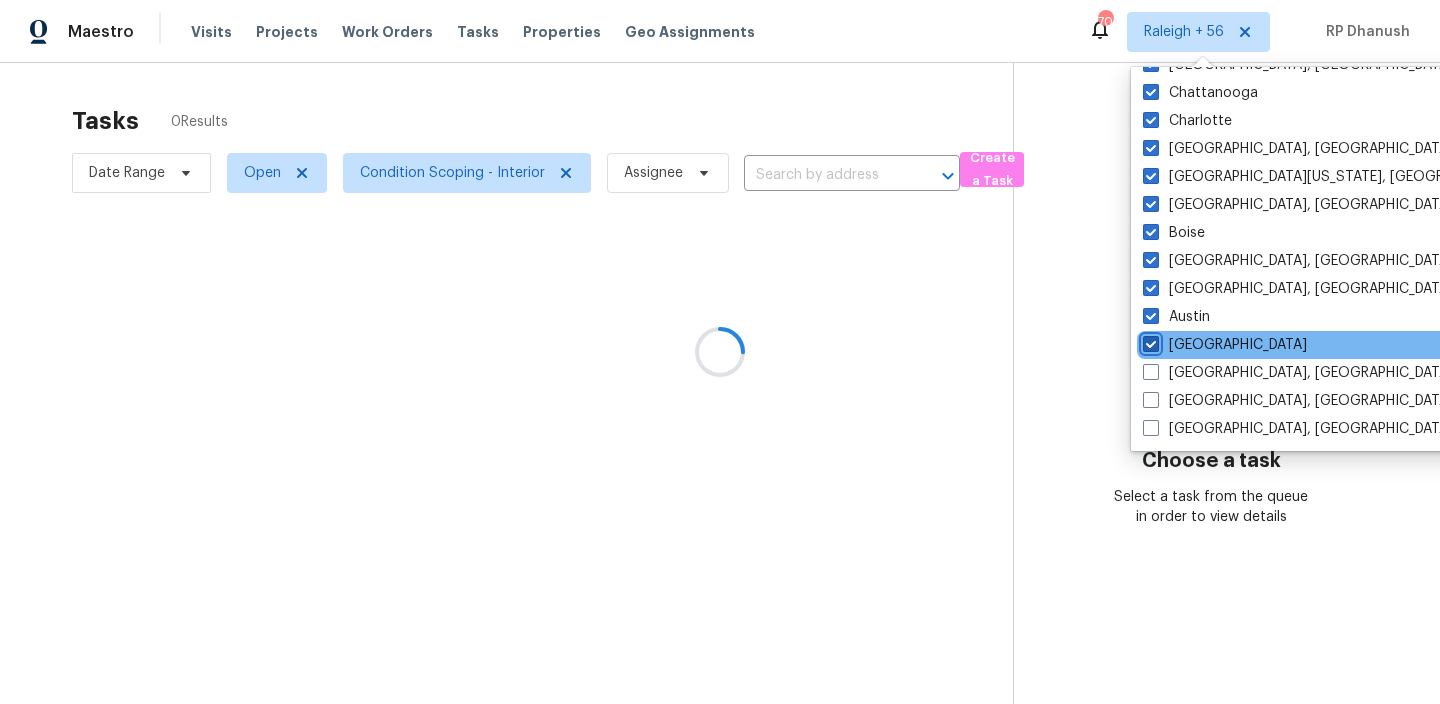 checkbox on "true" 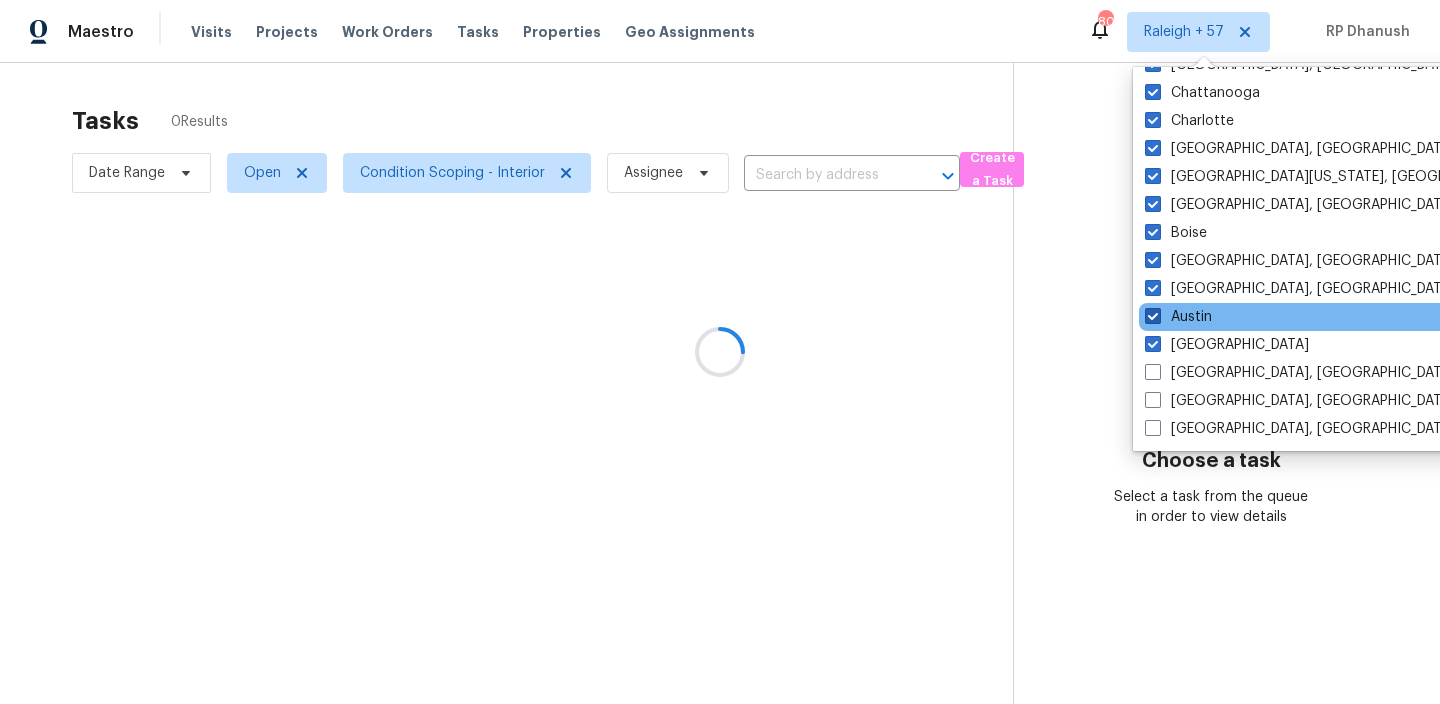 click on "Austin" at bounding box center (1178, 317) 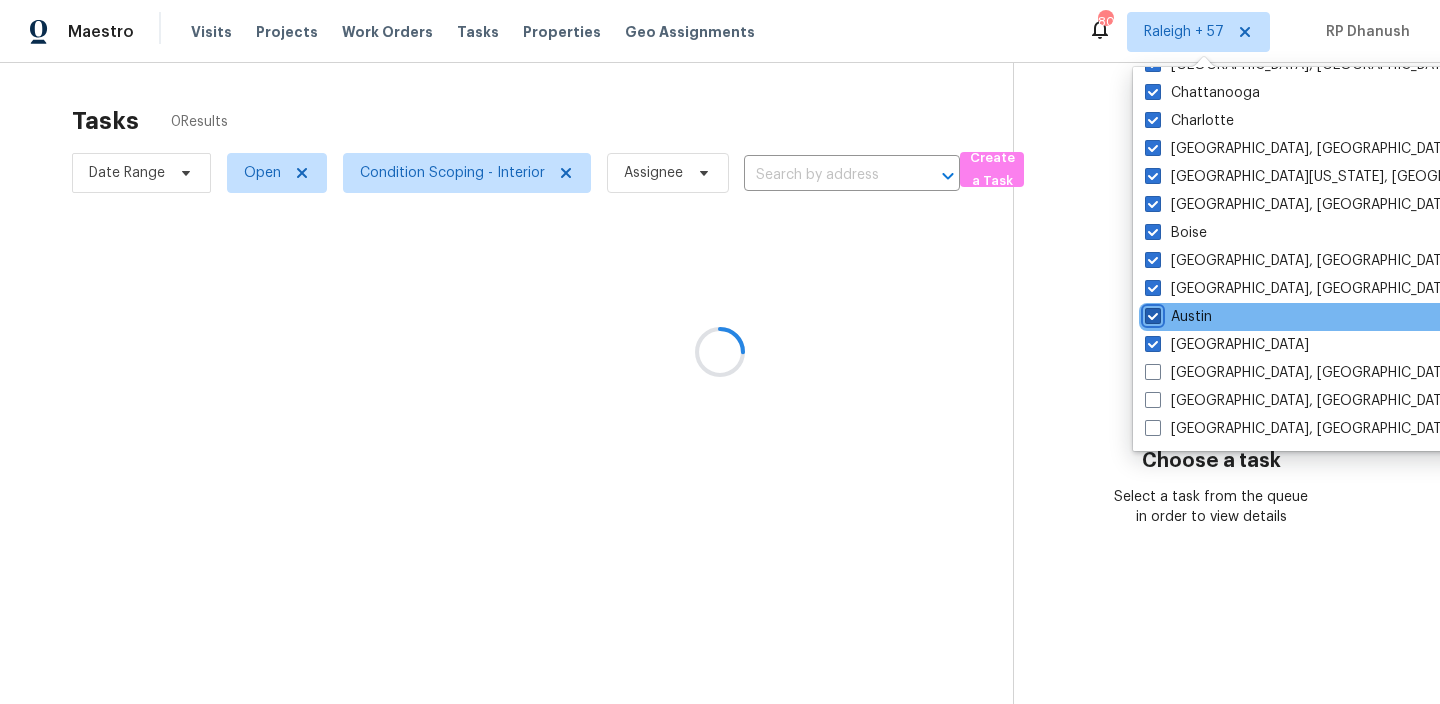 click on "Austin" at bounding box center (1151, 313) 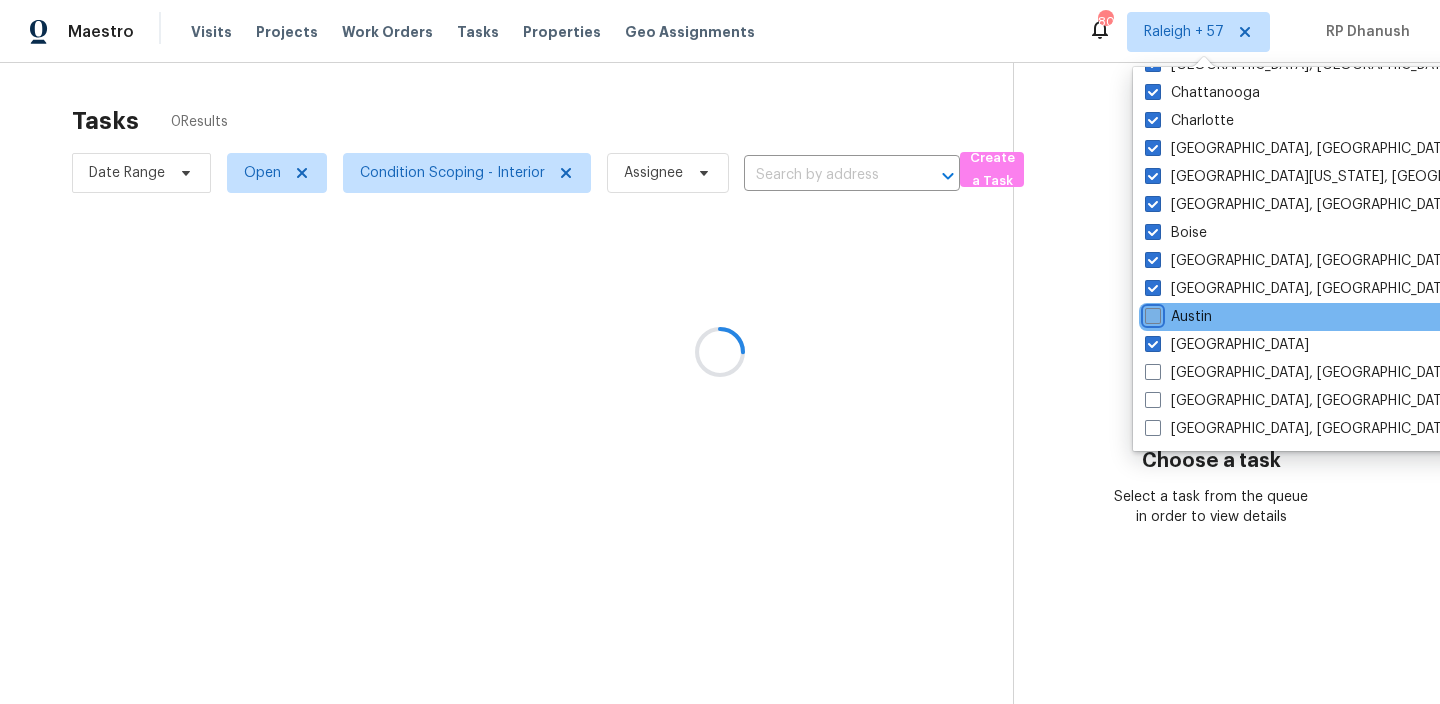 checkbox on "false" 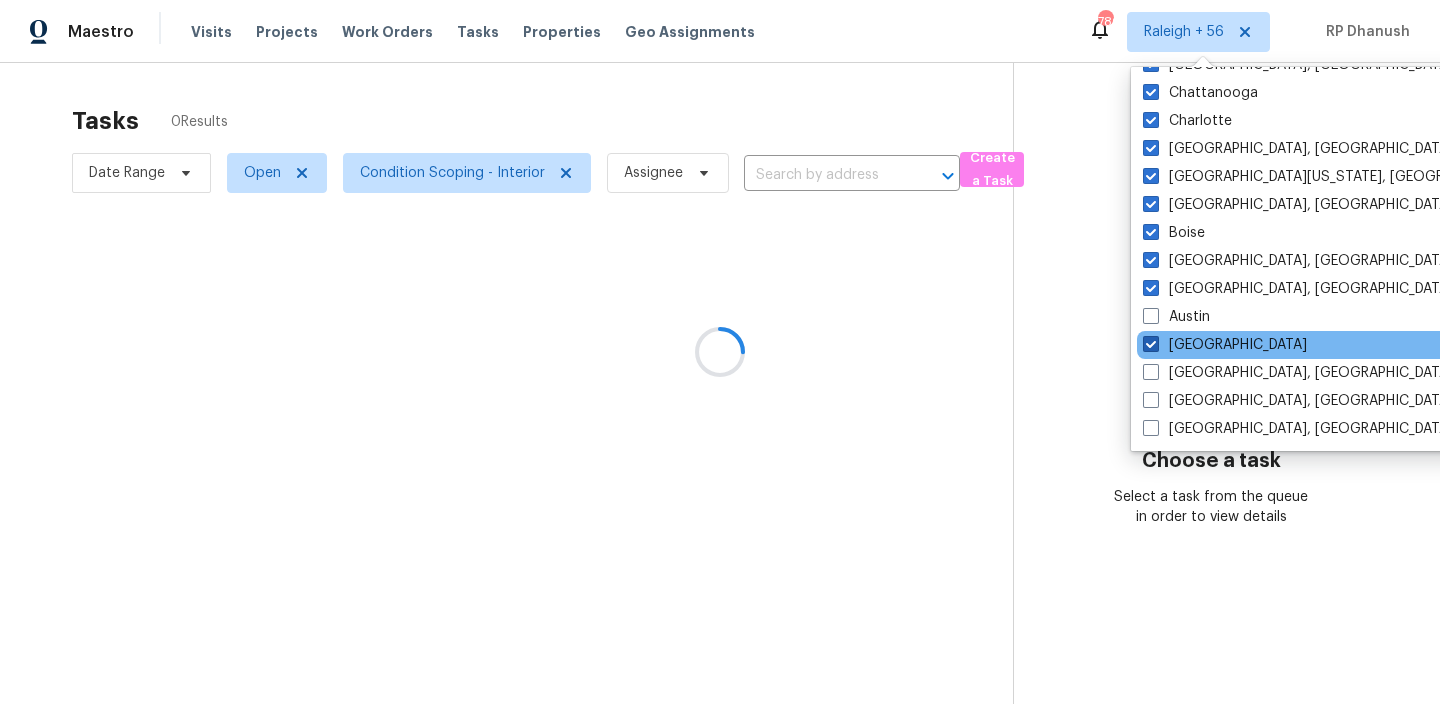 click on "[GEOGRAPHIC_DATA]" at bounding box center (1225, 345) 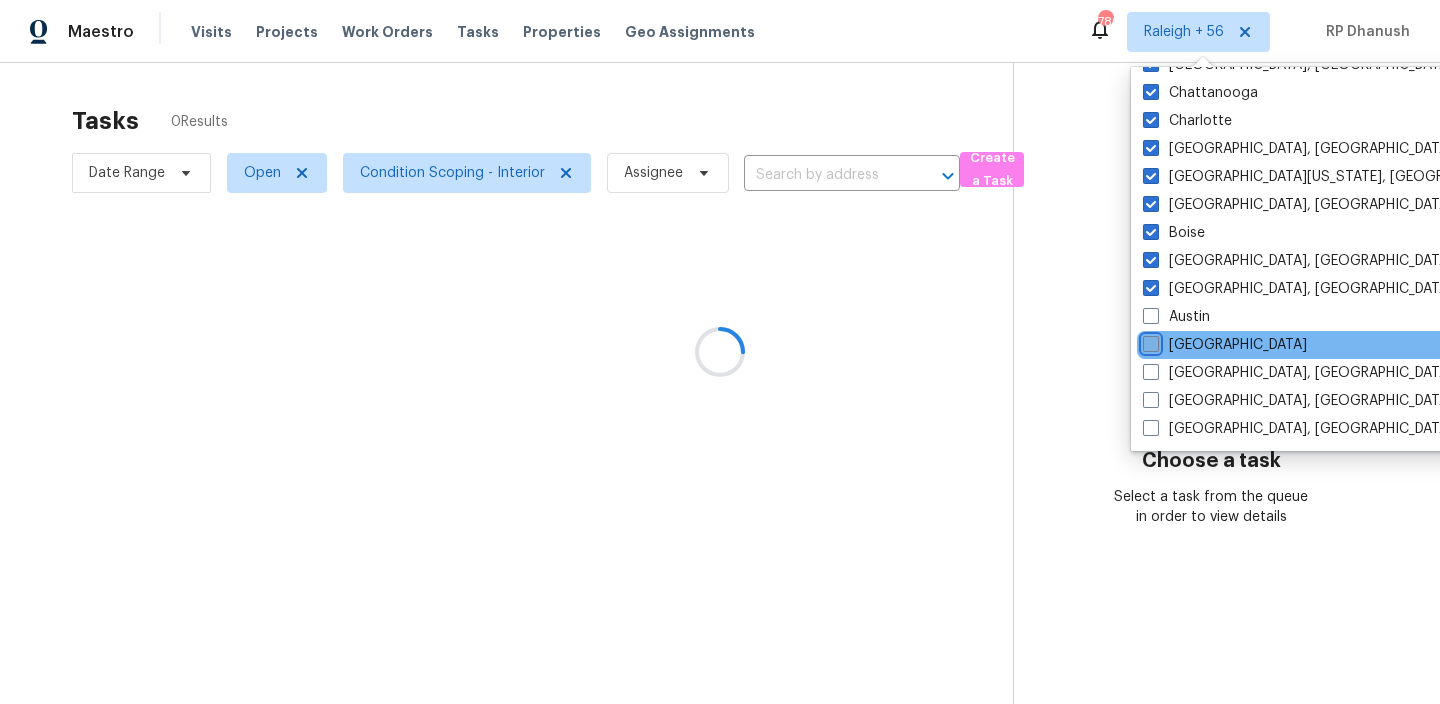 checkbox on "false" 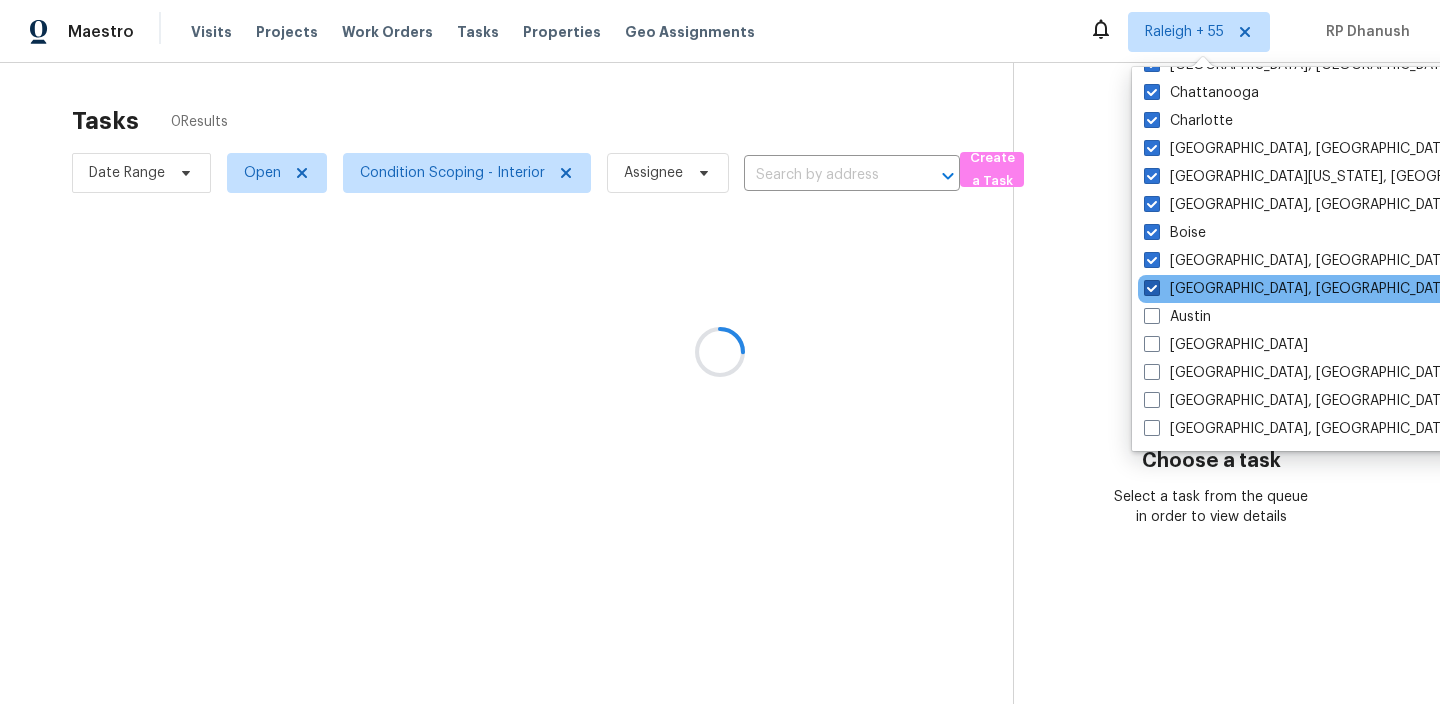 click on "[GEOGRAPHIC_DATA], [GEOGRAPHIC_DATA]" at bounding box center [1299, 289] 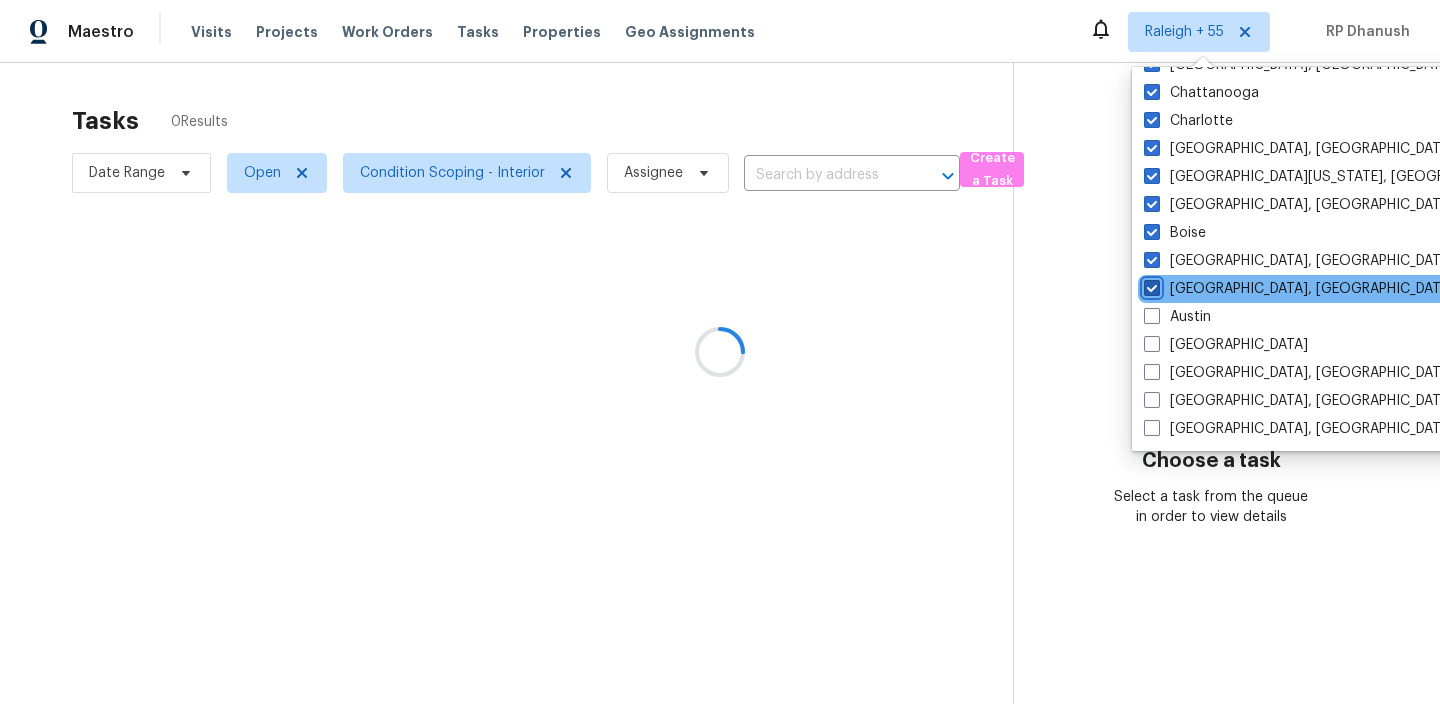 click on "[GEOGRAPHIC_DATA], [GEOGRAPHIC_DATA]" at bounding box center (1150, 285) 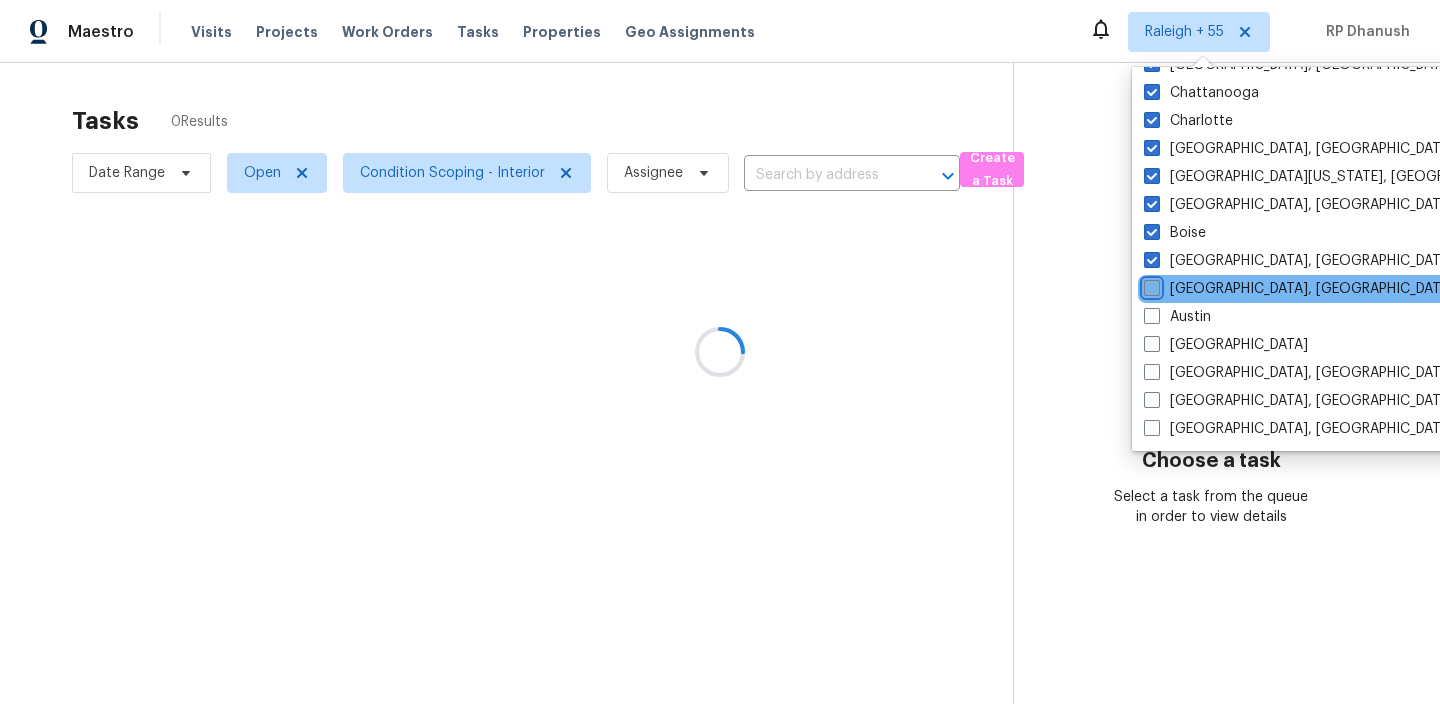 checkbox on "false" 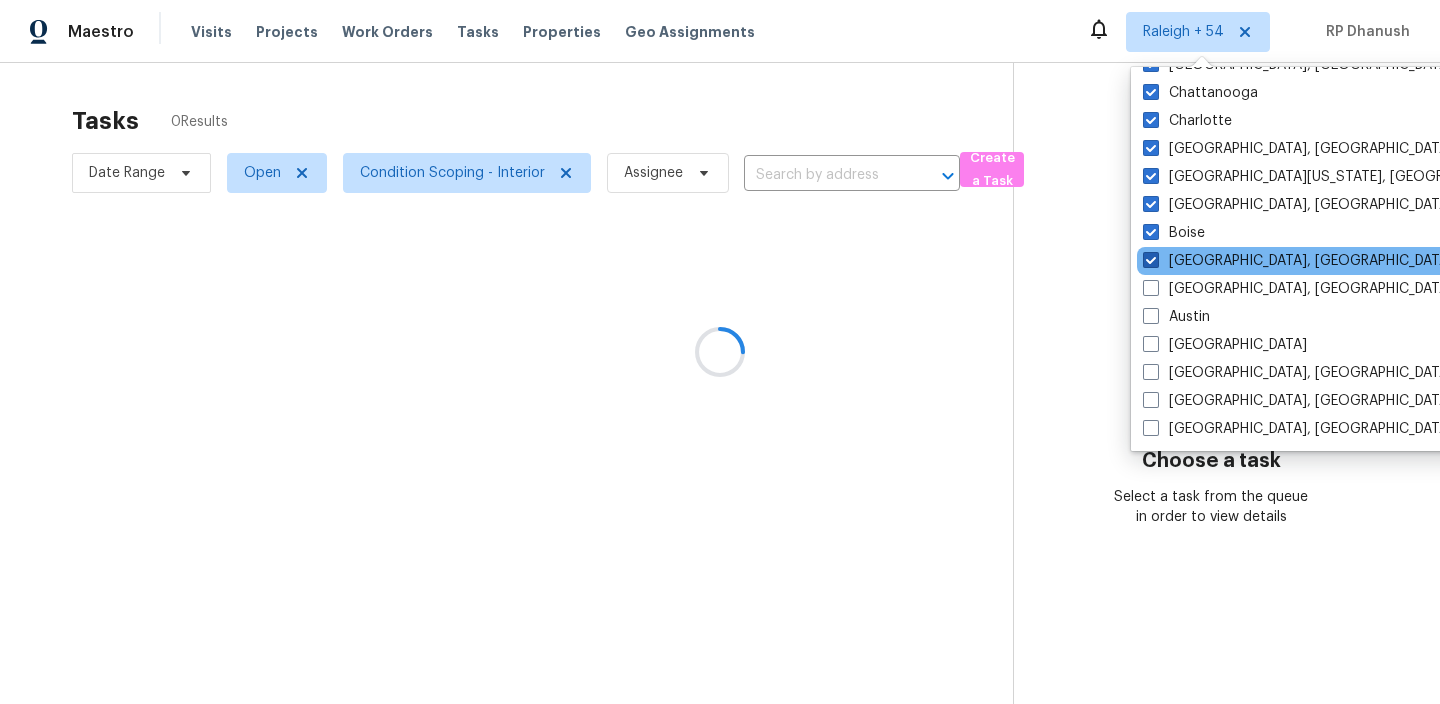 click on "[GEOGRAPHIC_DATA], [GEOGRAPHIC_DATA]" at bounding box center (1298, 261) 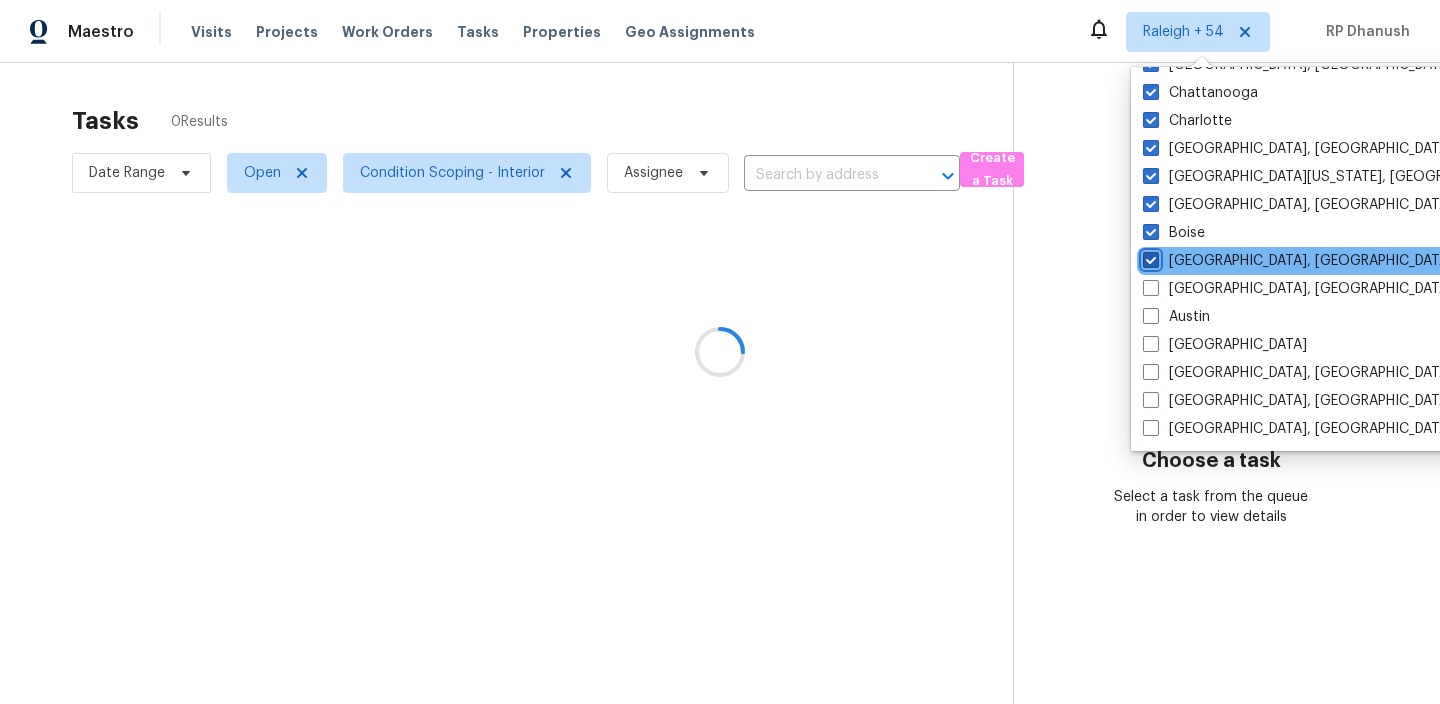 click on "[GEOGRAPHIC_DATA], [GEOGRAPHIC_DATA]" at bounding box center (1149, 257) 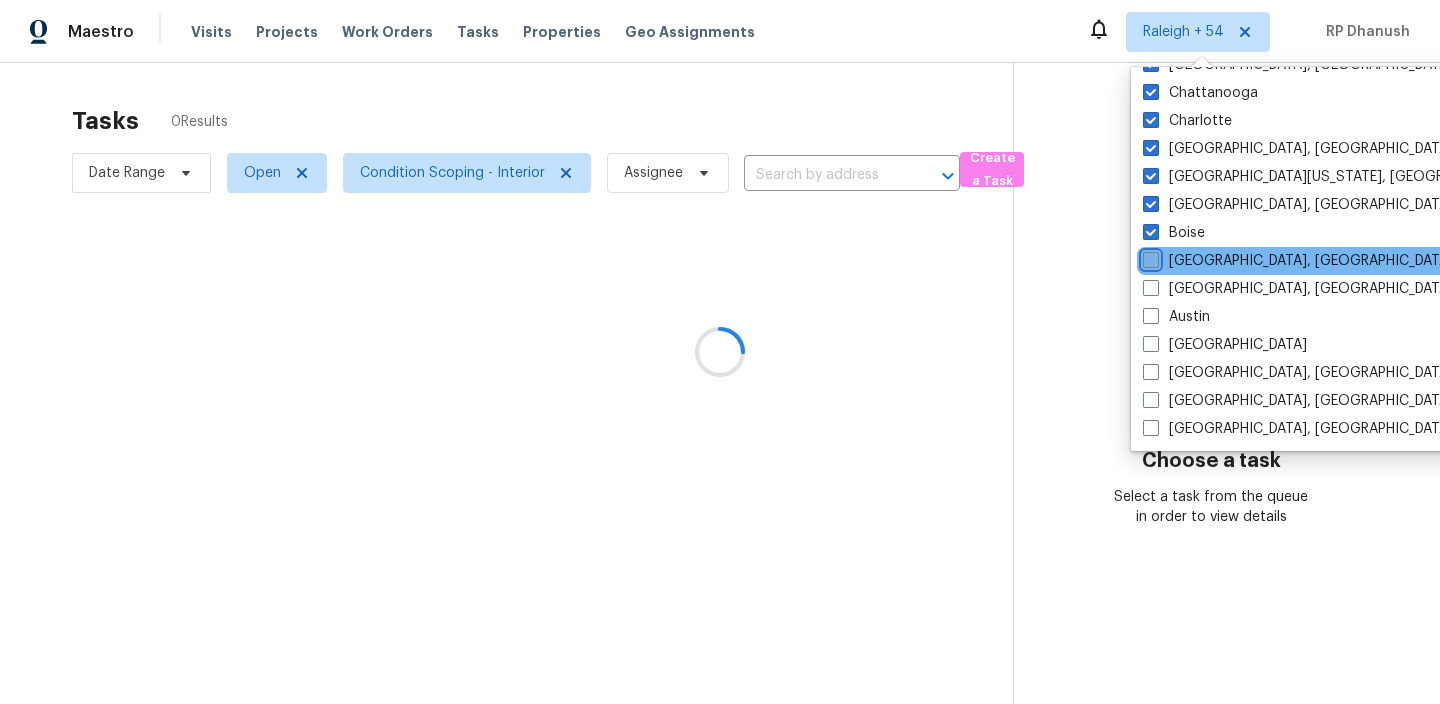 checkbox on "false" 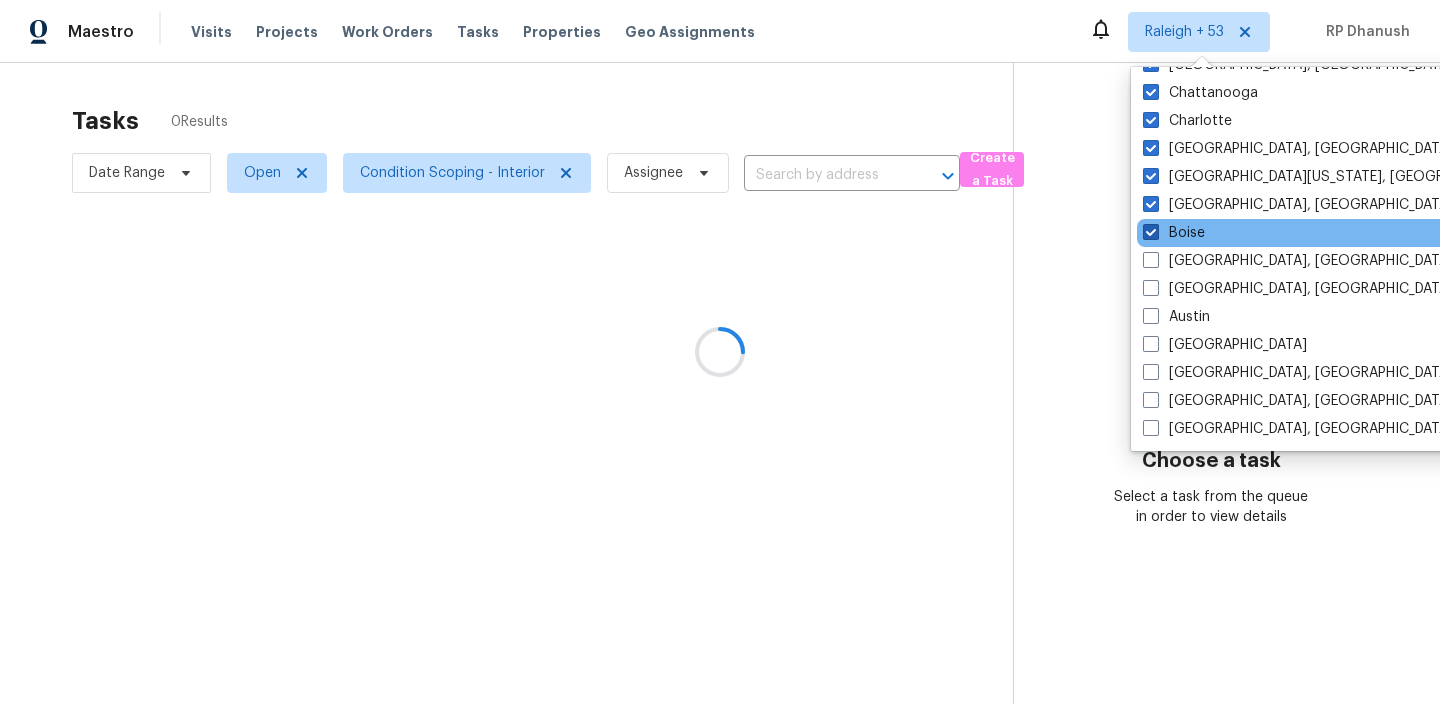 click on "Boise" at bounding box center (1174, 233) 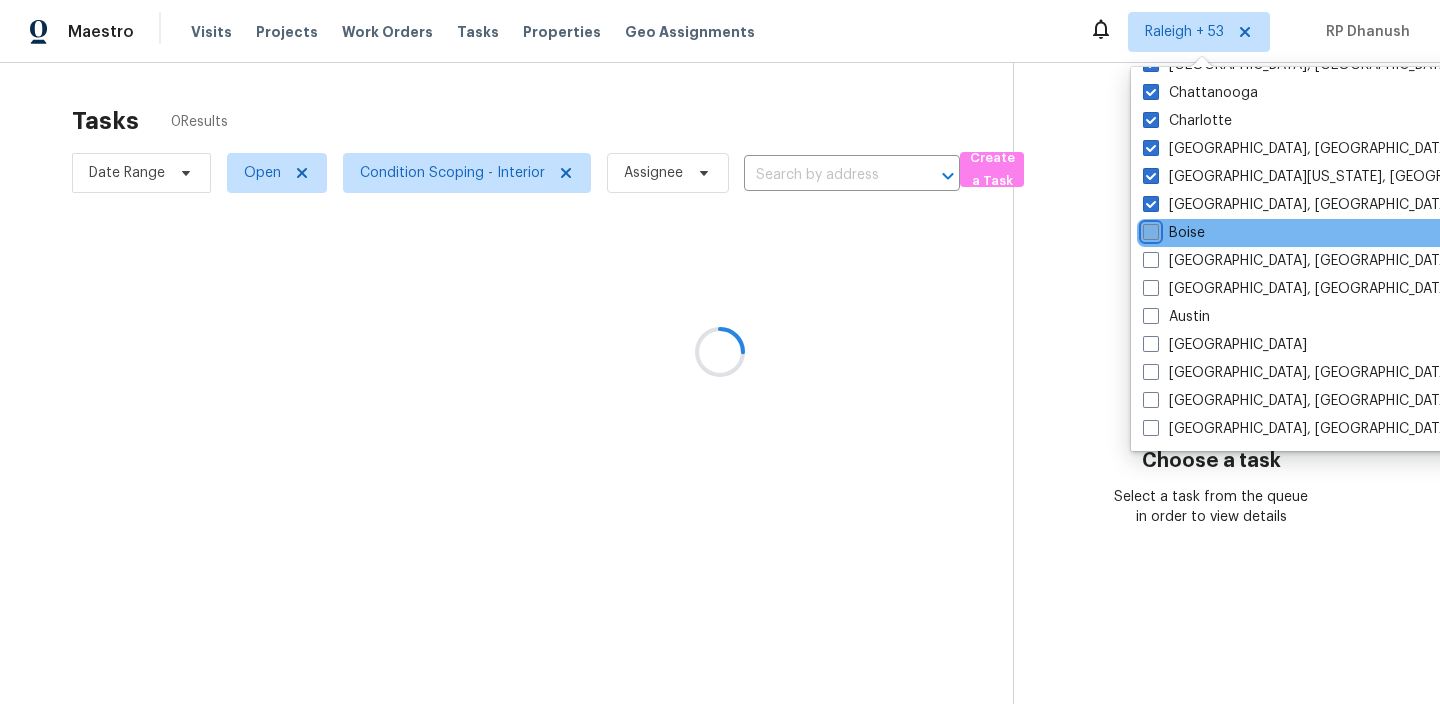 checkbox on "false" 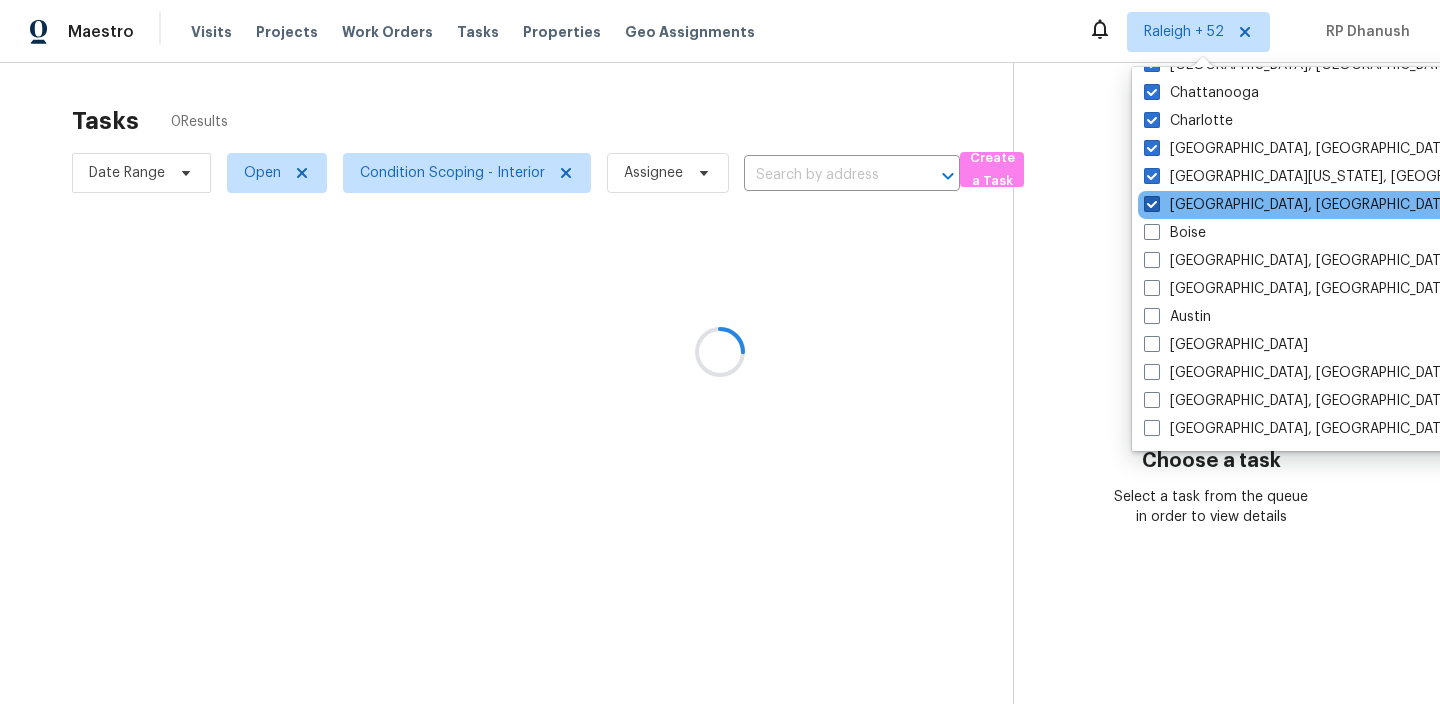 click on "[GEOGRAPHIC_DATA], [GEOGRAPHIC_DATA]" at bounding box center (1299, 205) 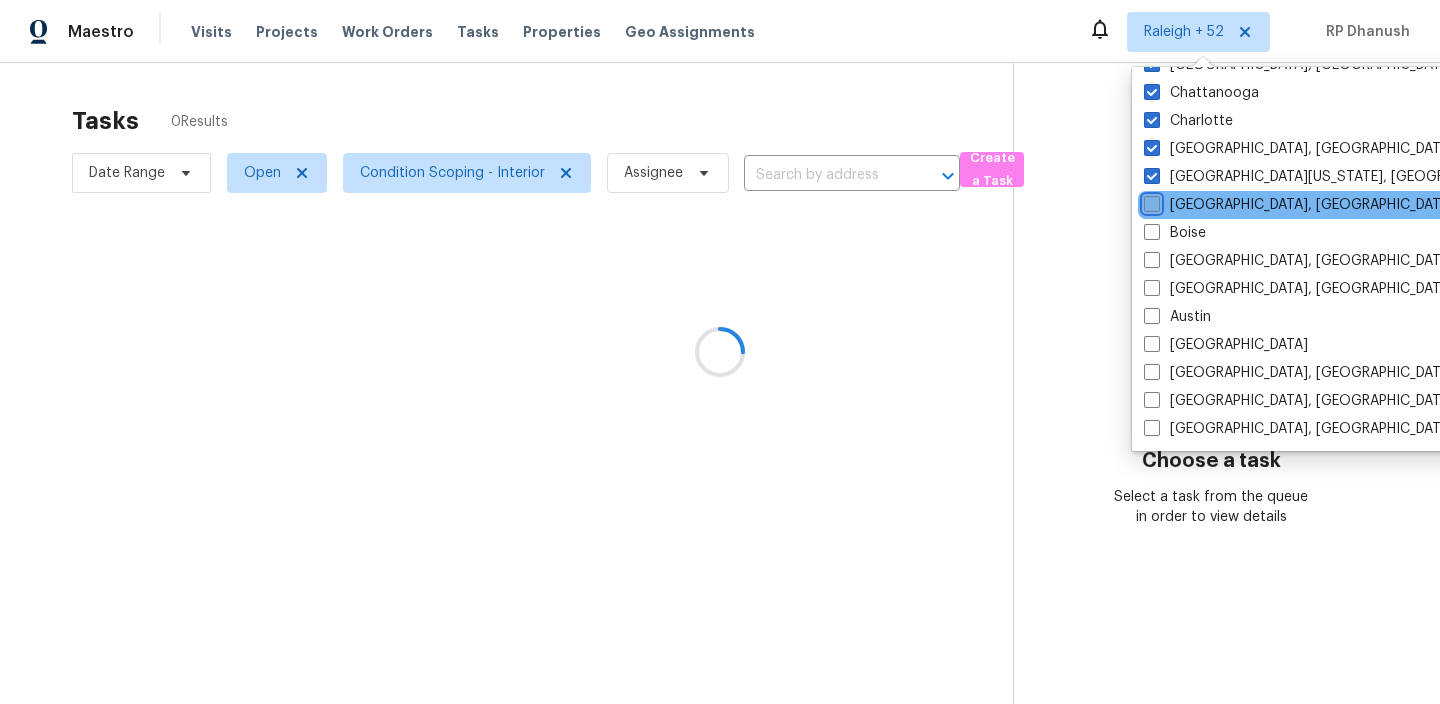 checkbox on "false" 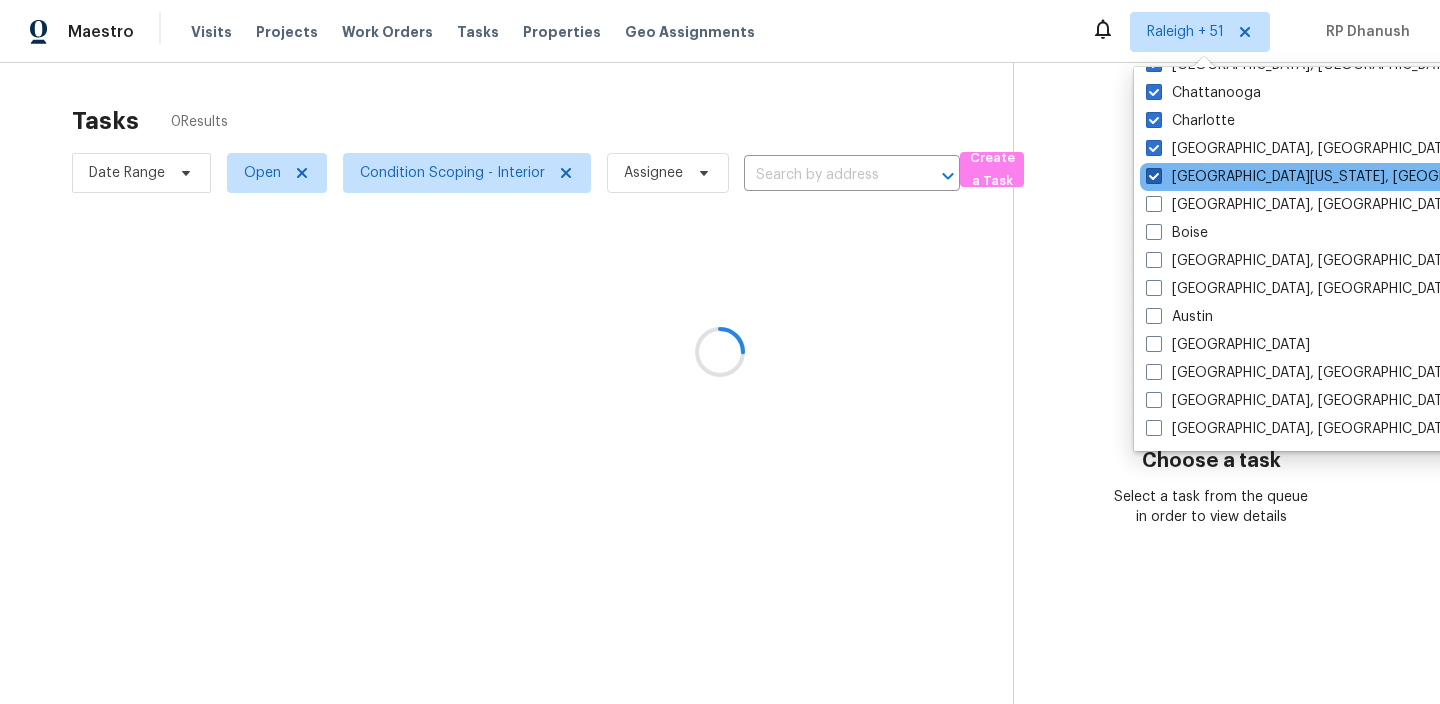 click on "[GEOGRAPHIC_DATA][US_STATE], [GEOGRAPHIC_DATA]" at bounding box center (1338, 177) 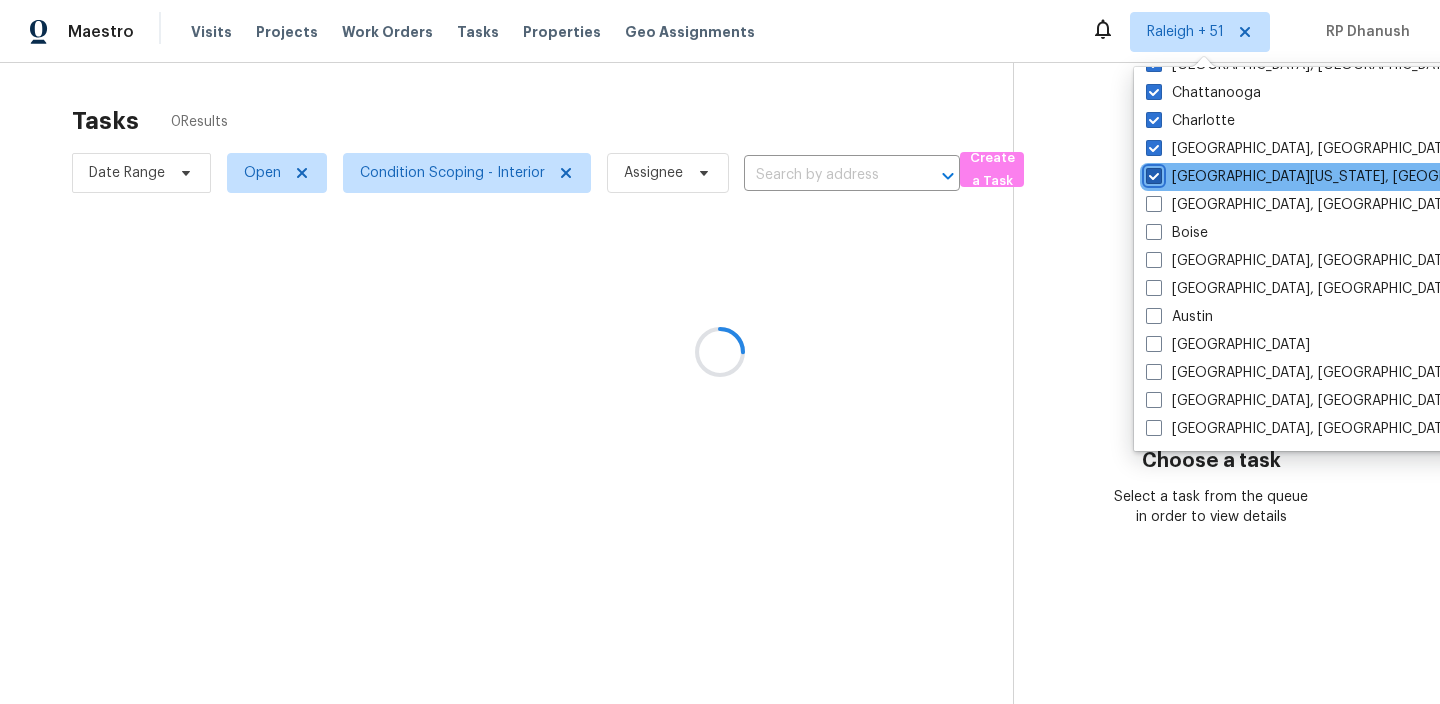 click on "[GEOGRAPHIC_DATA][US_STATE], [GEOGRAPHIC_DATA]" at bounding box center (1152, 173) 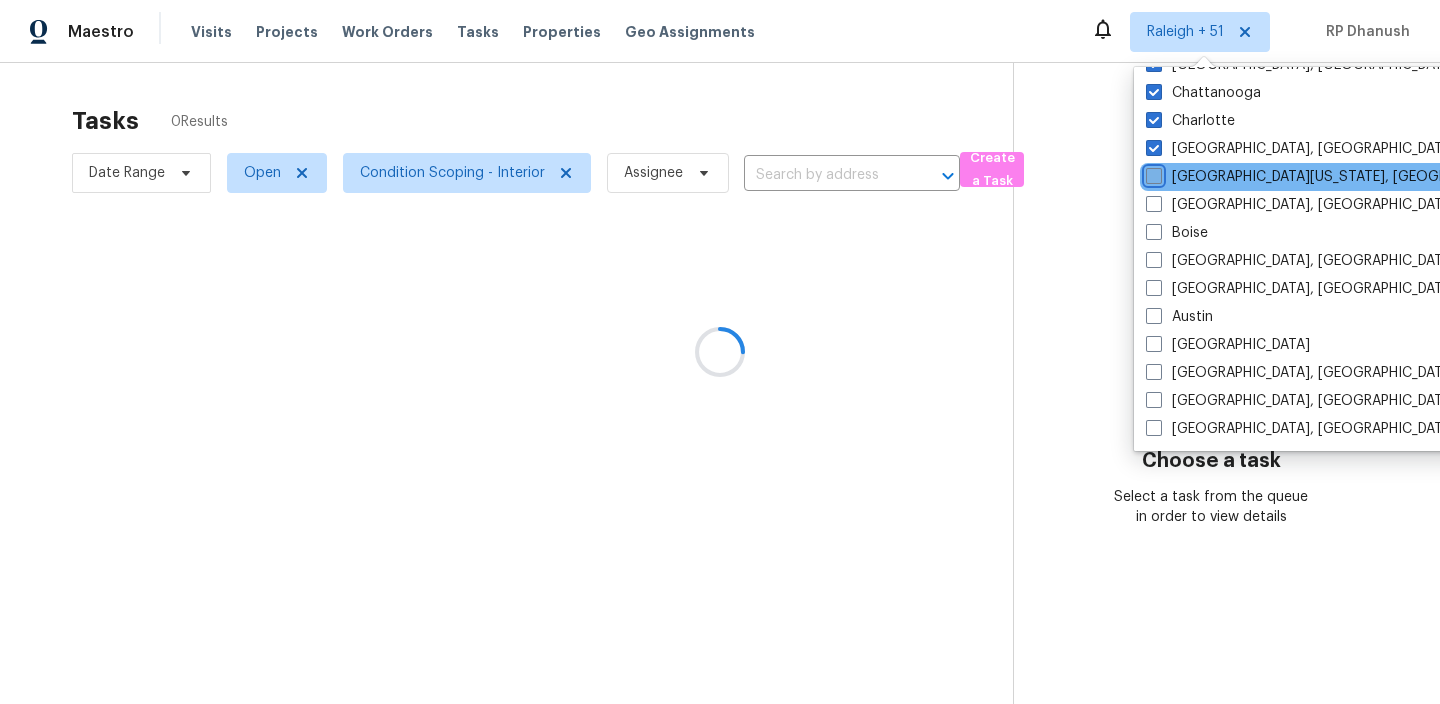 checkbox on "false" 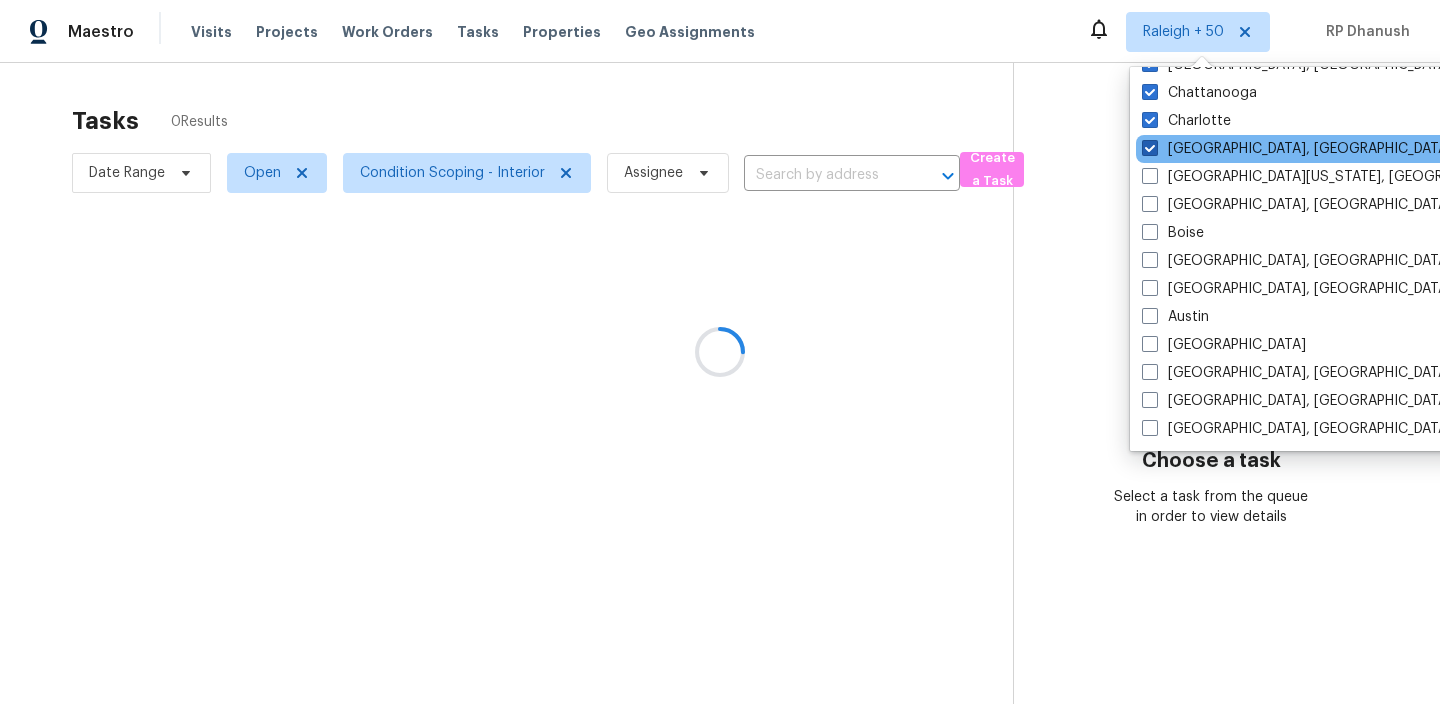 click on "[GEOGRAPHIC_DATA], [GEOGRAPHIC_DATA]" at bounding box center [1297, 149] 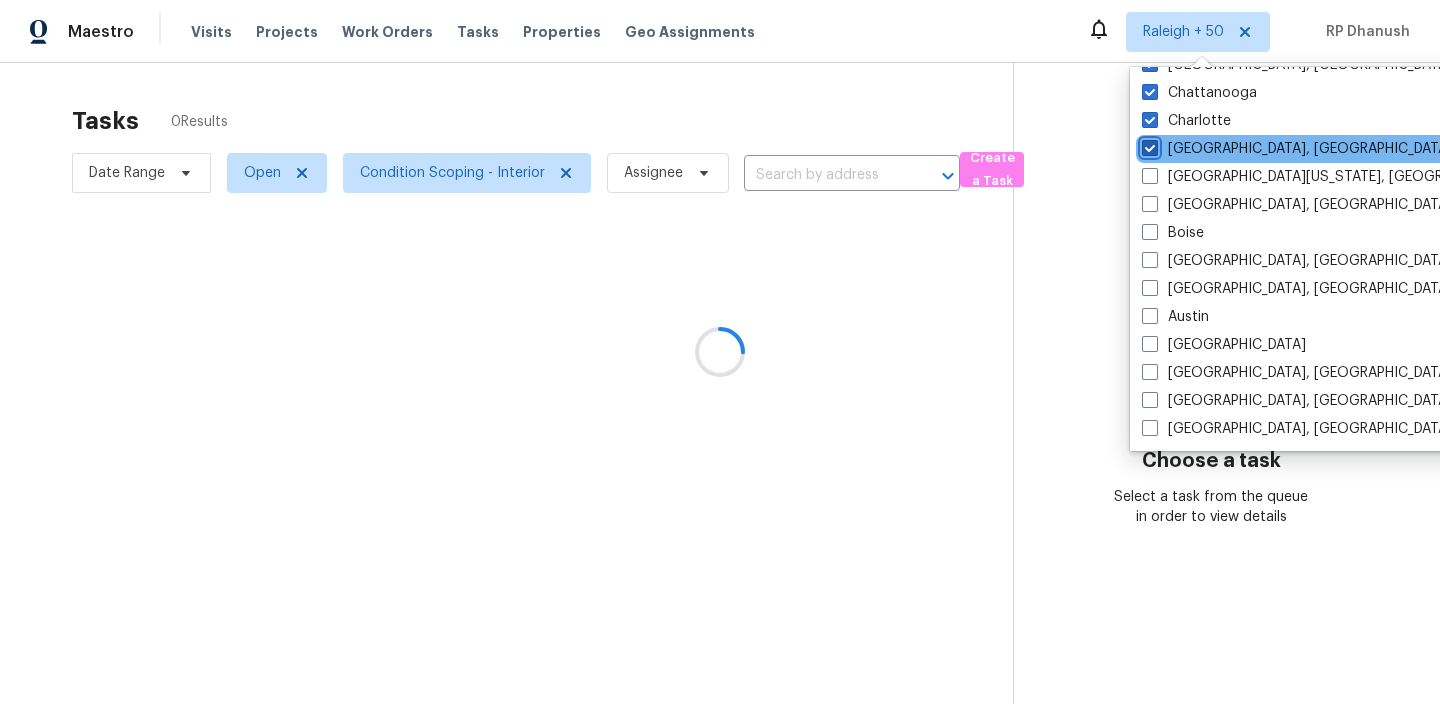 click on "[GEOGRAPHIC_DATA], [GEOGRAPHIC_DATA]" at bounding box center [1148, 145] 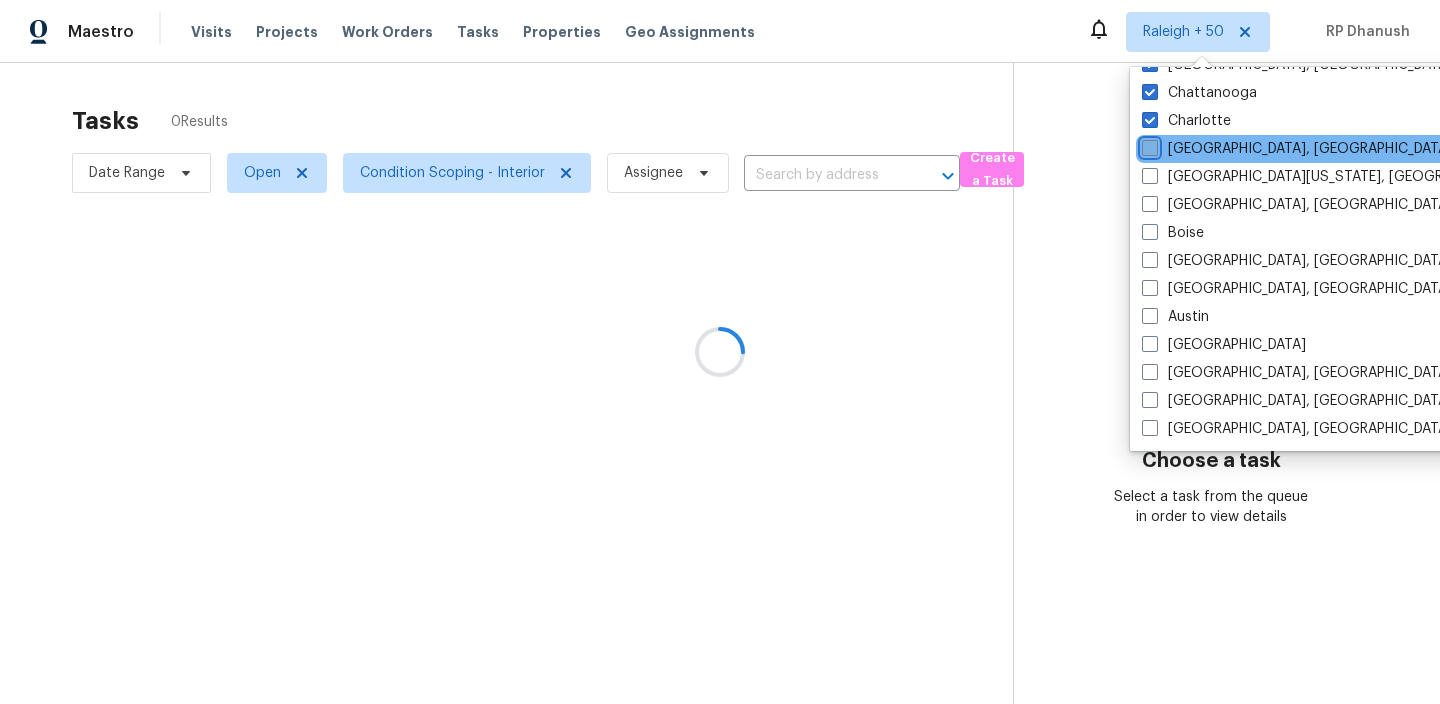checkbox on "false" 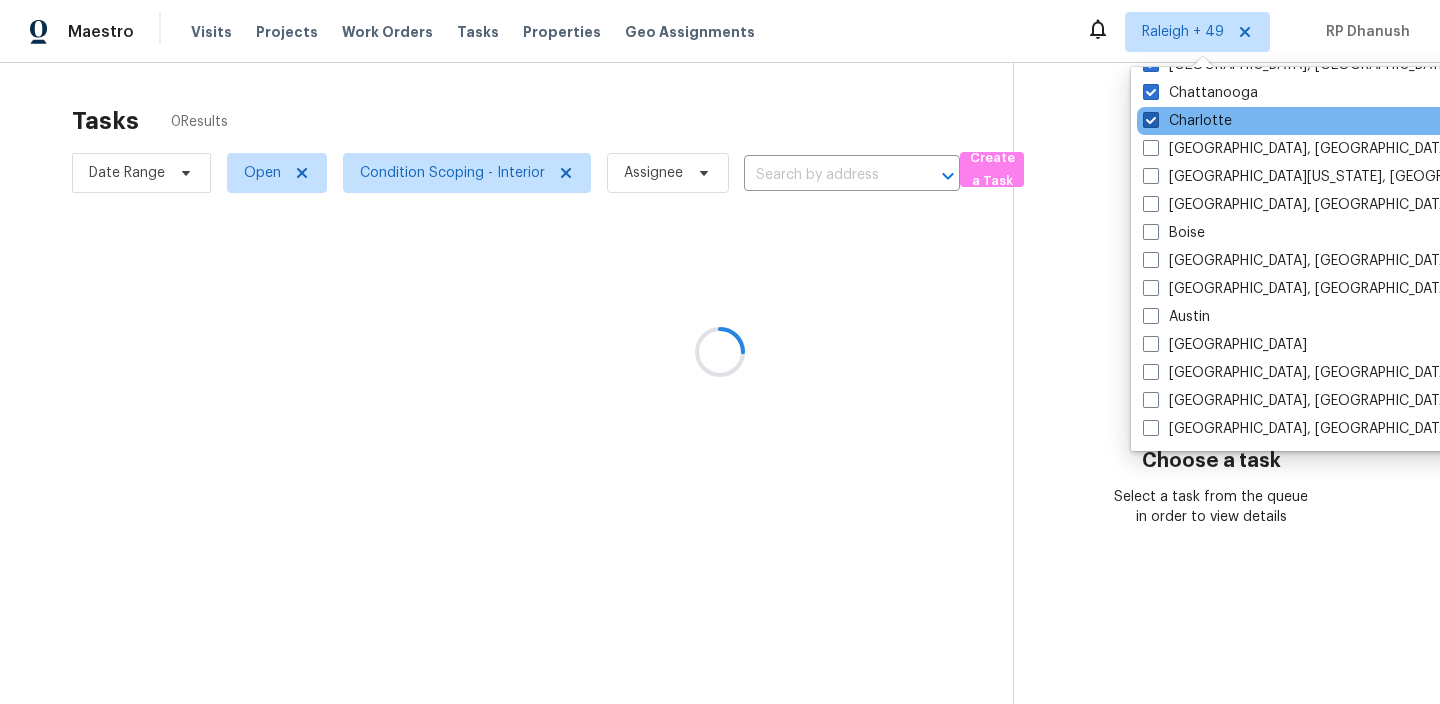 click on "Charlotte" at bounding box center (1187, 121) 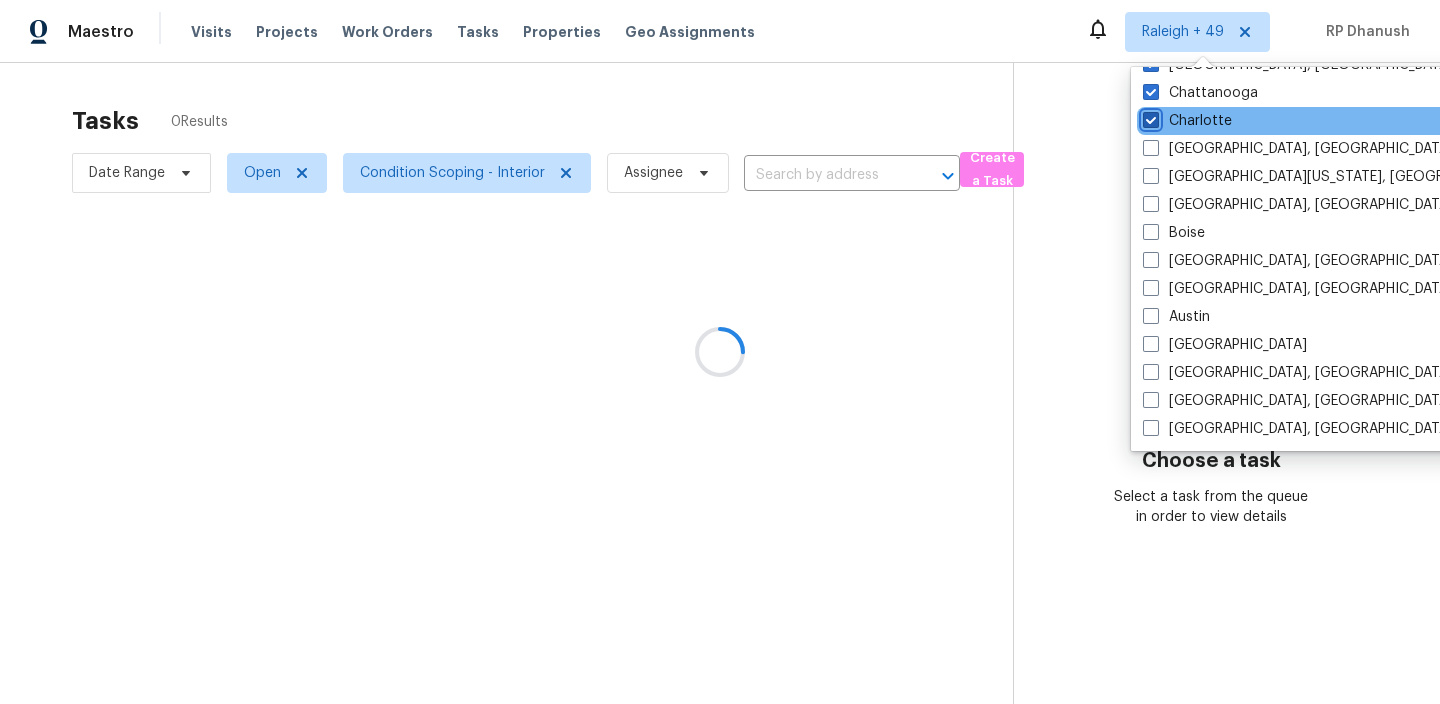 click on "Charlotte" at bounding box center [1149, 117] 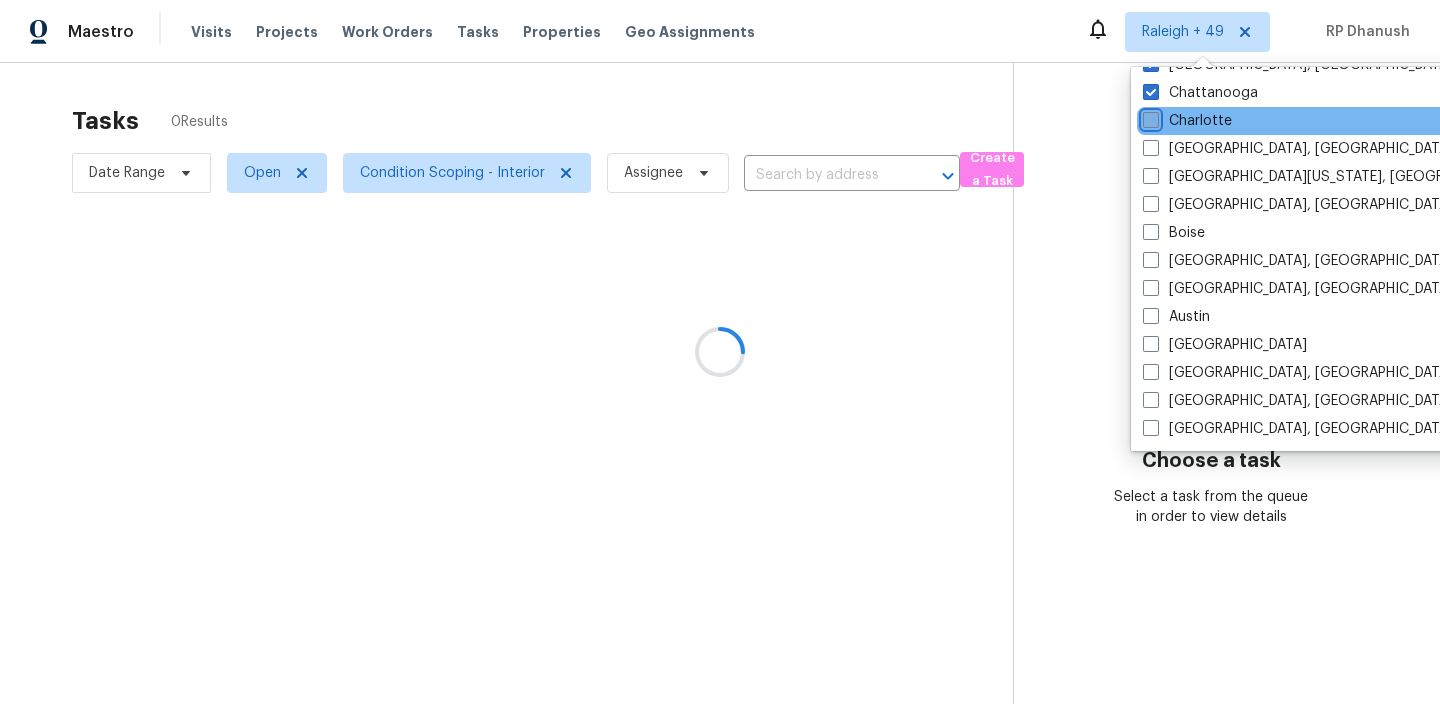 checkbox on "false" 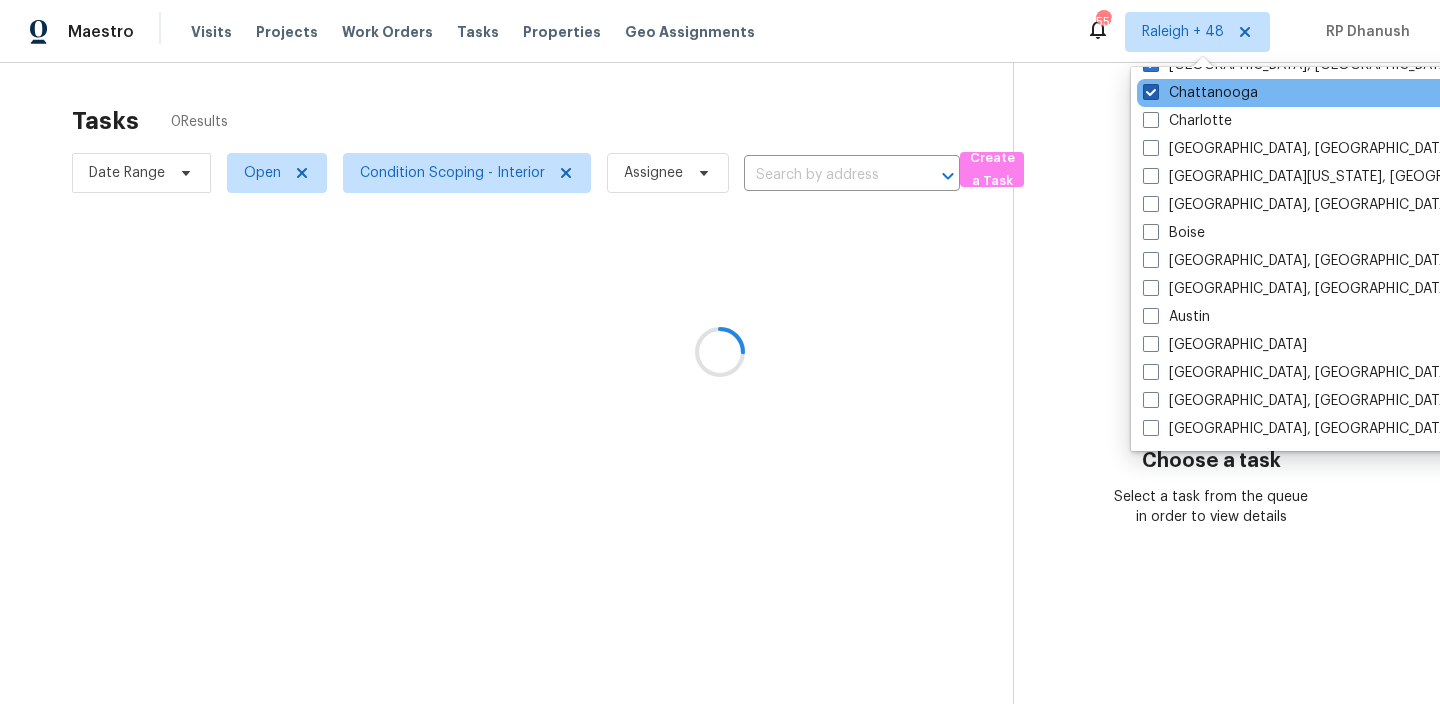 click on "Chattanooga" at bounding box center (1200, 93) 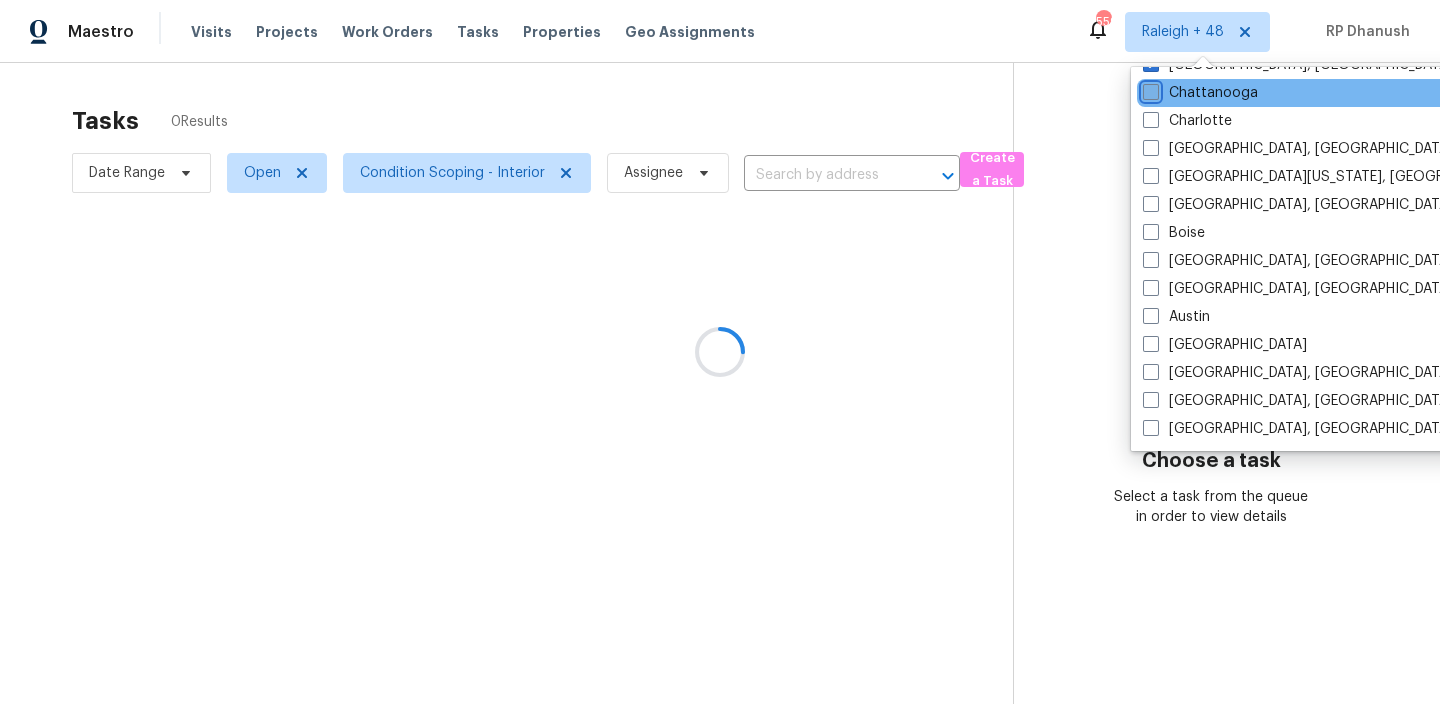 checkbox on "false" 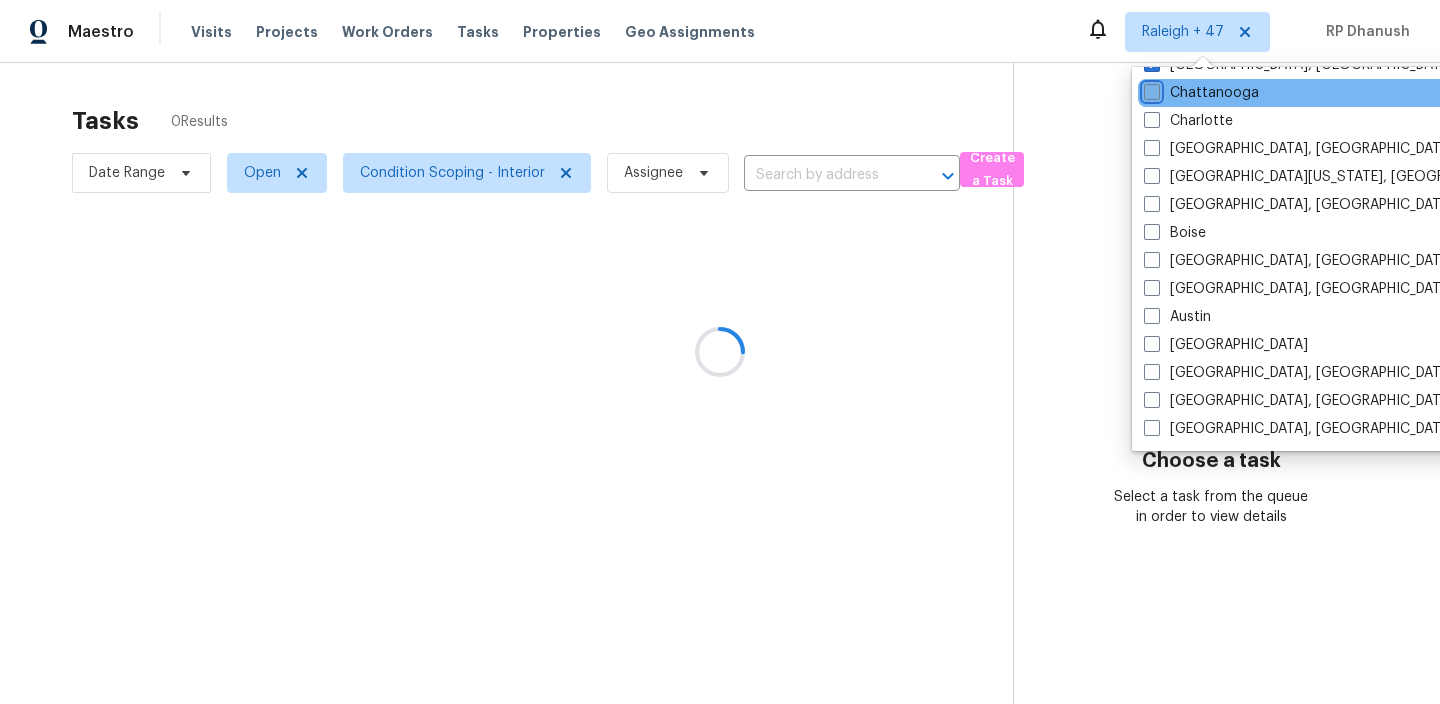 scroll, scrollTop: 1239, scrollLeft: 0, axis: vertical 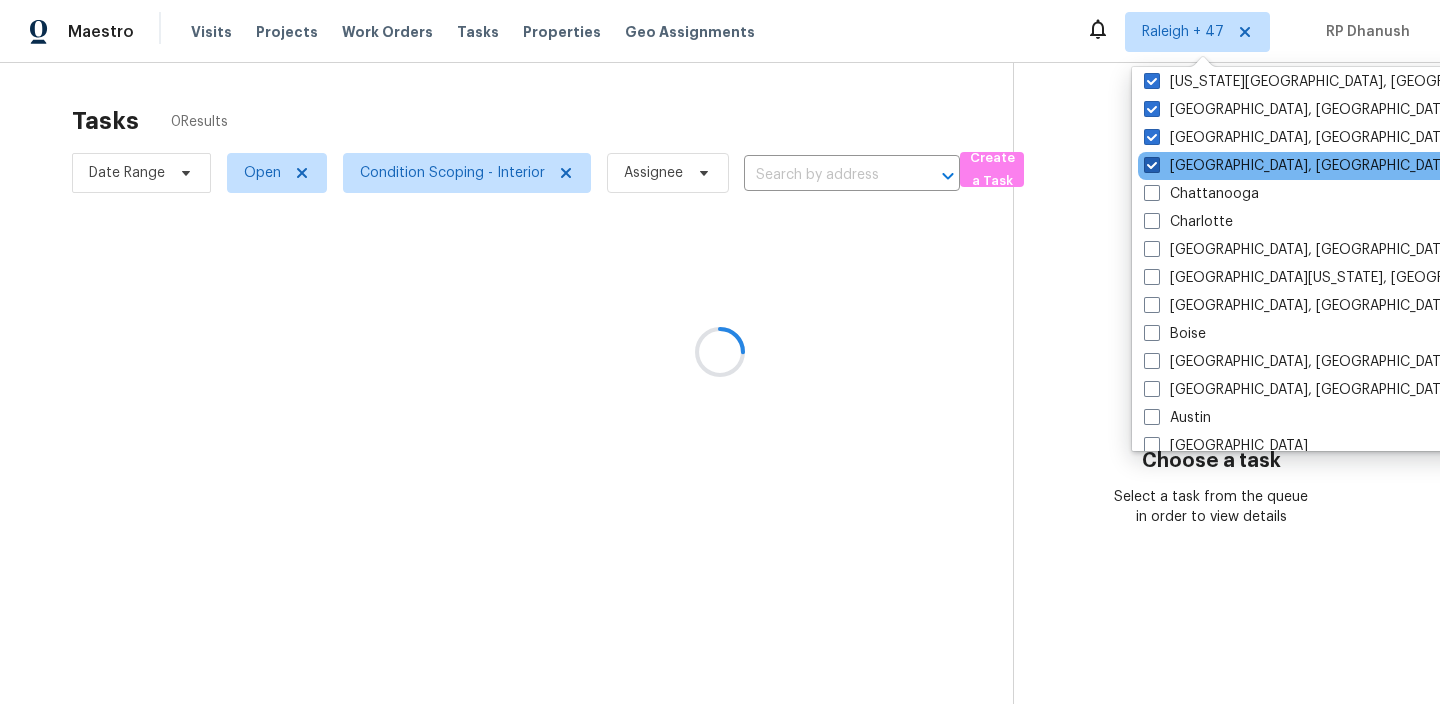 click on "[GEOGRAPHIC_DATA], [GEOGRAPHIC_DATA]" at bounding box center (1299, 166) 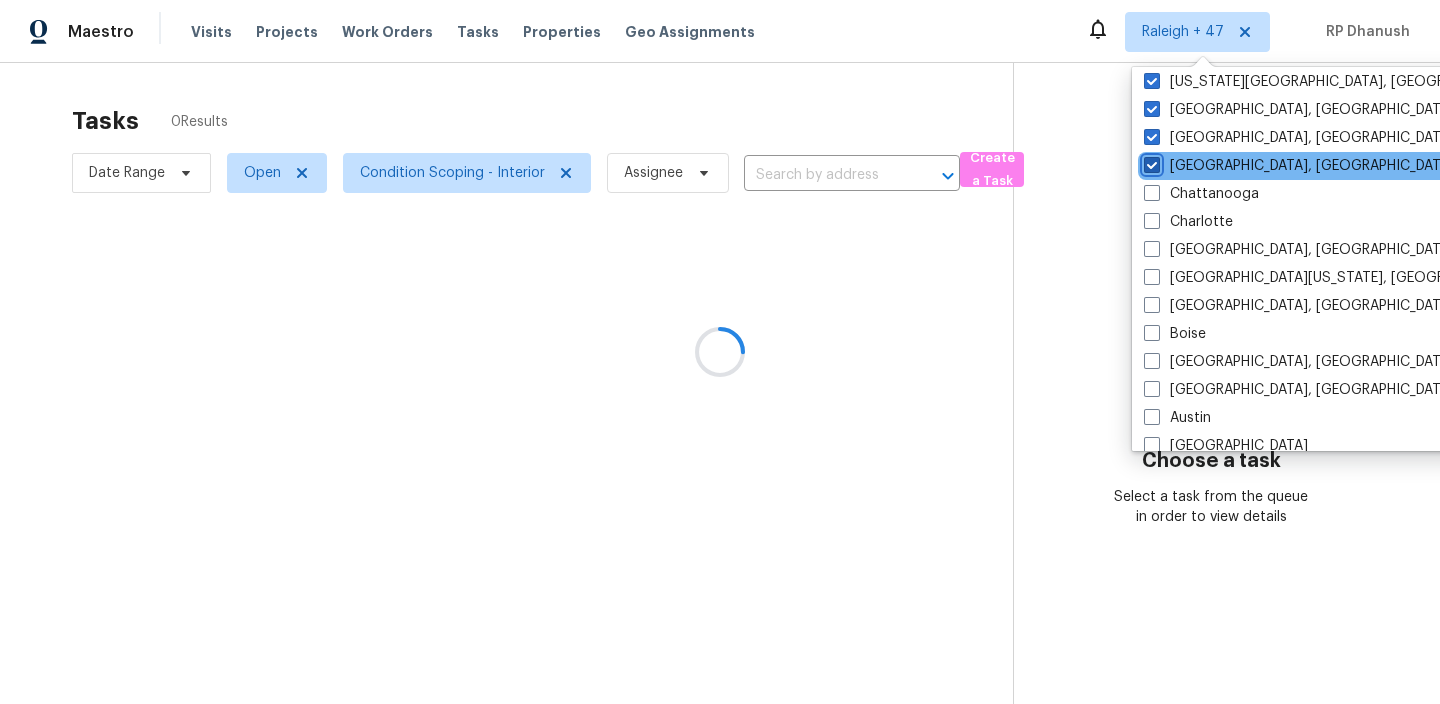 click on "[GEOGRAPHIC_DATA], [GEOGRAPHIC_DATA]" at bounding box center (1150, 162) 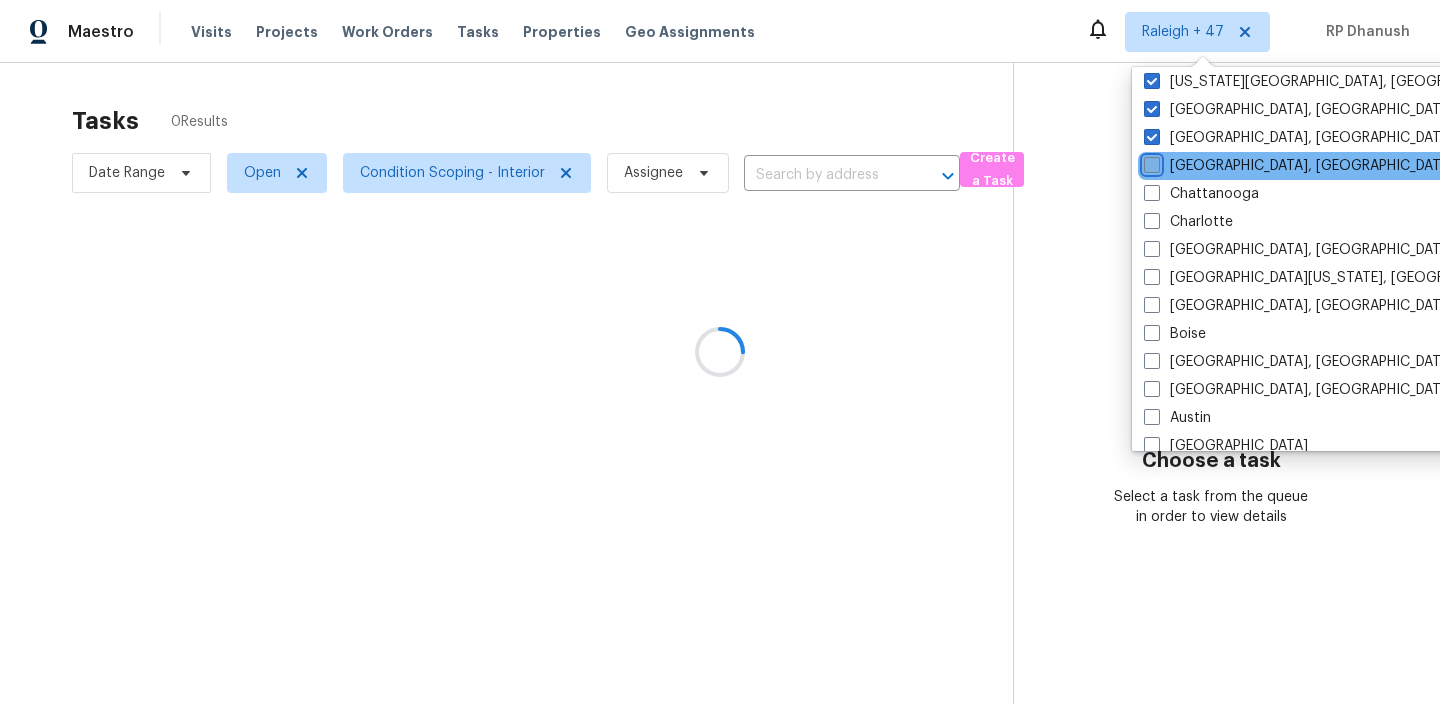 checkbox on "false" 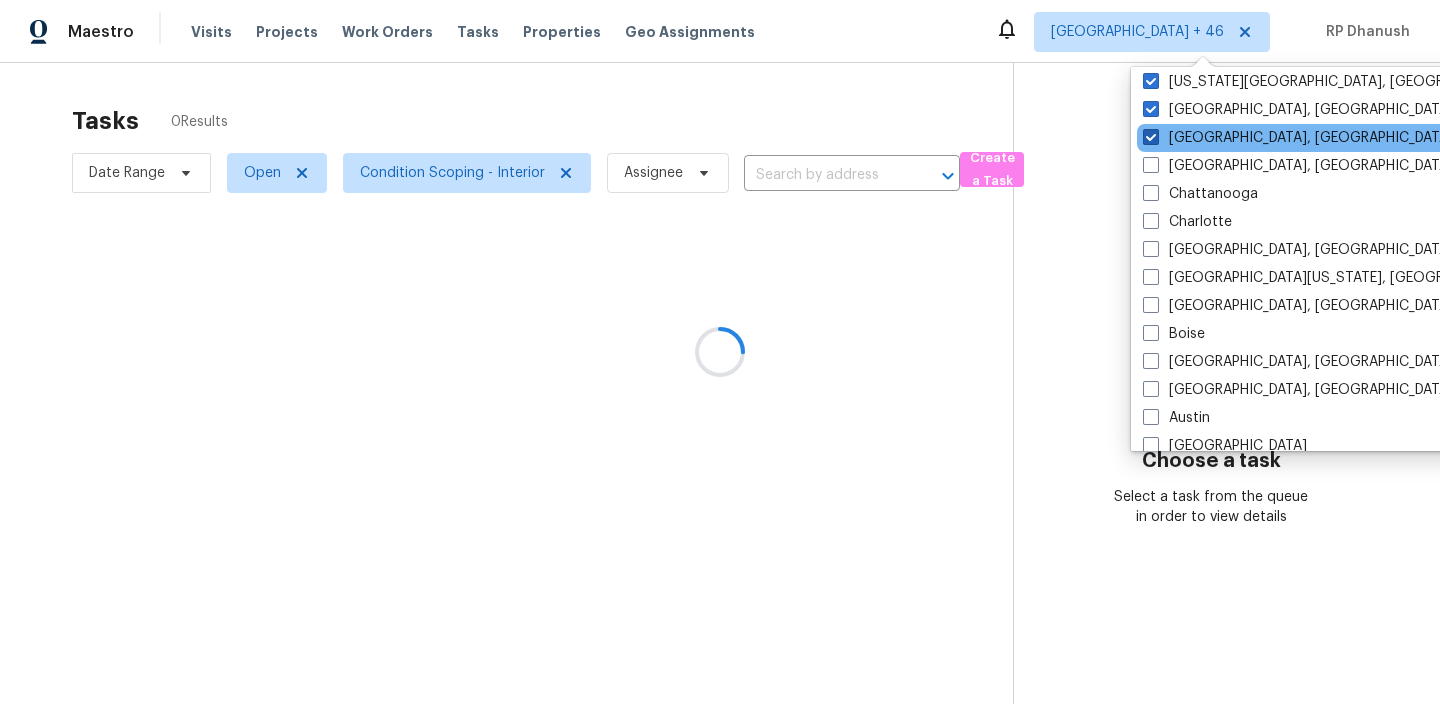 click on "[GEOGRAPHIC_DATA], [GEOGRAPHIC_DATA]" at bounding box center [1298, 138] 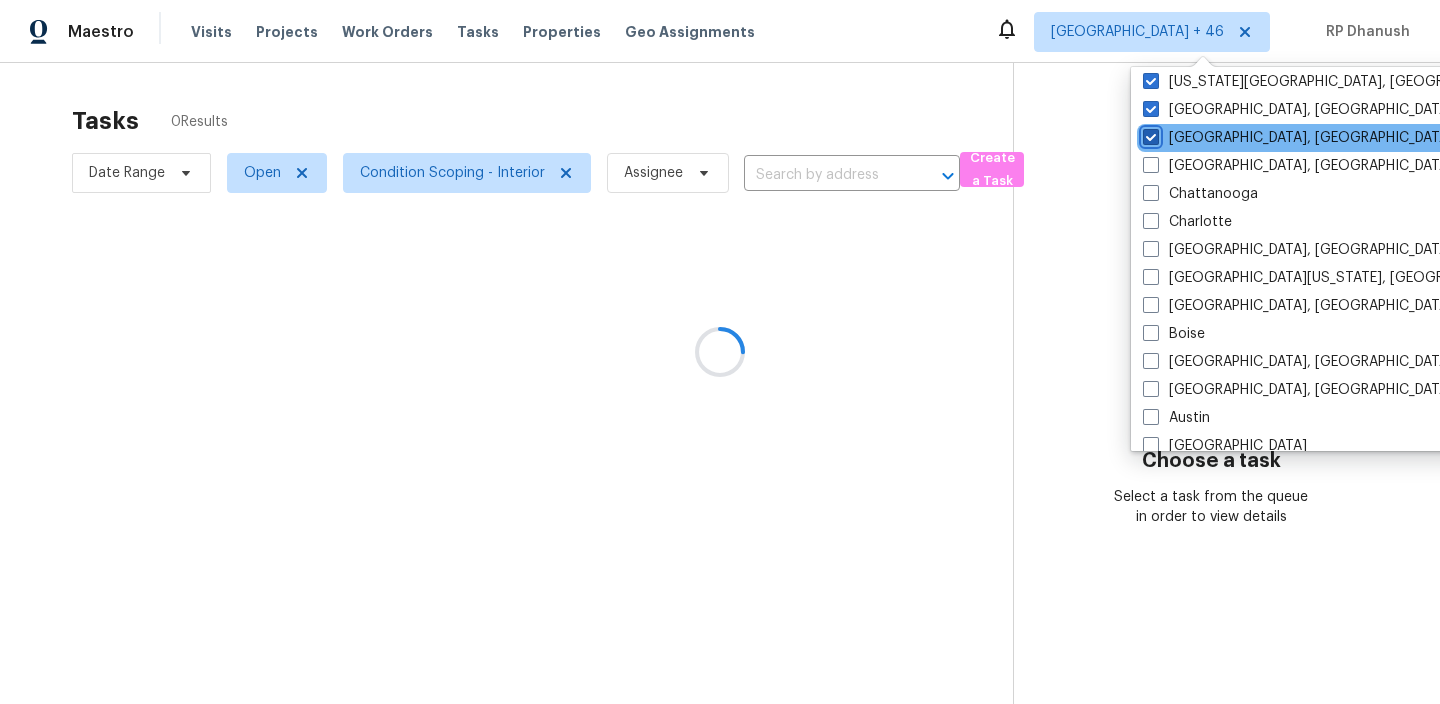 click on "[GEOGRAPHIC_DATA], [GEOGRAPHIC_DATA]" at bounding box center (1149, 134) 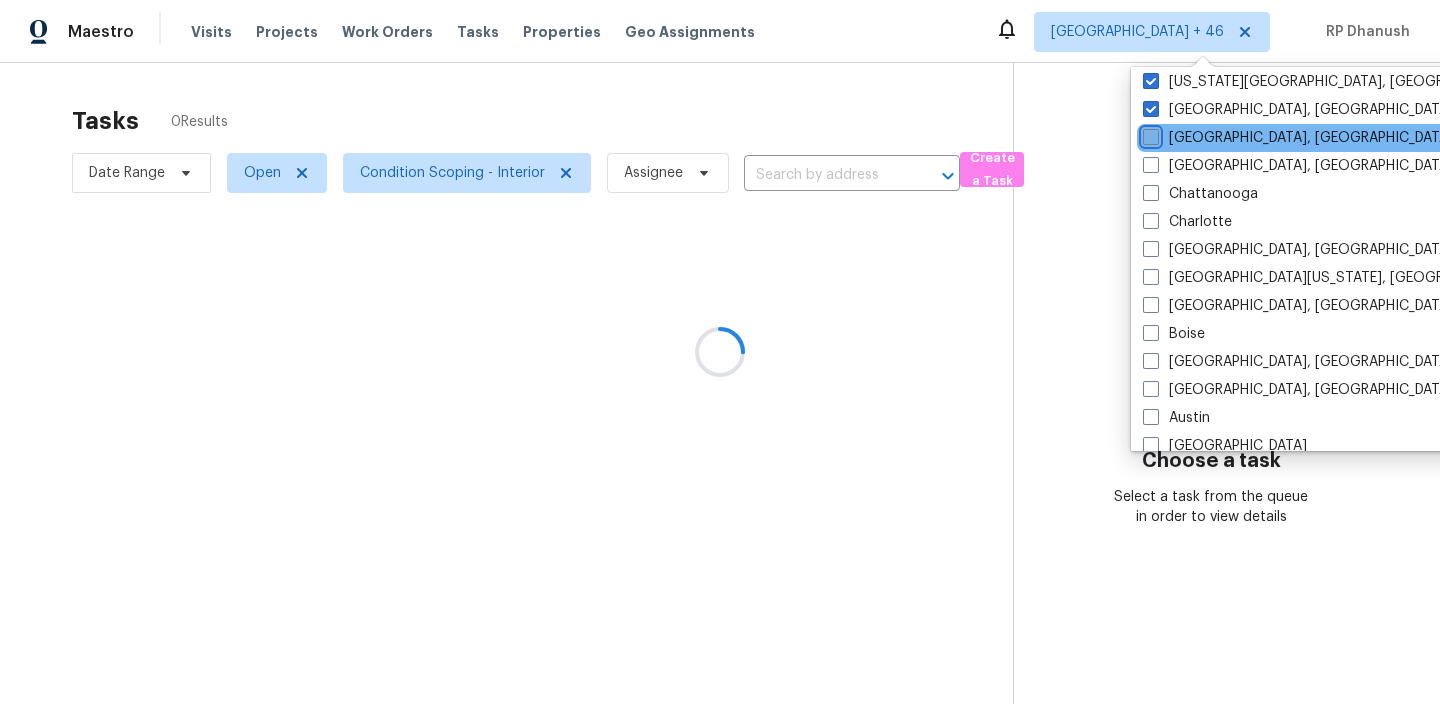 checkbox on "false" 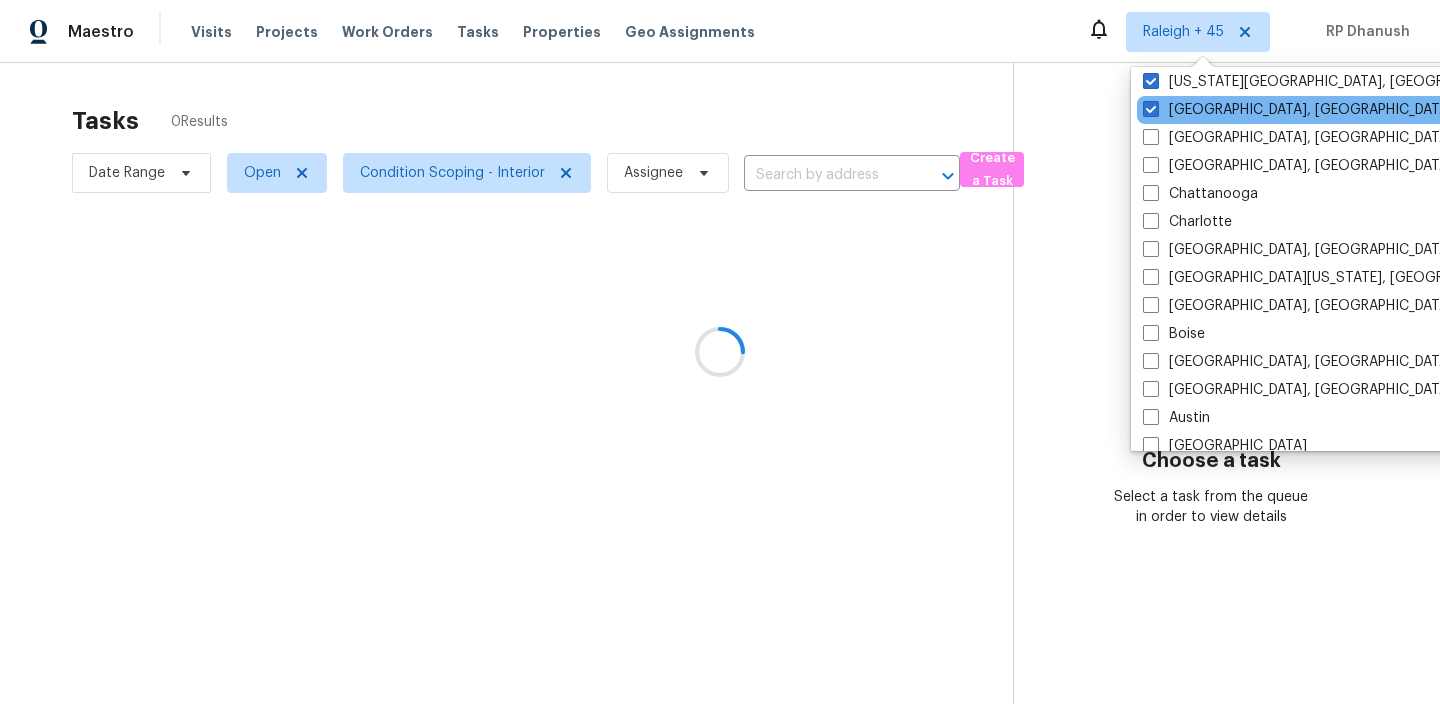 click on "[GEOGRAPHIC_DATA], [GEOGRAPHIC_DATA]" at bounding box center [1338, 110] 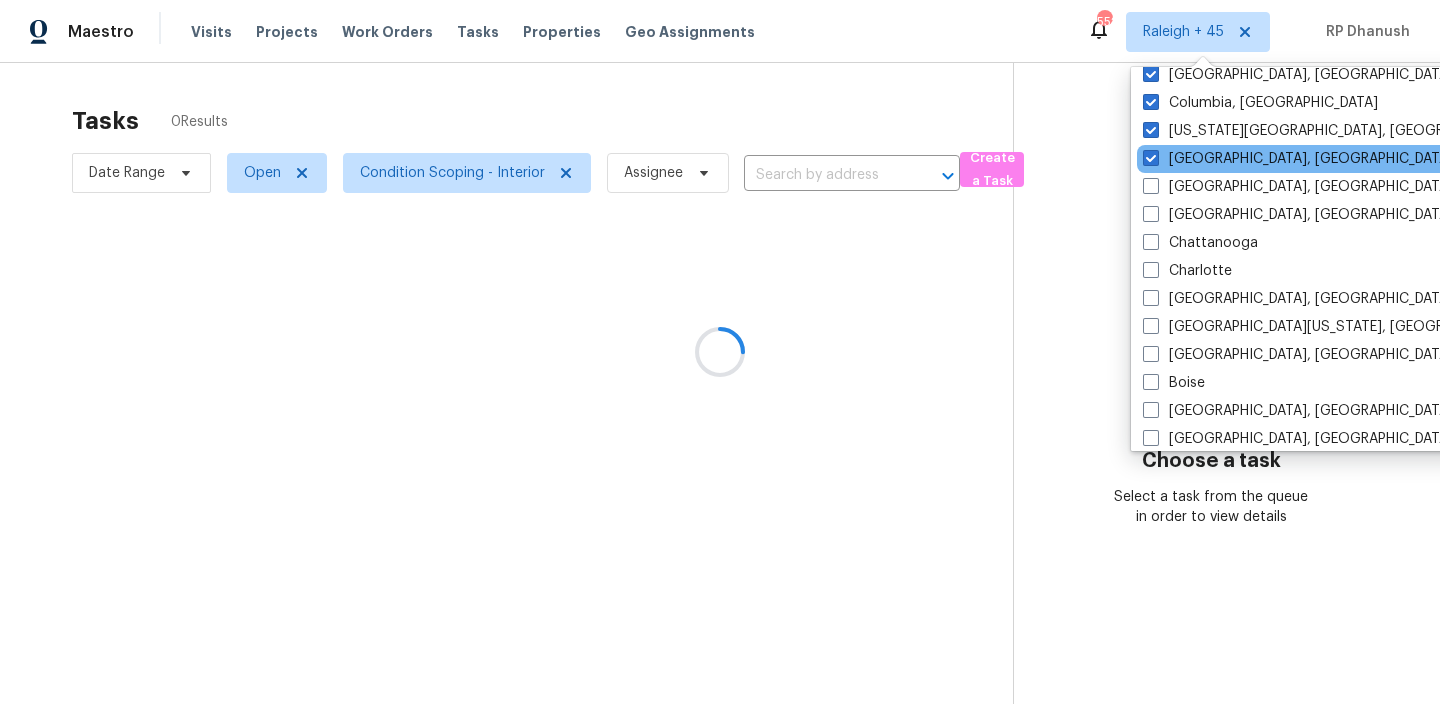 scroll, scrollTop: 1165, scrollLeft: 0, axis: vertical 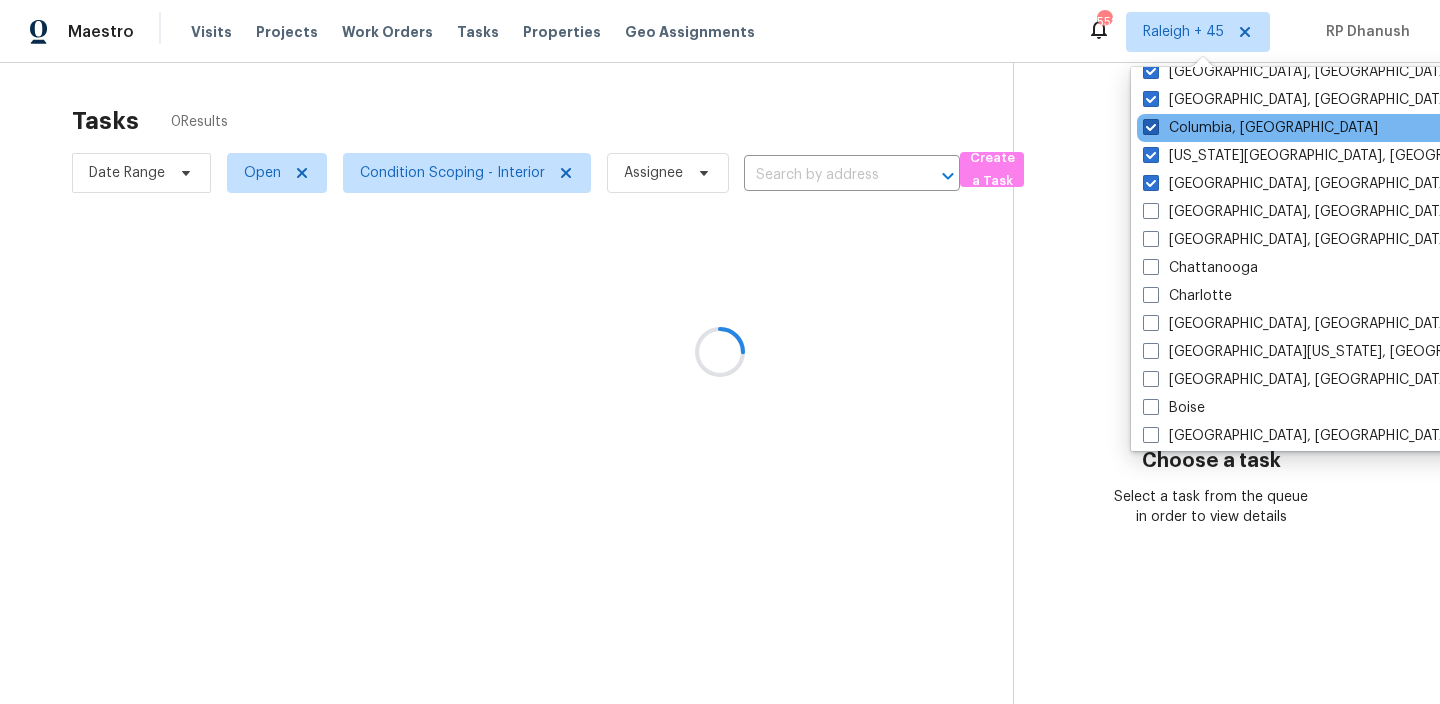 click on "Columbia, [GEOGRAPHIC_DATA]" at bounding box center (1260, 128) 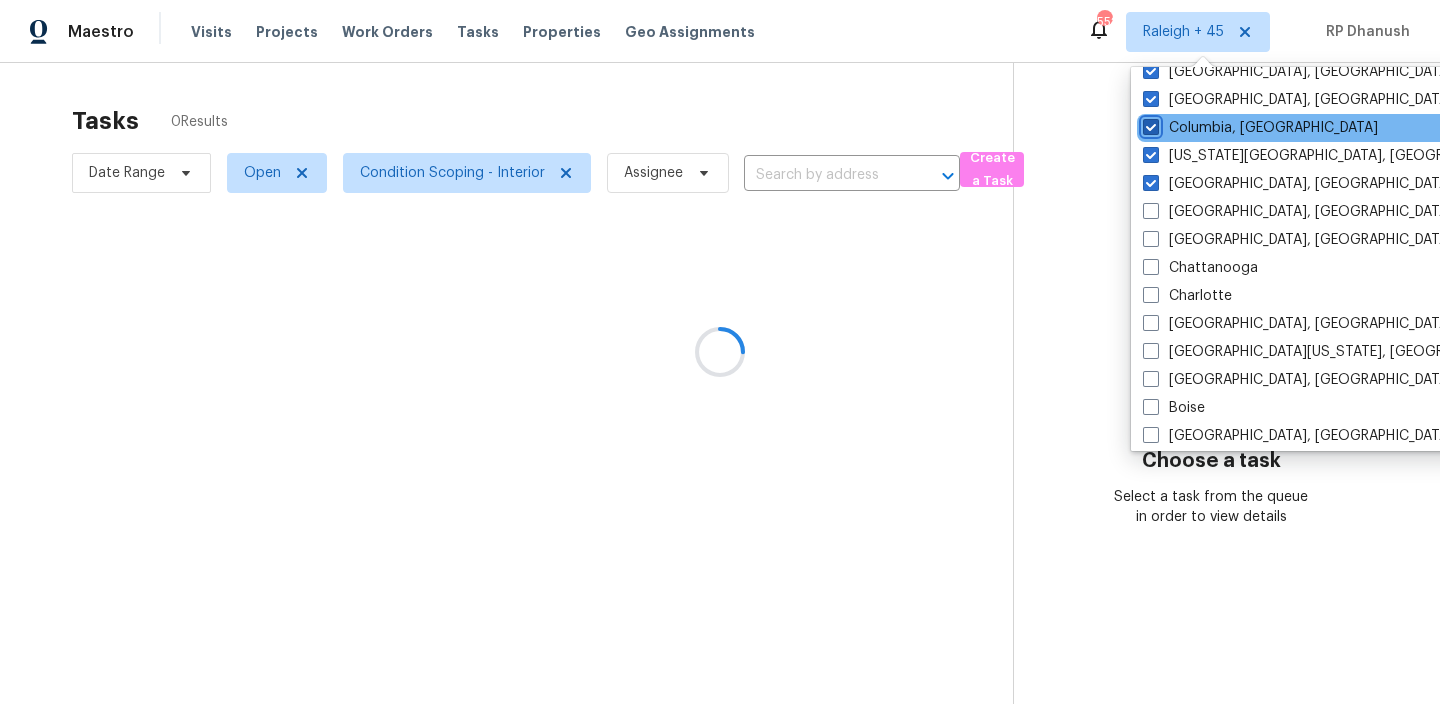 click on "Columbia, [GEOGRAPHIC_DATA]" at bounding box center (1149, 124) 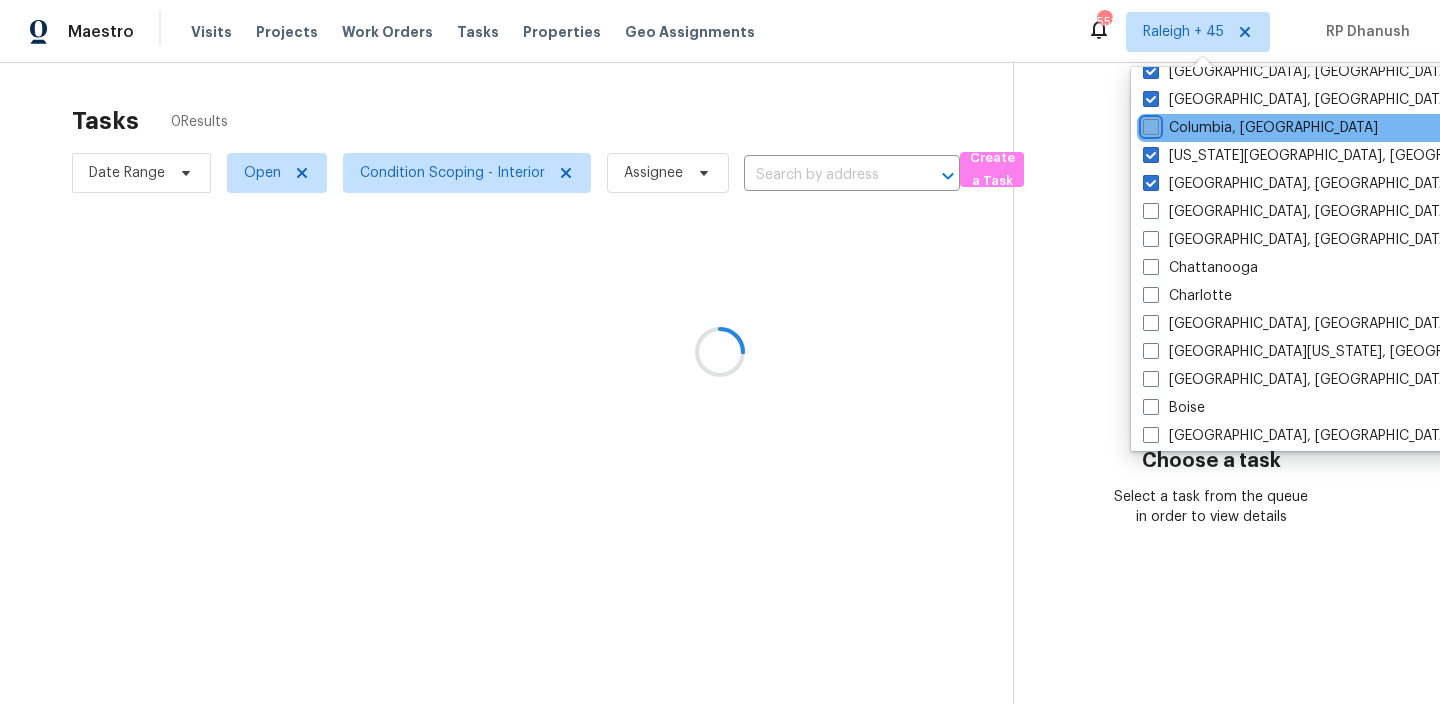 checkbox on "false" 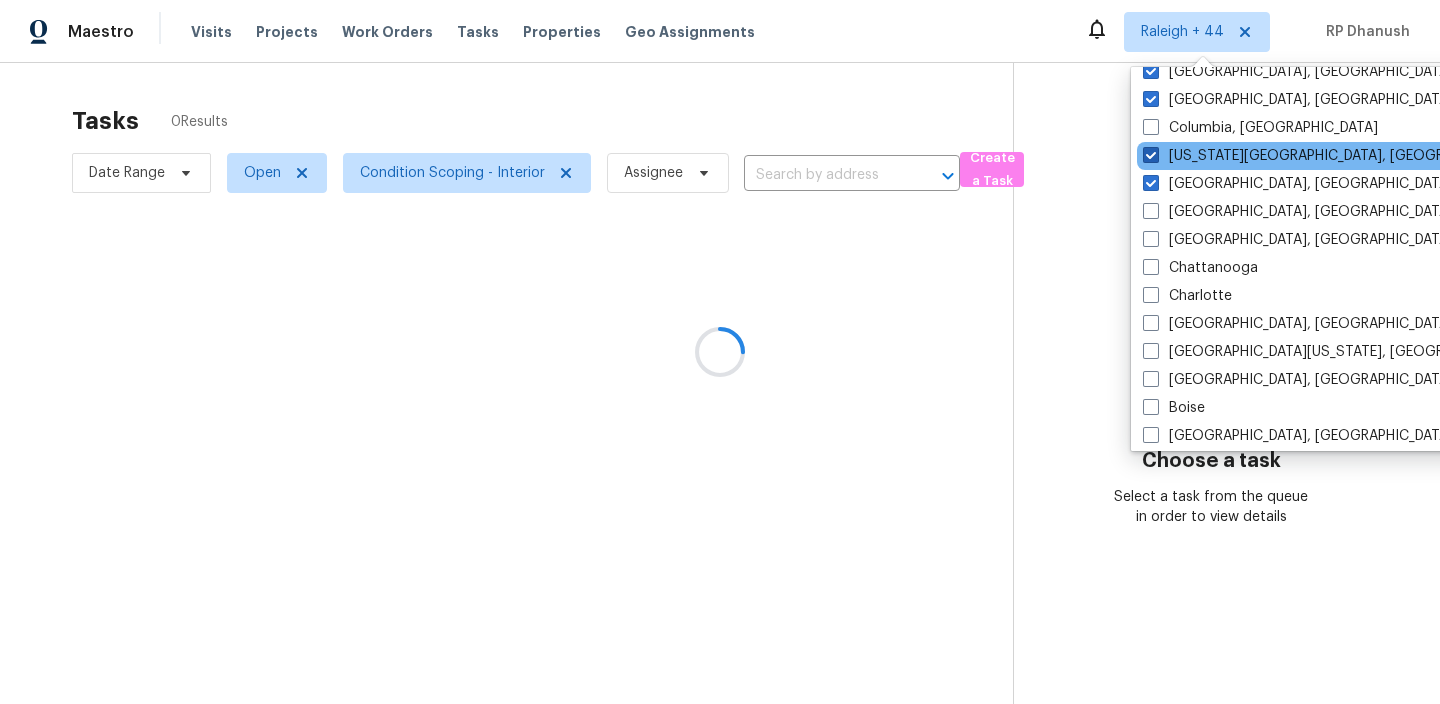 click on "[US_STATE][GEOGRAPHIC_DATA], [GEOGRAPHIC_DATA]" at bounding box center [1335, 156] 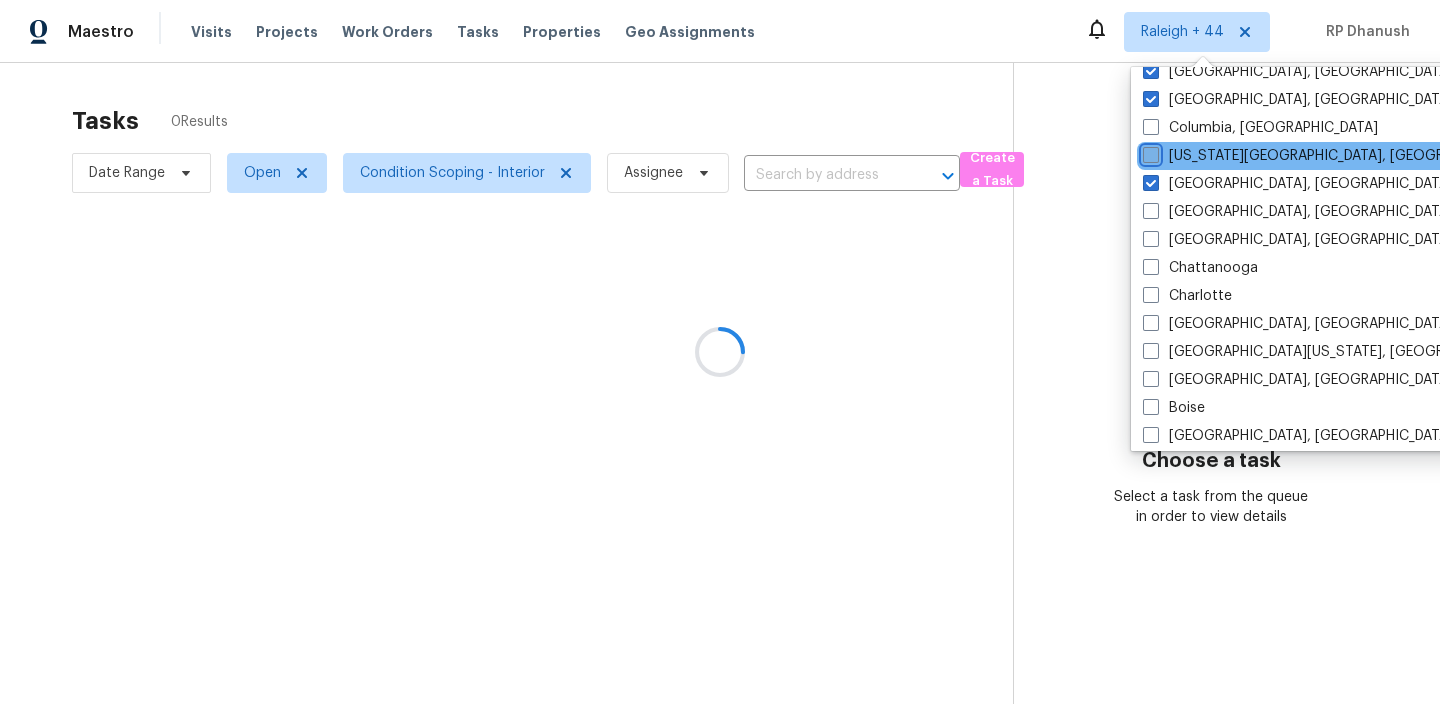 checkbox on "false" 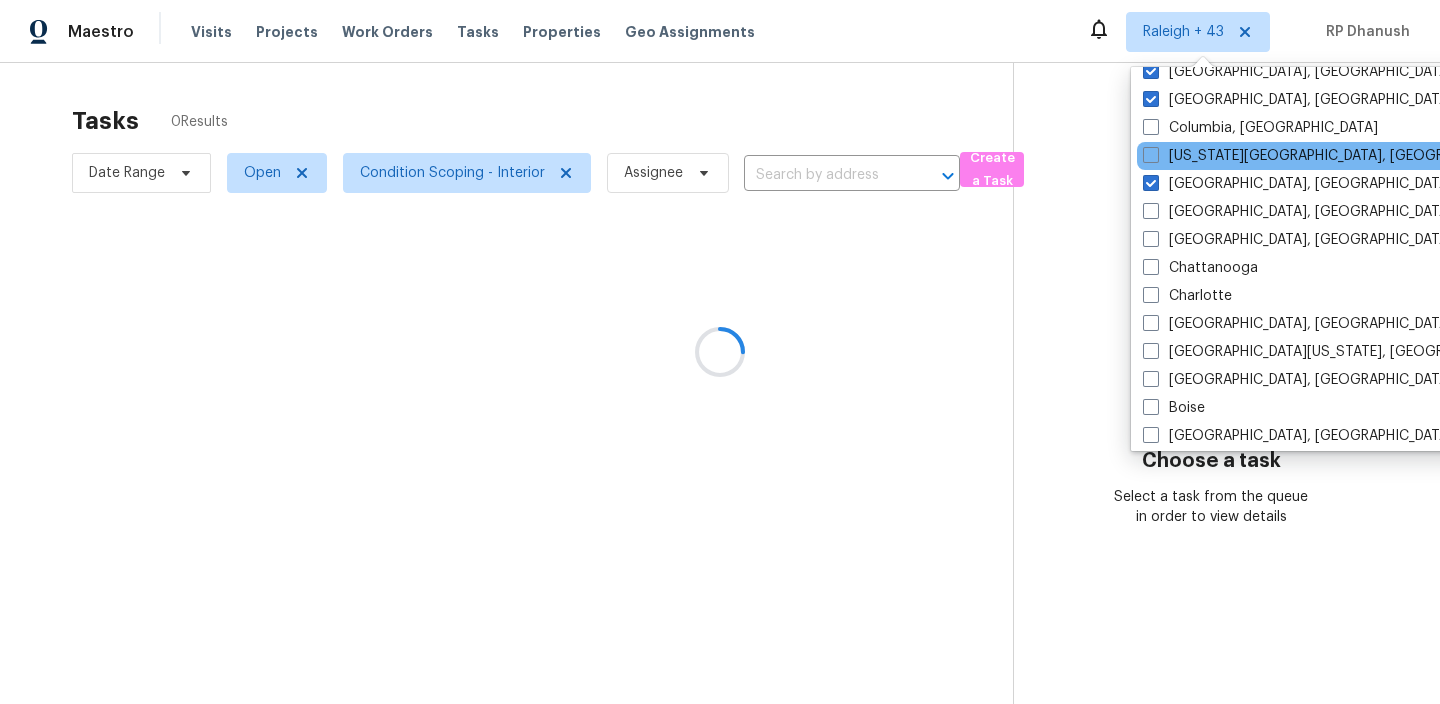 click on "[US_STATE][GEOGRAPHIC_DATA], [GEOGRAPHIC_DATA]" at bounding box center (1338, 156) 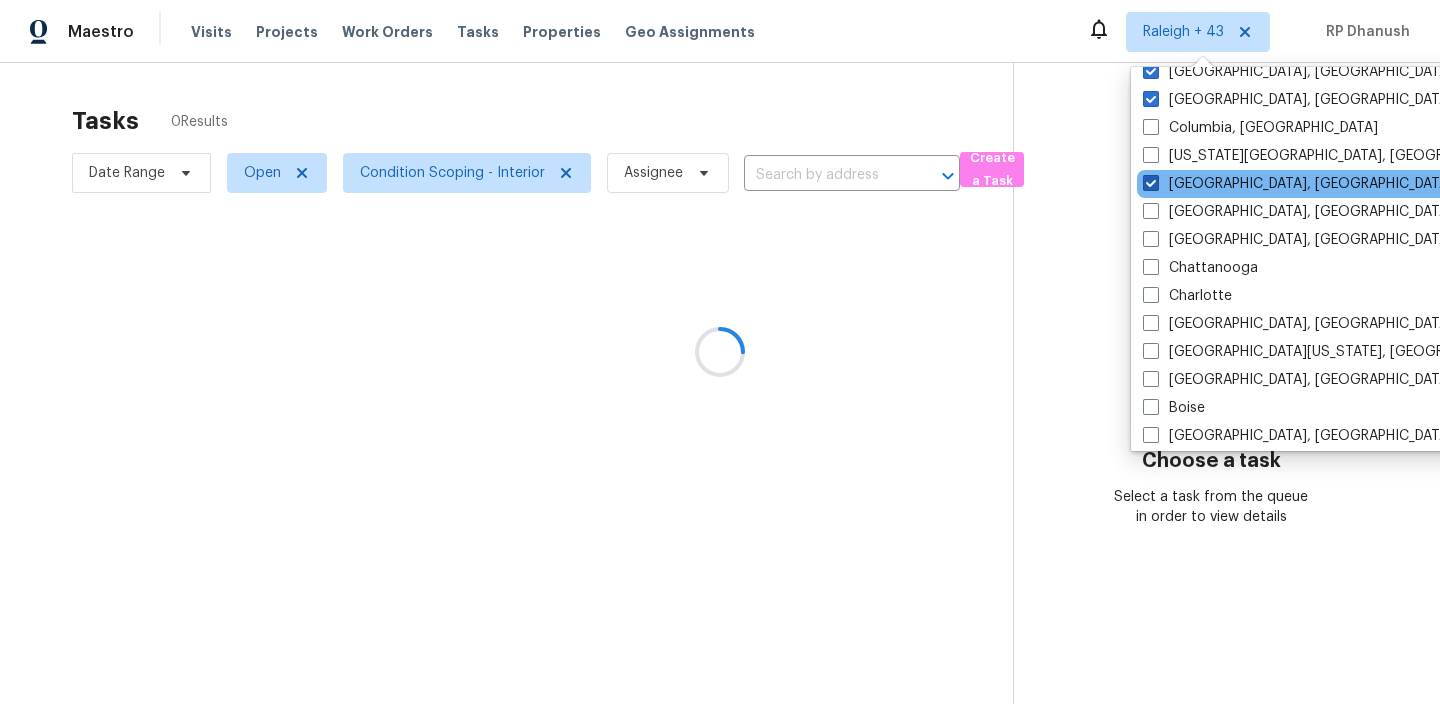 click on "[GEOGRAPHIC_DATA], [GEOGRAPHIC_DATA]" at bounding box center [1298, 184] 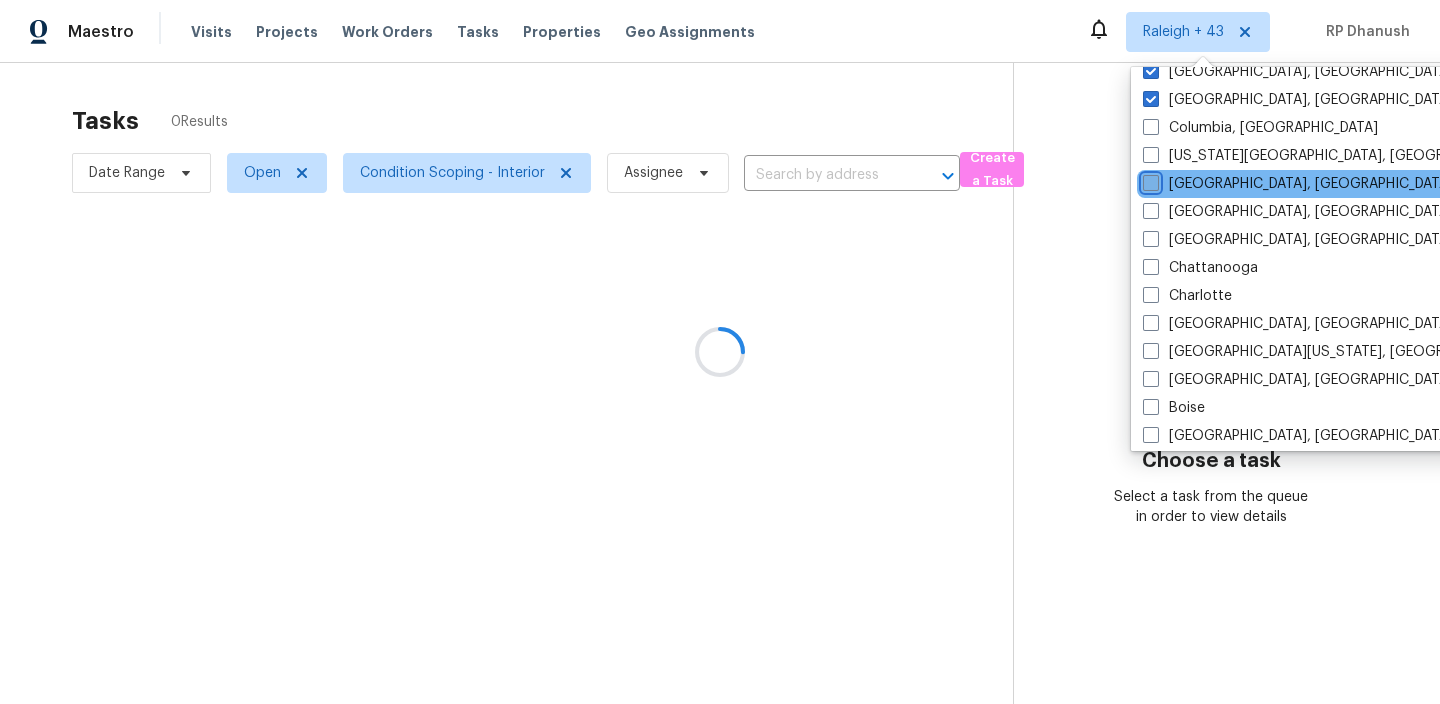 checkbox on "false" 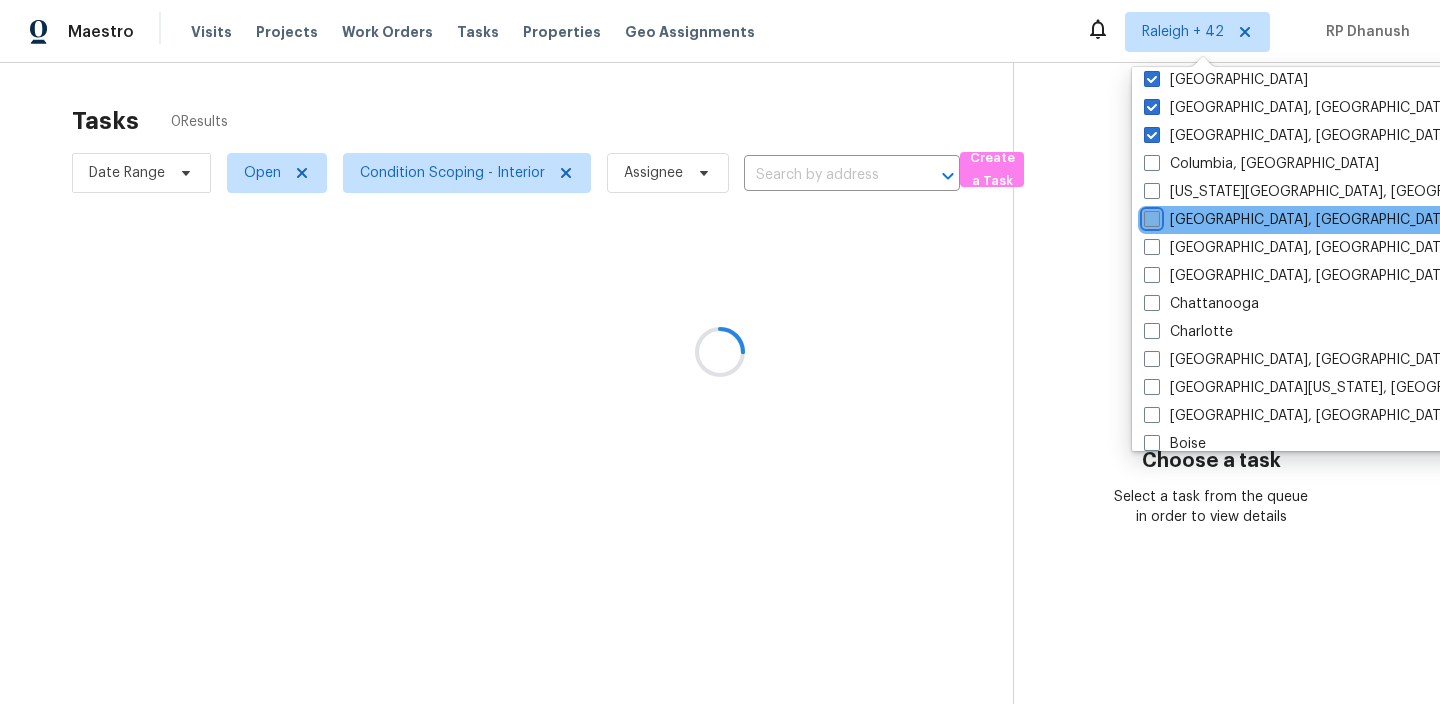 scroll, scrollTop: 1100, scrollLeft: 0, axis: vertical 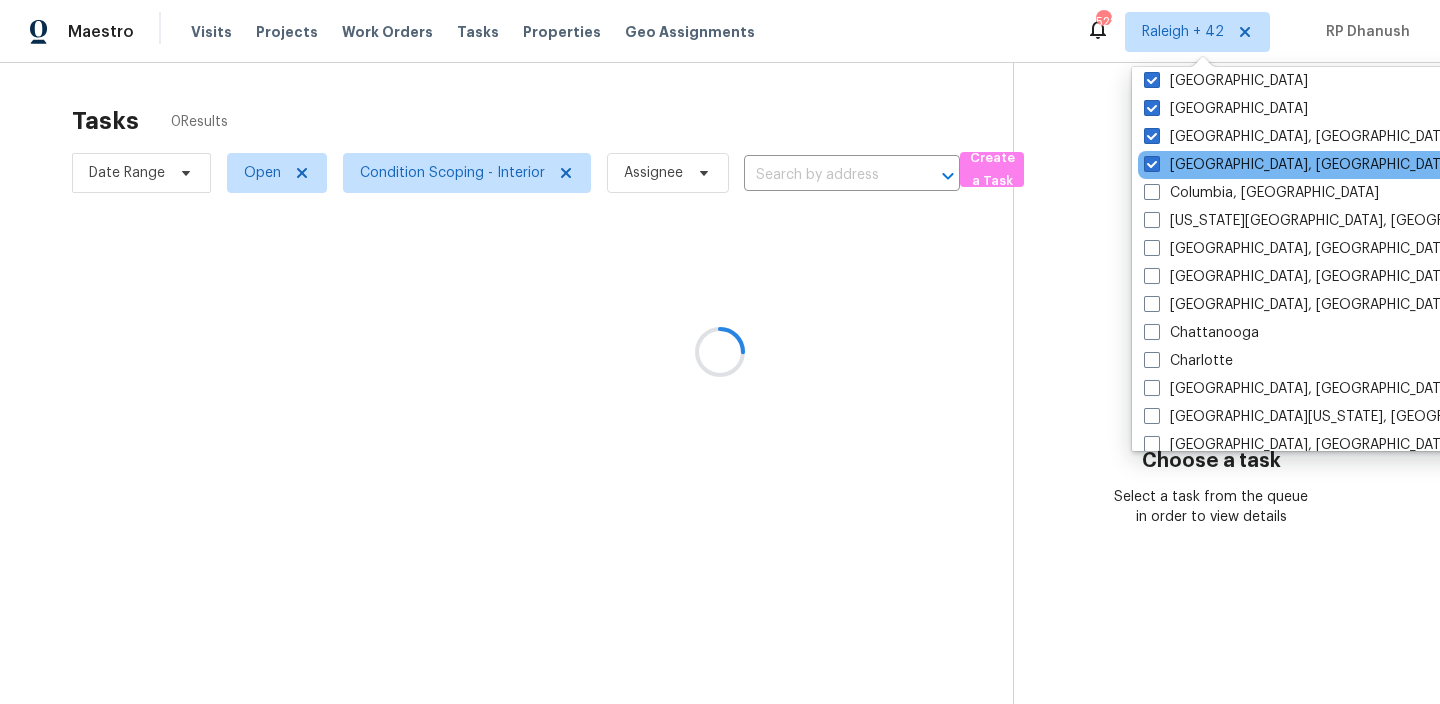 click on "[GEOGRAPHIC_DATA], [GEOGRAPHIC_DATA]" at bounding box center (1339, 165) 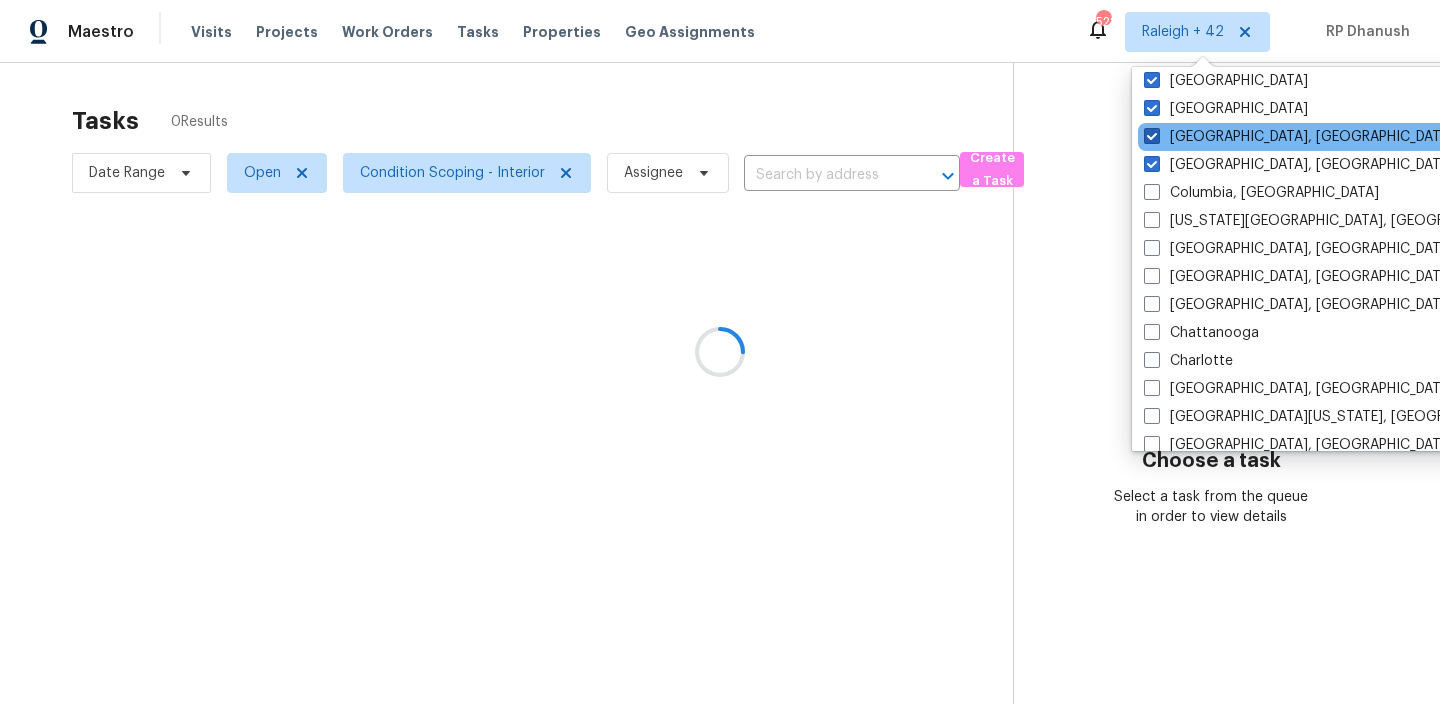 click at bounding box center (1152, 136) 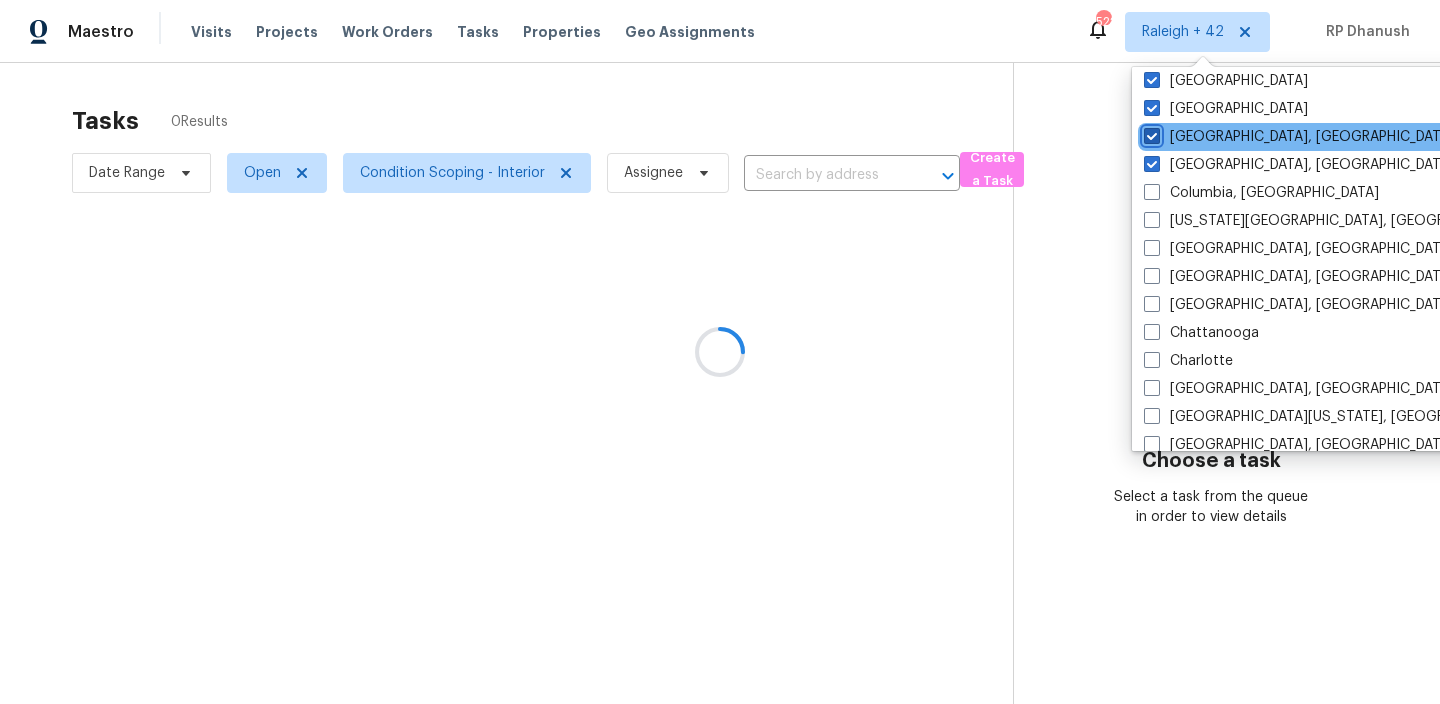 click on "[GEOGRAPHIC_DATA], [GEOGRAPHIC_DATA]" at bounding box center [1150, 133] 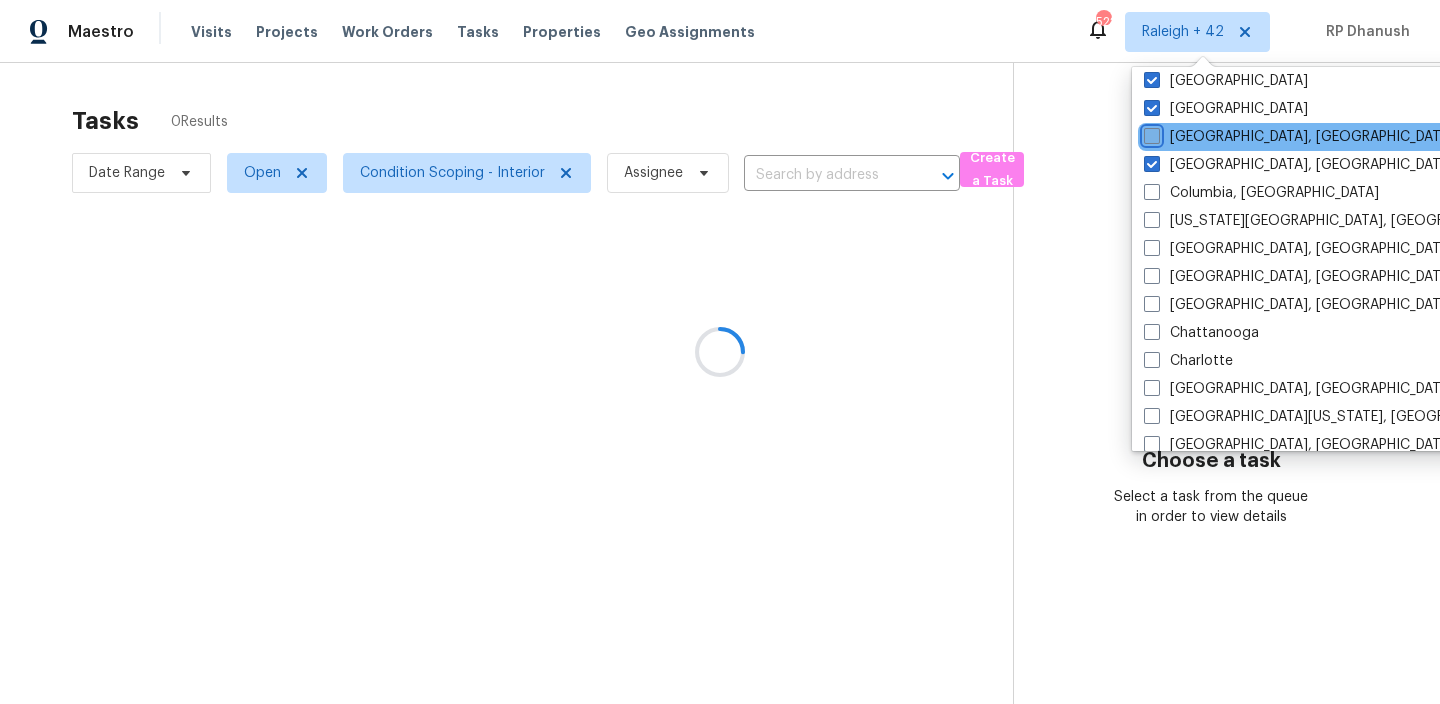 checkbox on "false" 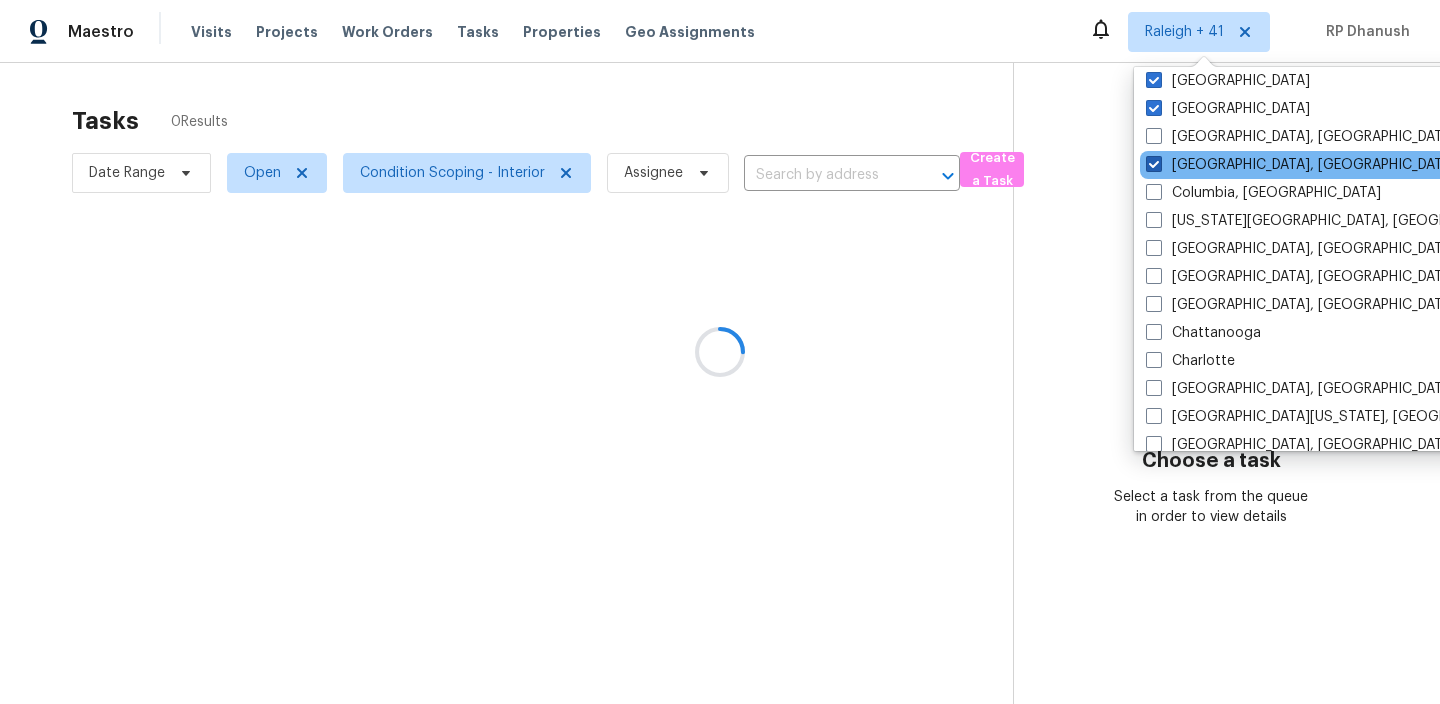 click at bounding box center (1154, 164) 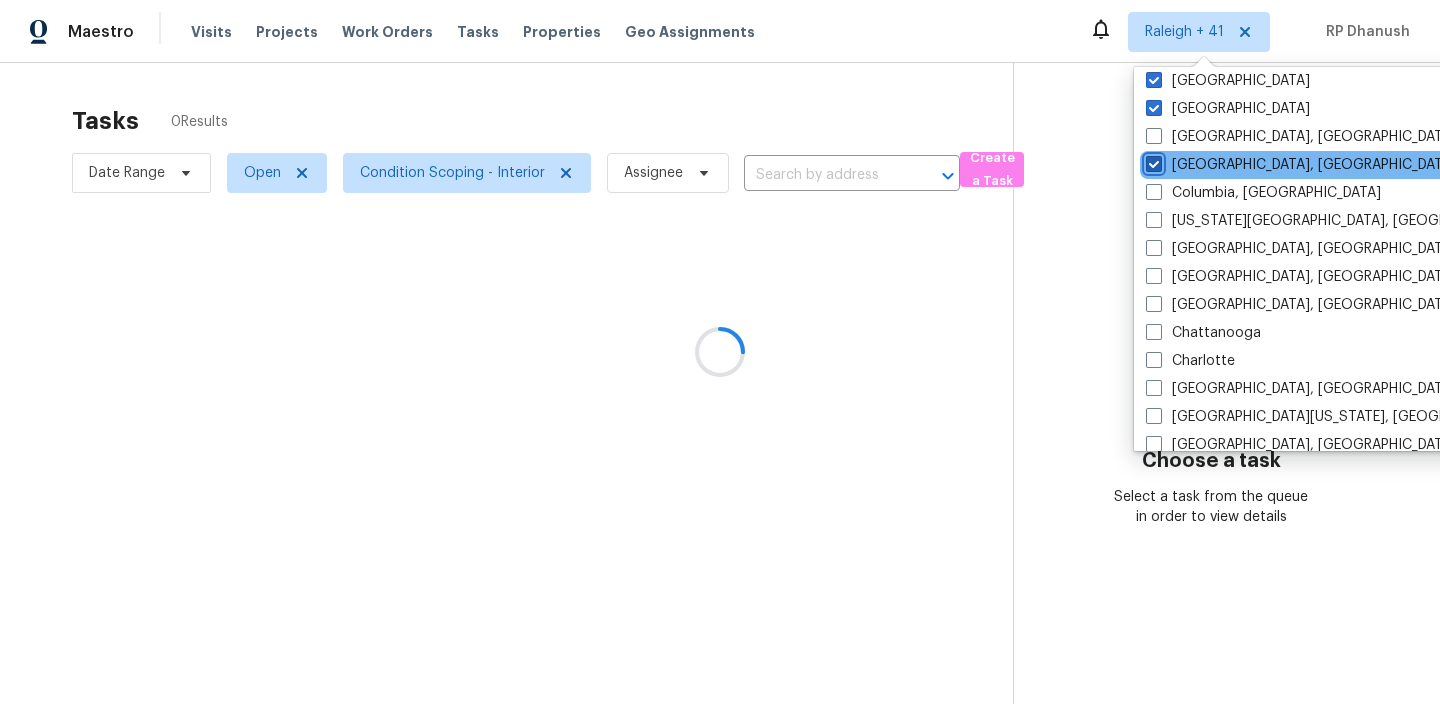 click on "[GEOGRAPHIC_DATA], [GEOGRAPHIC_DATA]" at bounding box center (1152, 161) 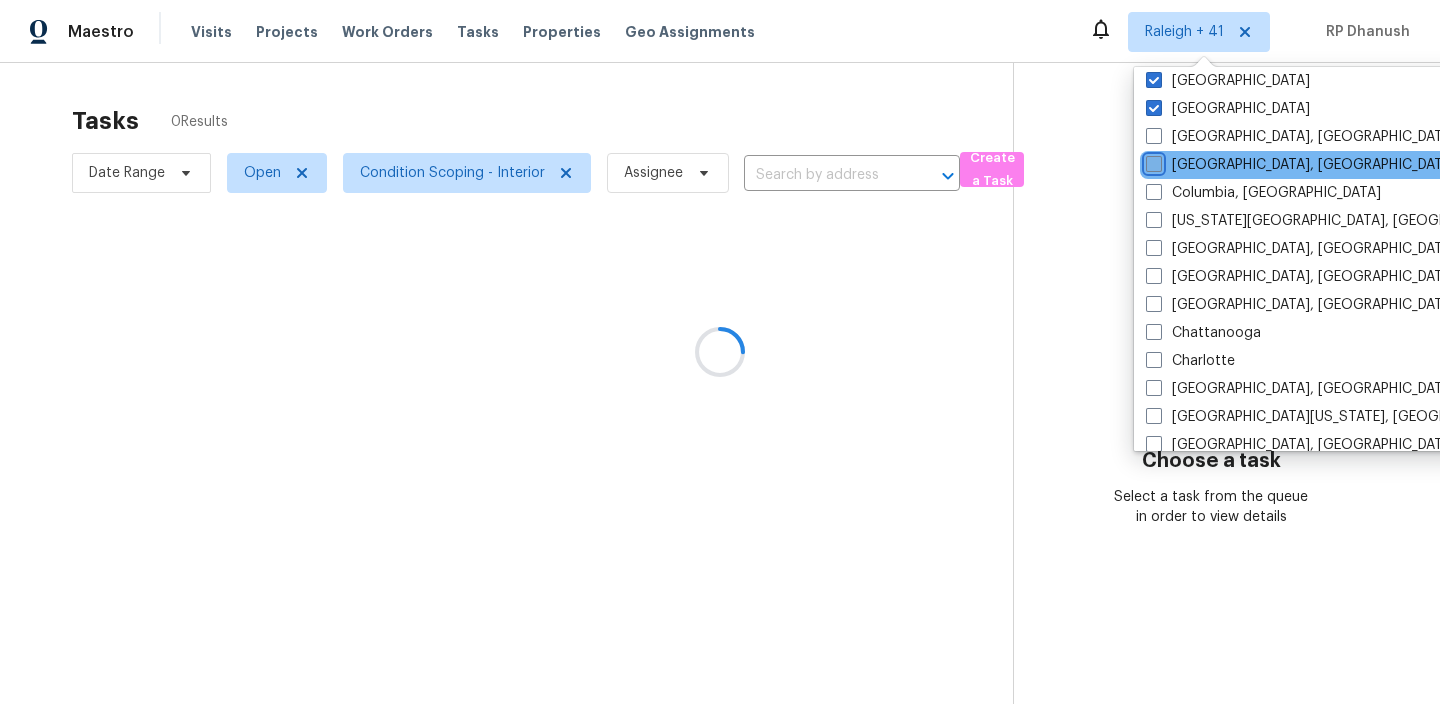 checkbox on "false" 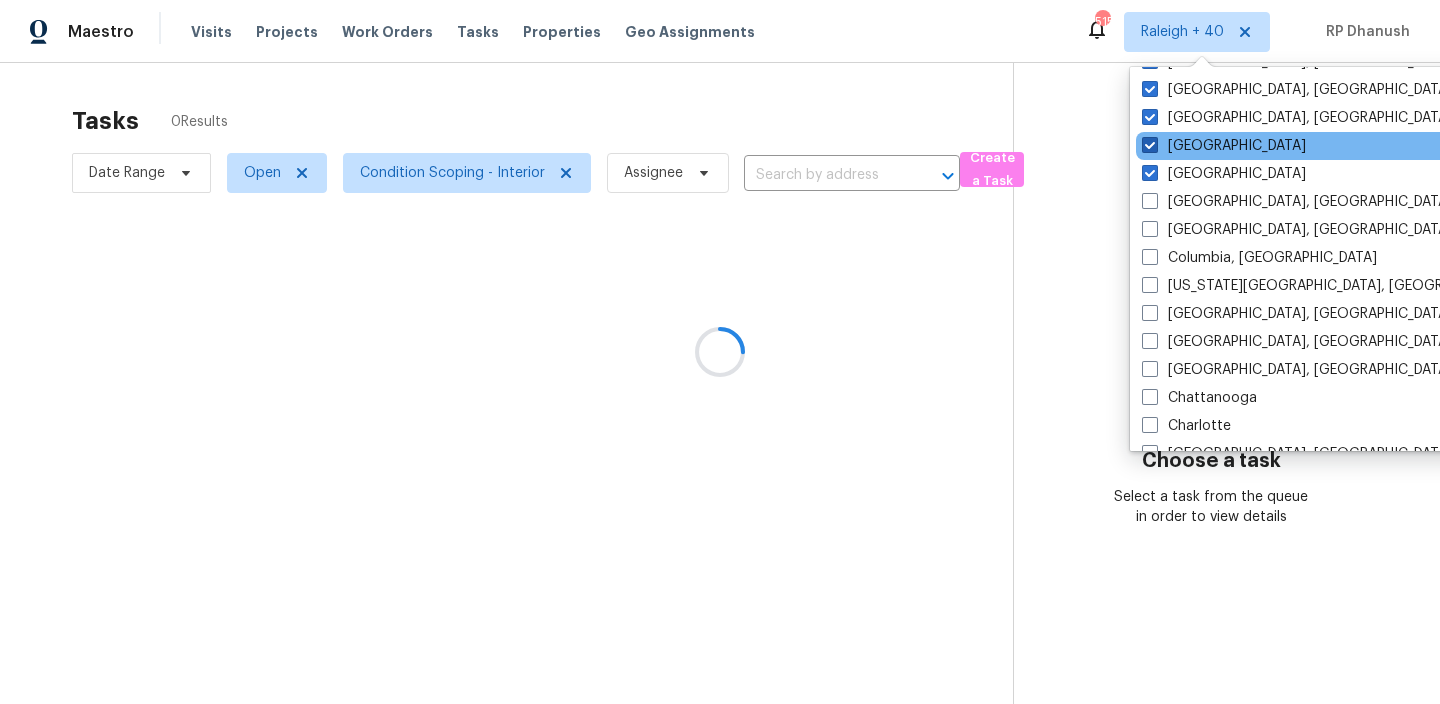 click on "[GEOGRAPHIC_DATA]" at bounding box center (1224, 146) 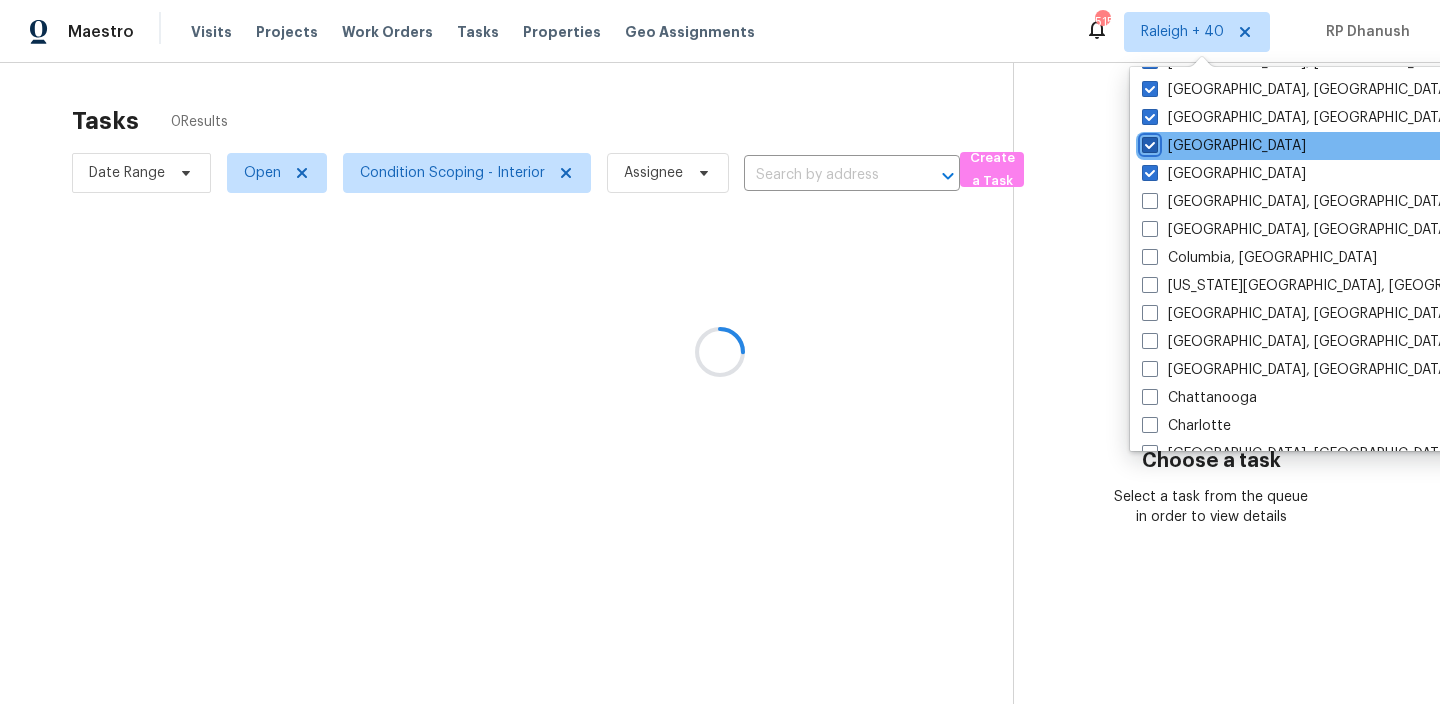click on "[GEOGRAPHIC_DATA]" at bounding box center (1148, 142) 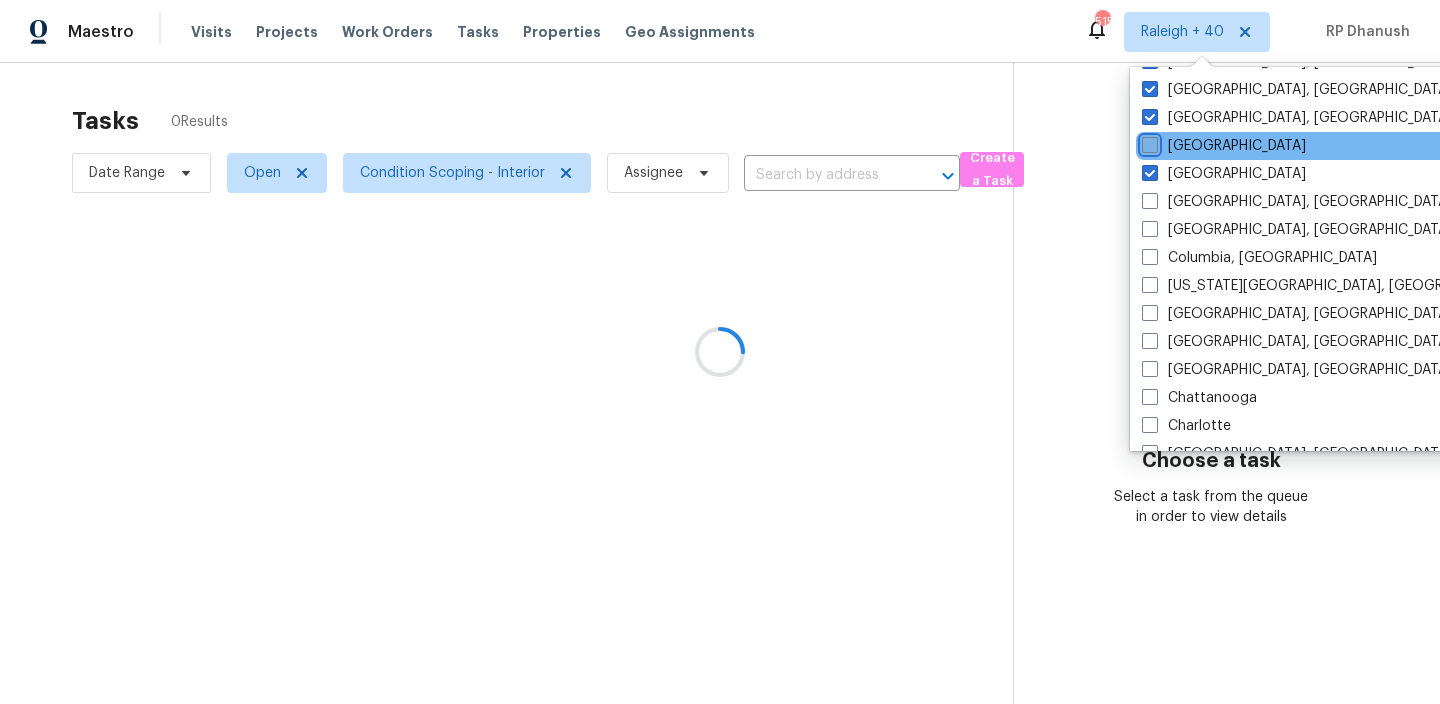 checkbox on "false" 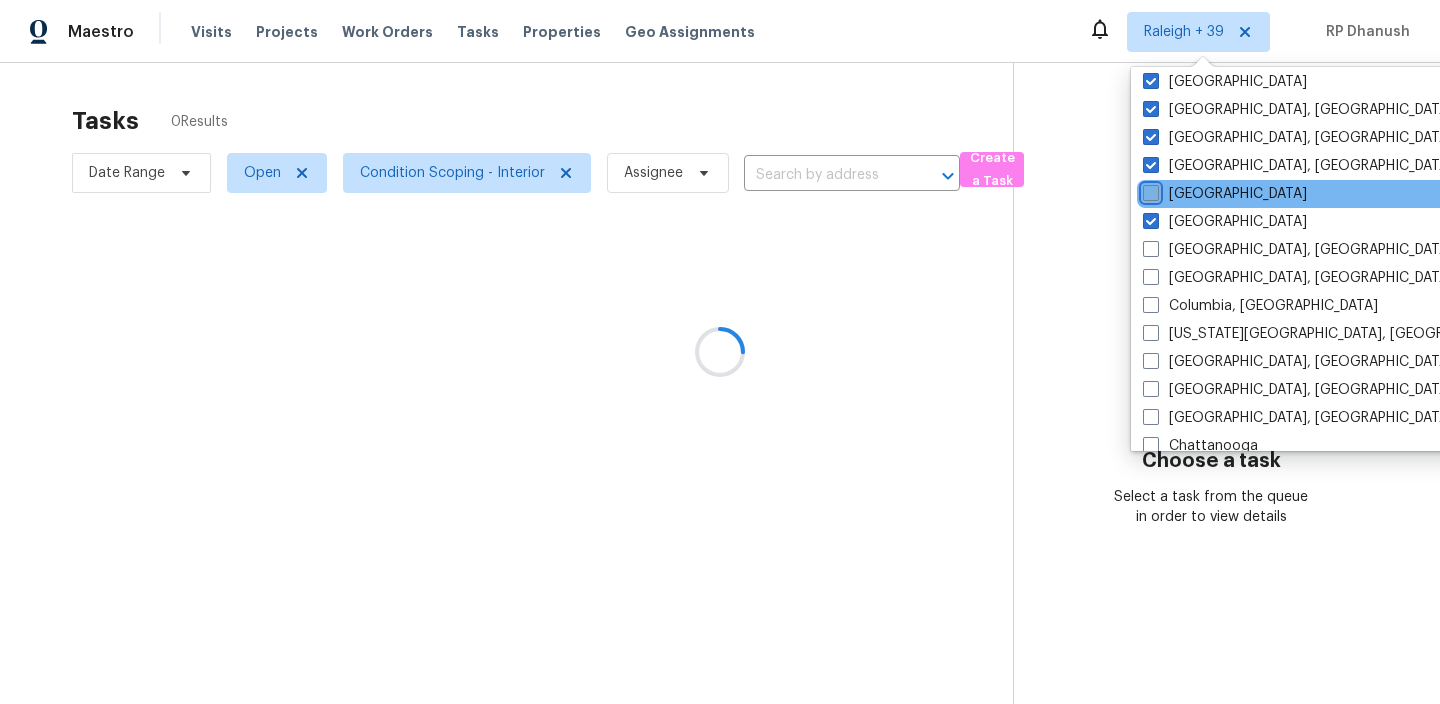 scroll, scrollTop: 948, scrollLeft: 0, axis: vertical 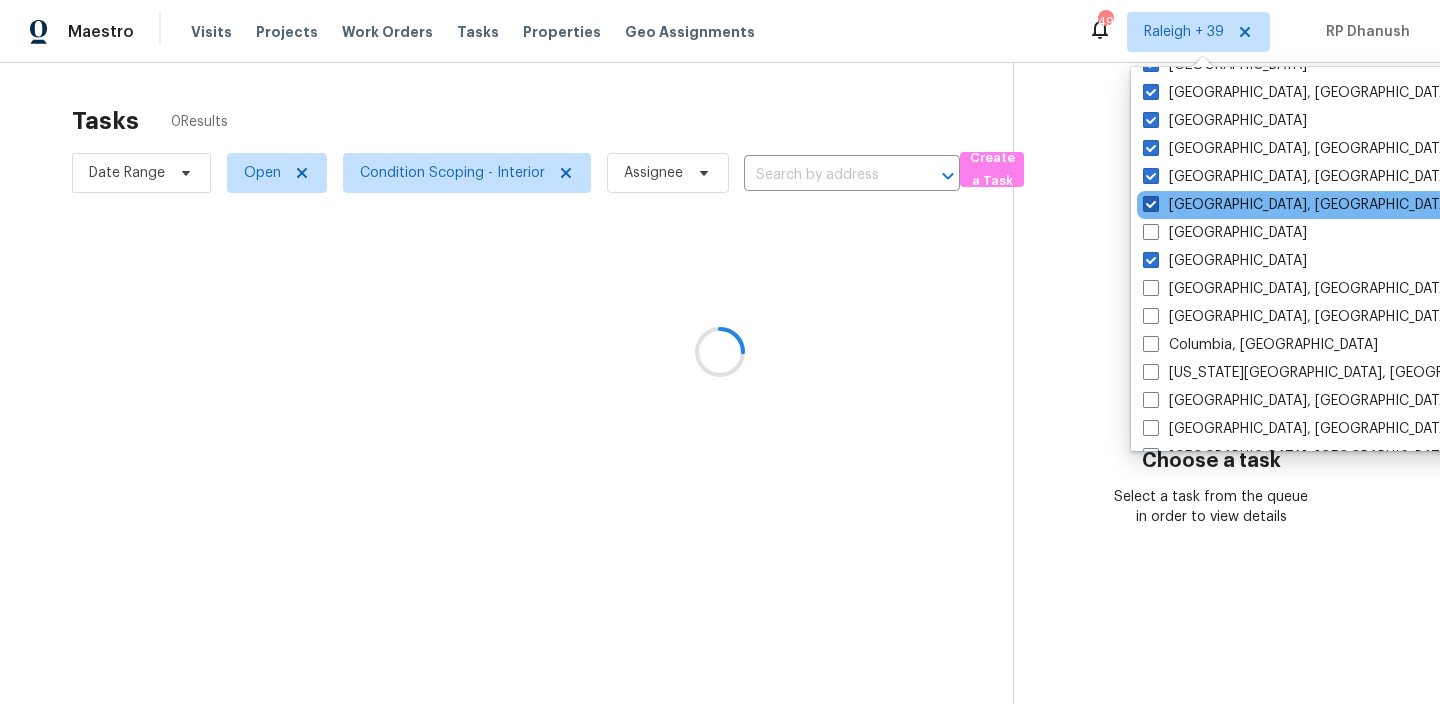 click on "[GEOGRAPHIC_DATA], [GEOGRAPHIC_DATA]" at bounding box center [1298, 205] 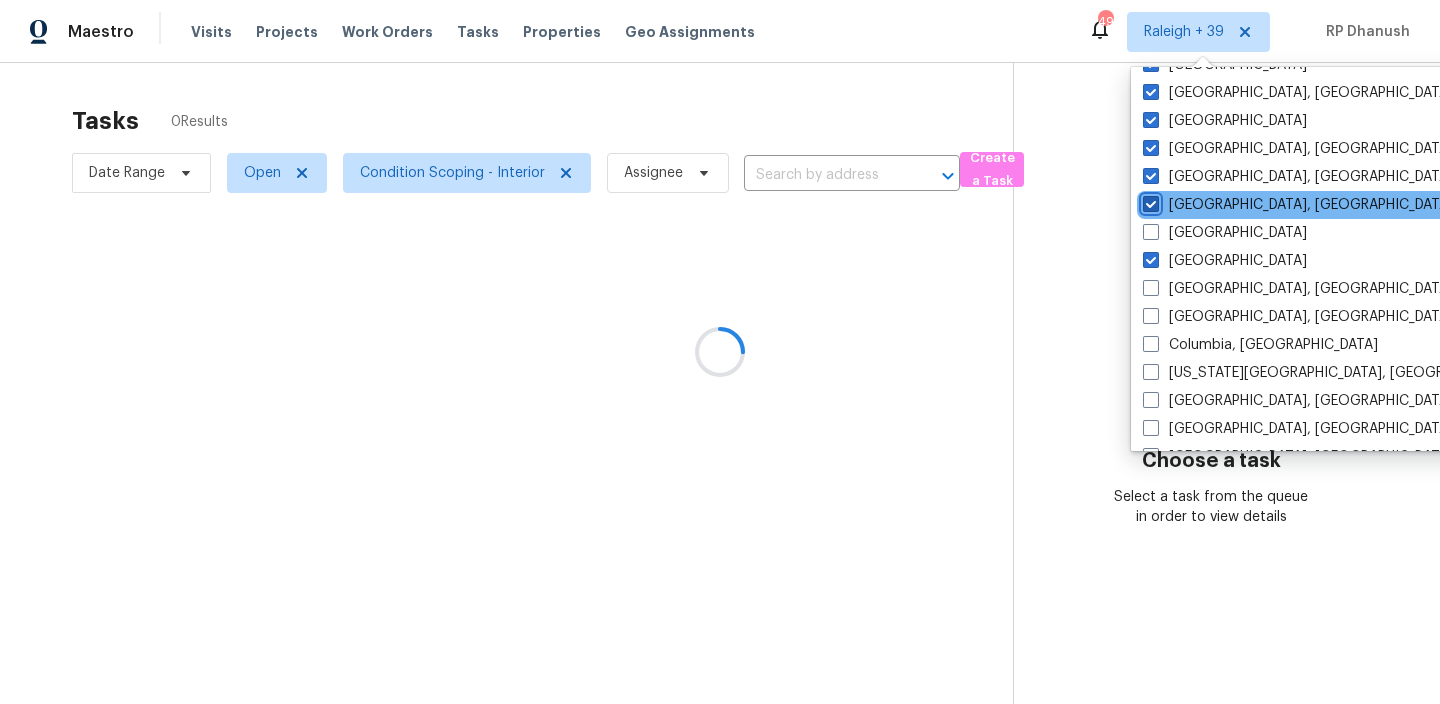 click on "[GEOGRAPHIC_DATA], [GEOGRAPHIC_DATA]" at bounding box center [1149, 201] 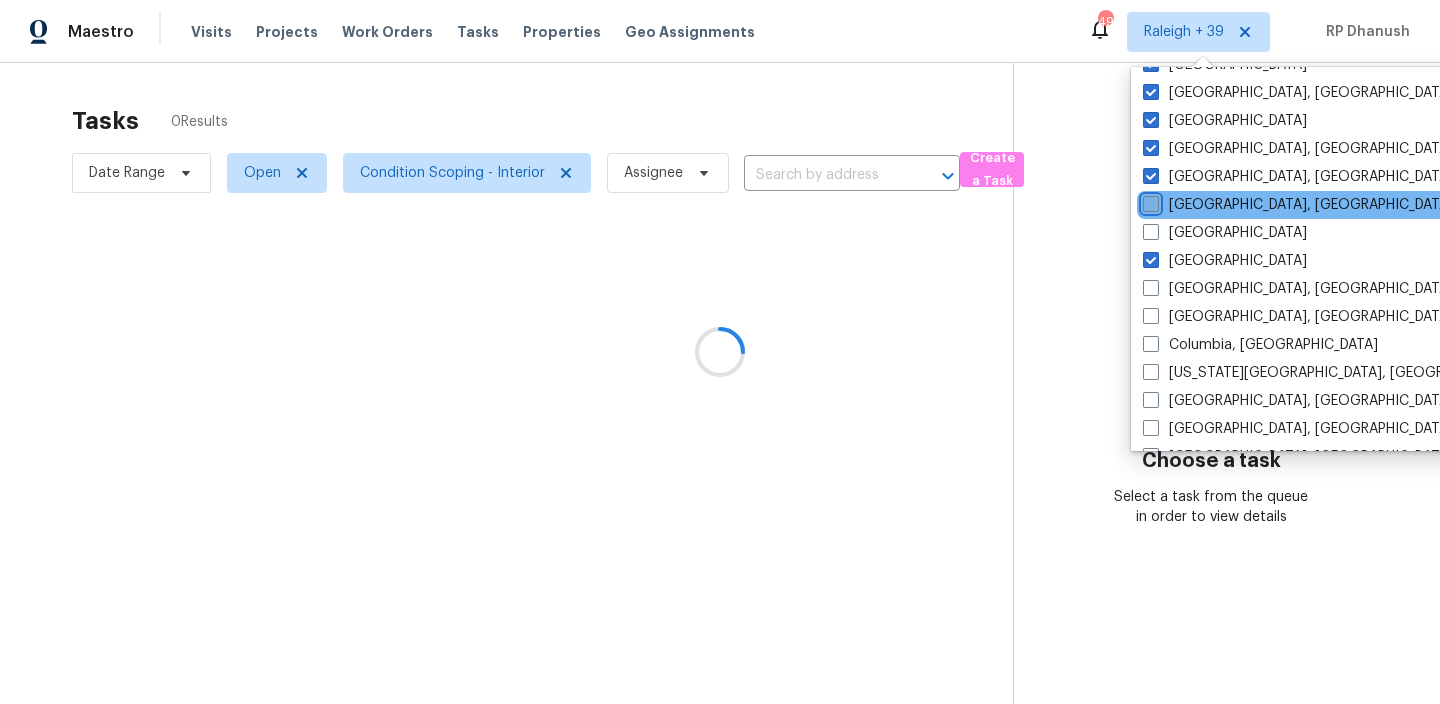 checkbox on "false" 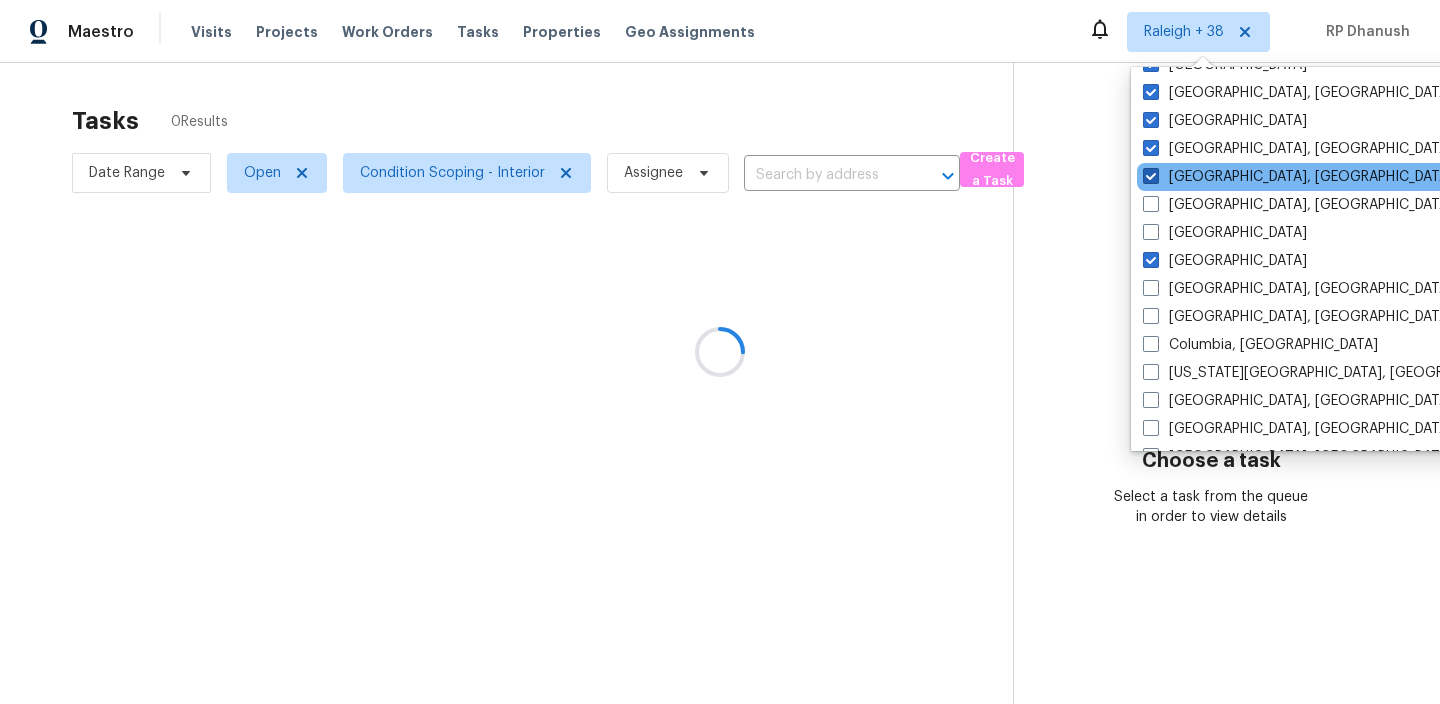 click on "[GEOGRAPHIC_DATA], [GEOGRAPHIC_DATA]" at bounding box center [1298, 177] 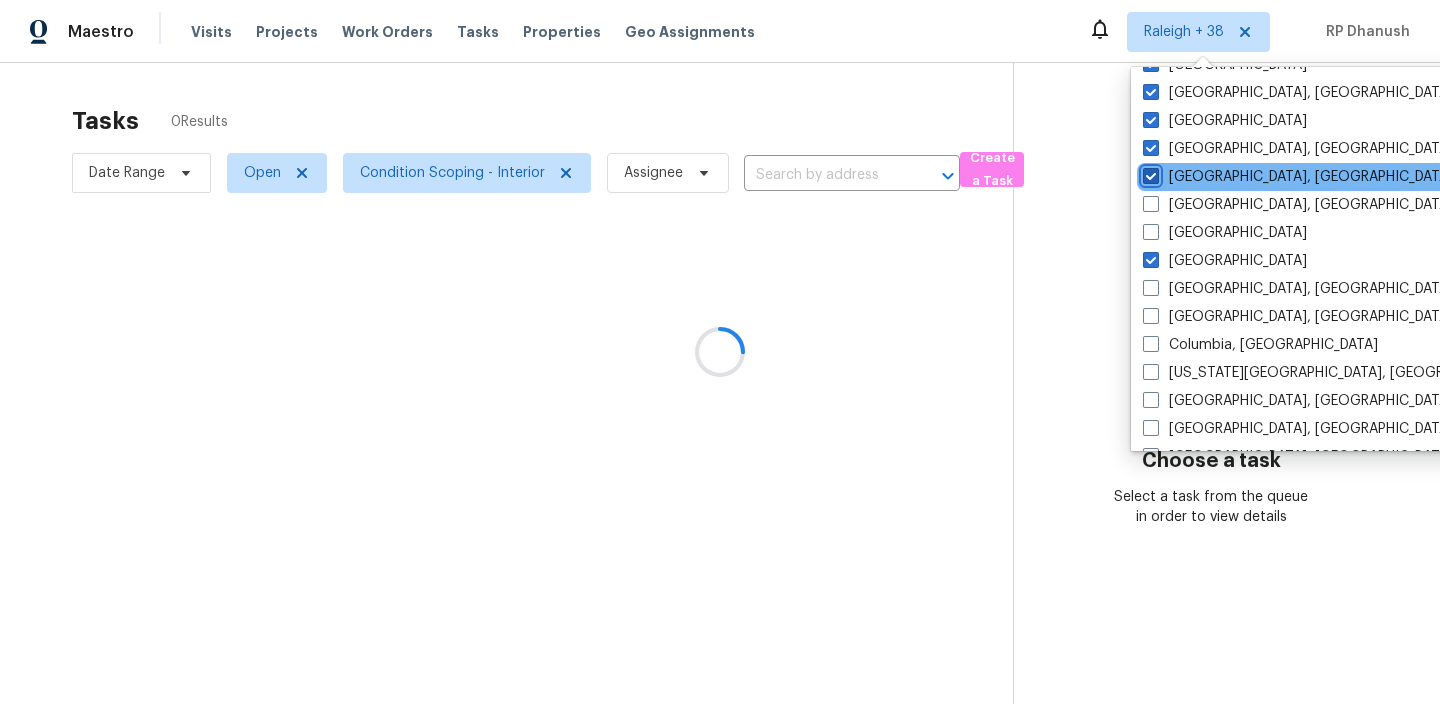 click on "[GEOGRAPHIC_DATA], [GEOGRAPHIC_DATA]" at bounding box center [1149, 173] 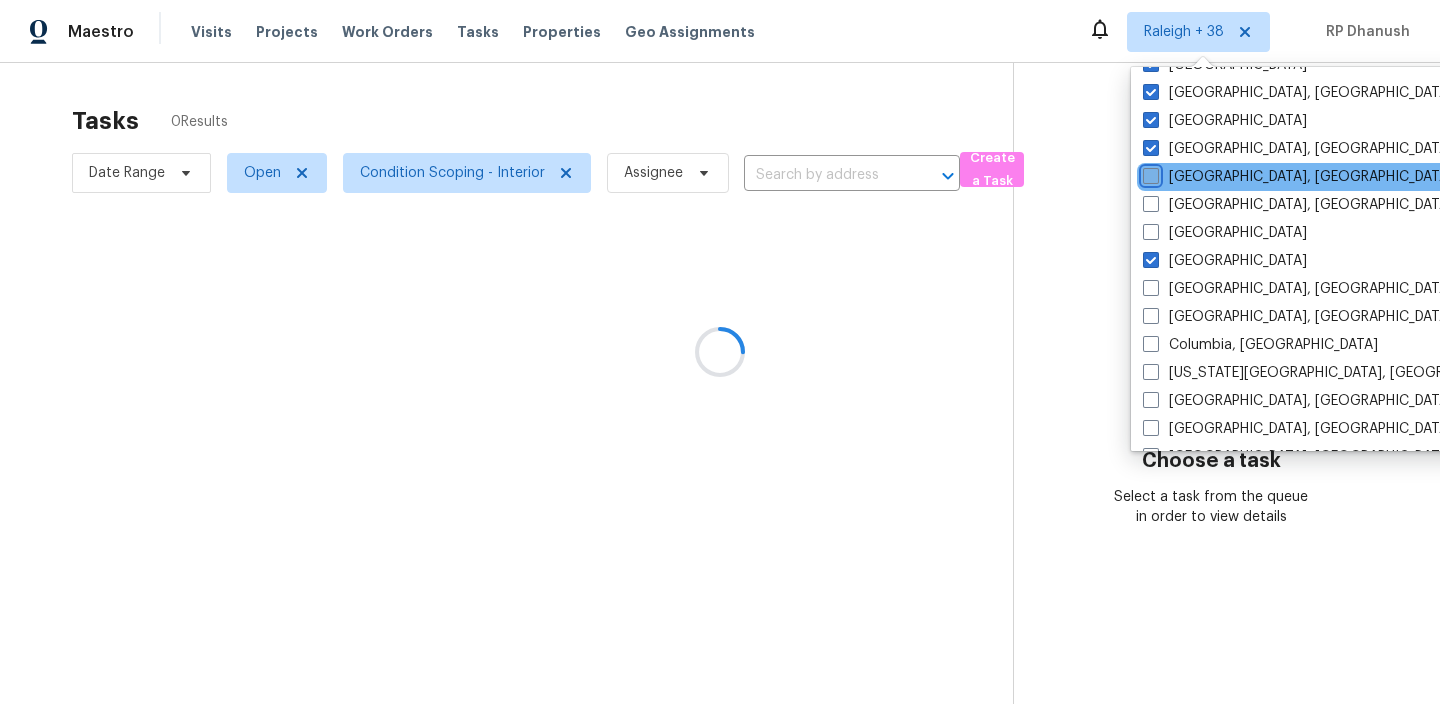 checkbox on "false" 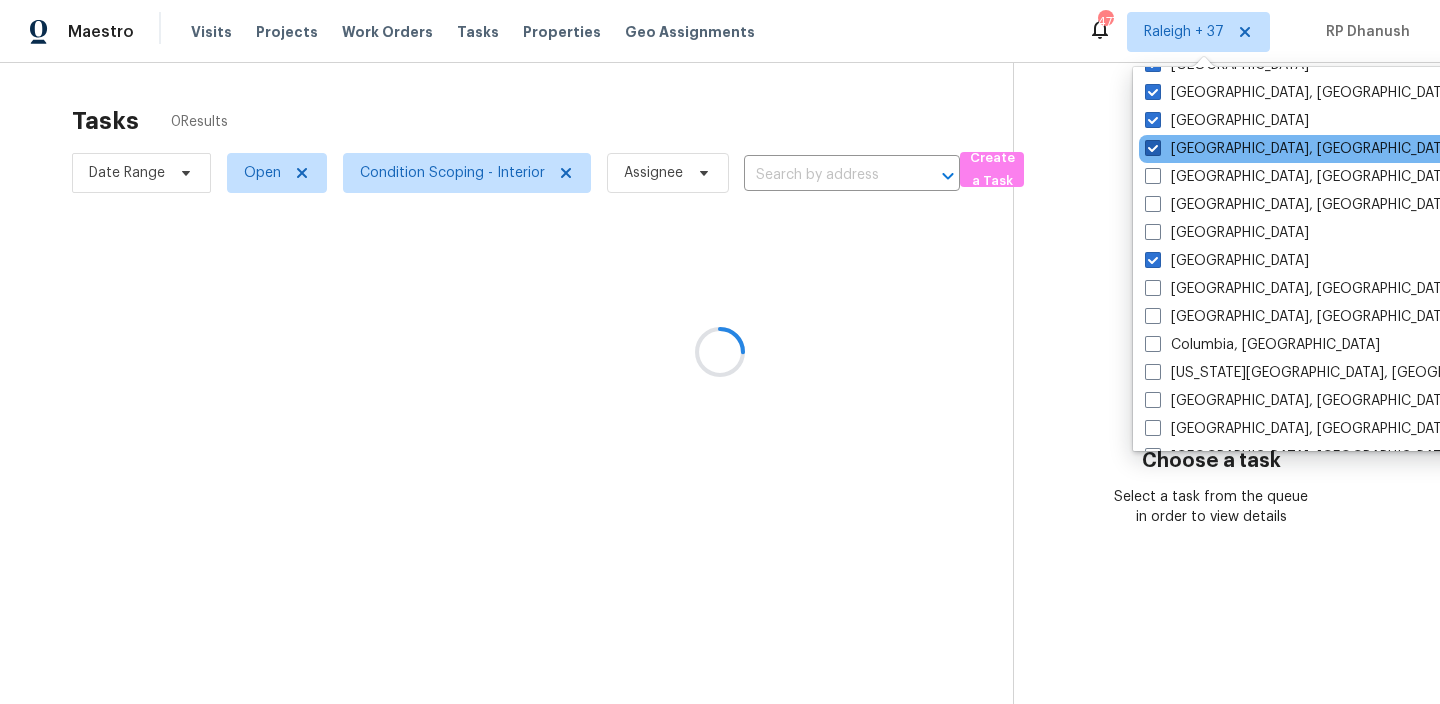 click on "[GEOGRAPHIC_DATA], [GEOGRAPHIC_DATA]" at bounding box center [1300, 149] 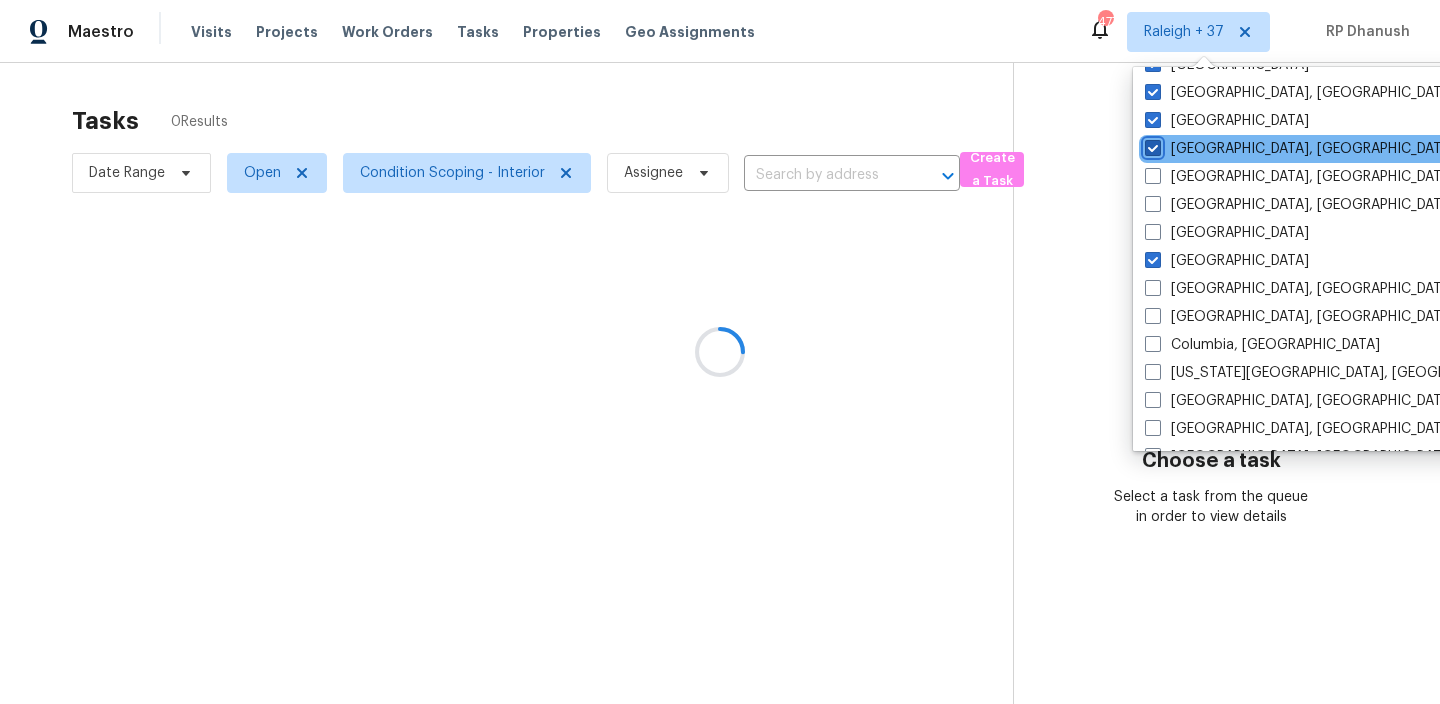 click on "[GEOGRAPHIC_DATA], [GEOGRAPHIC_DATA]" at bounding box center [1151, 145] 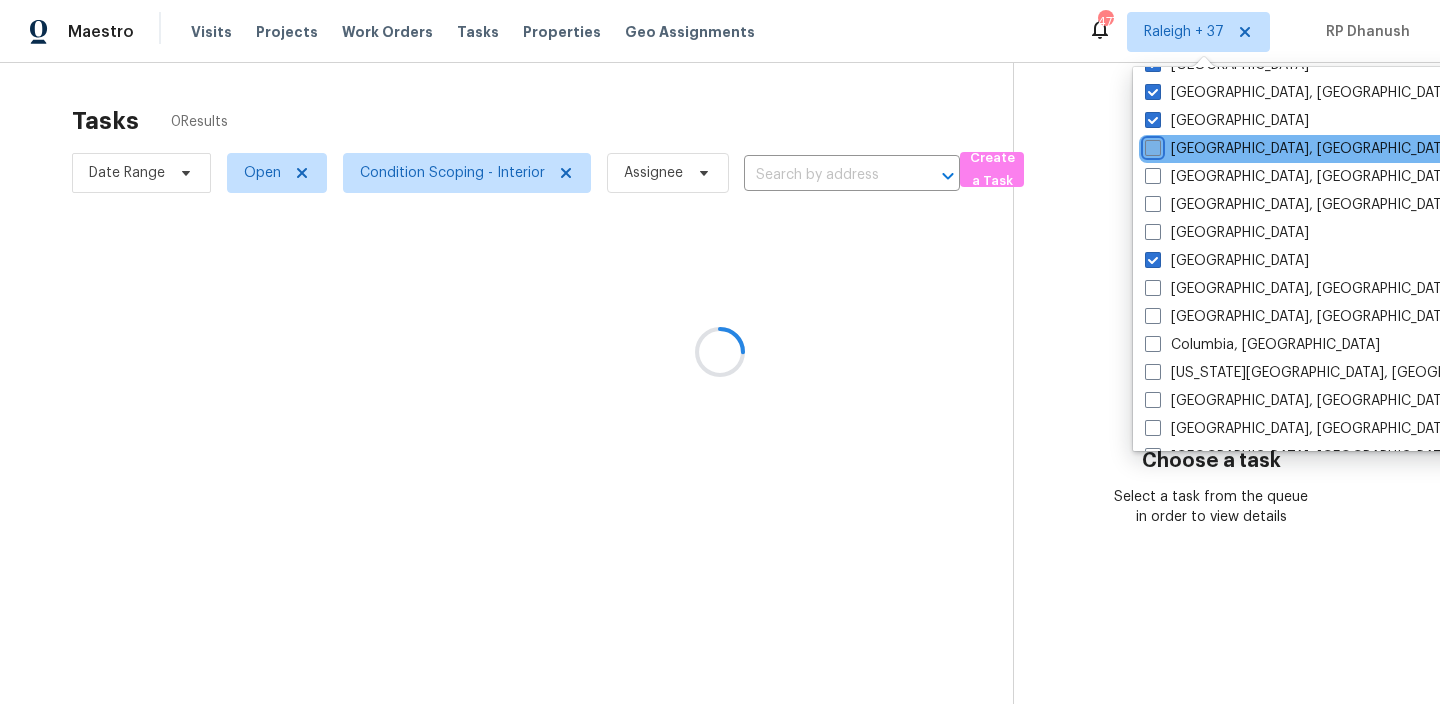 checkbox on "false" 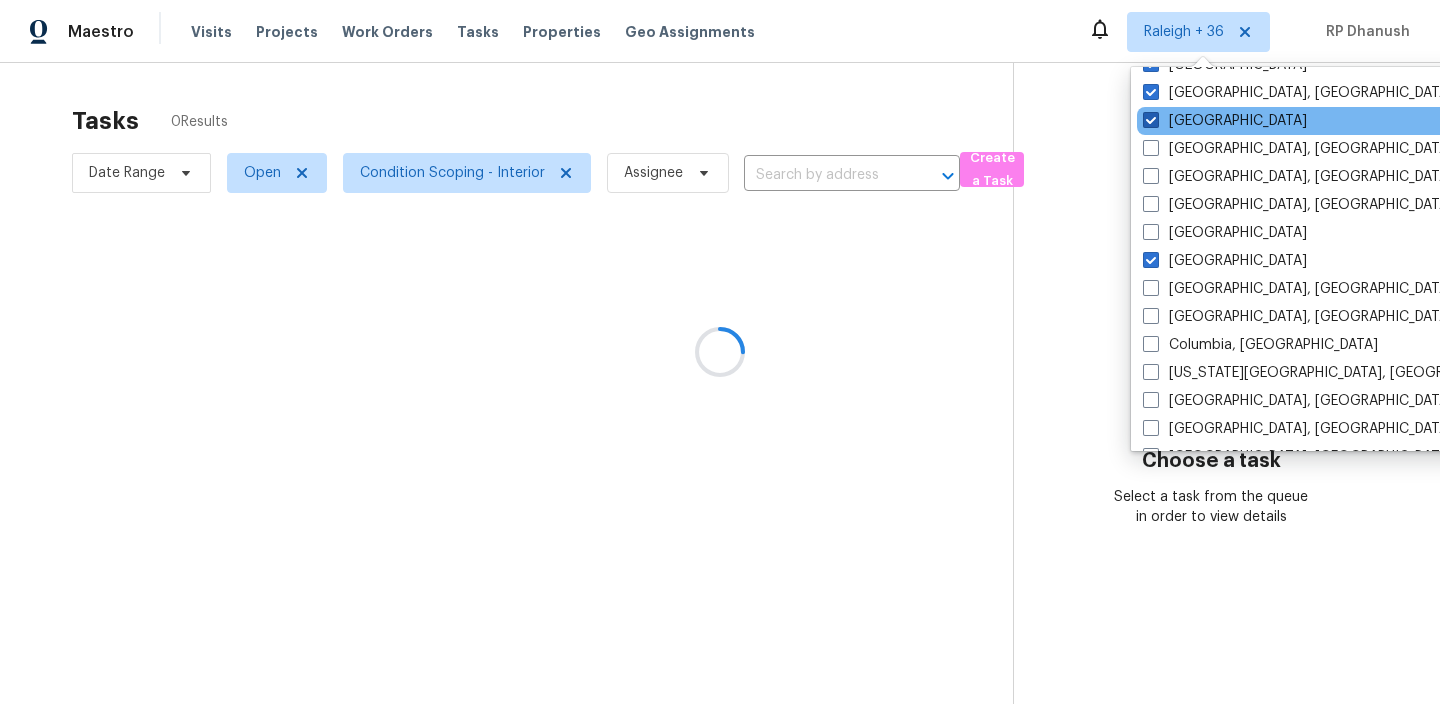 click on "[GEOGRAPHIC_DATA]" at bounding box center (1225, 121) 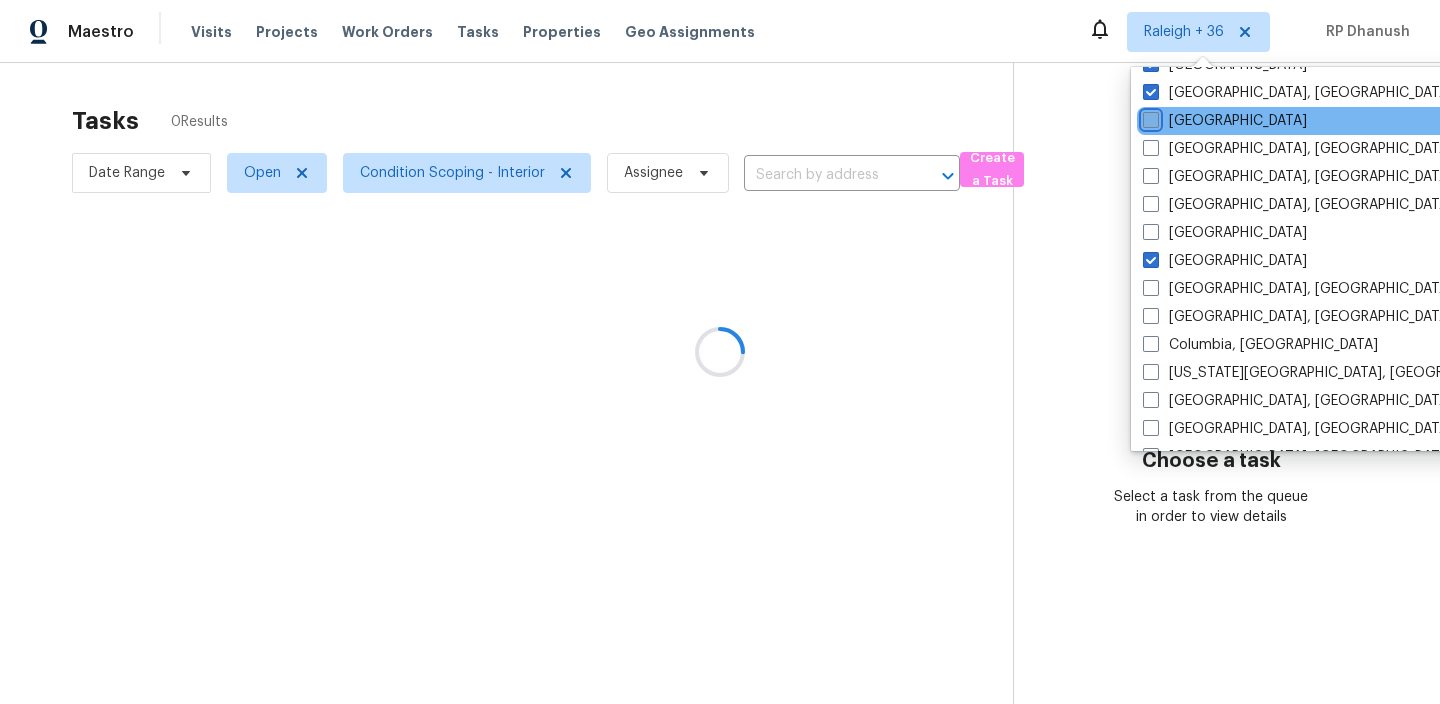 checkbox on "false" 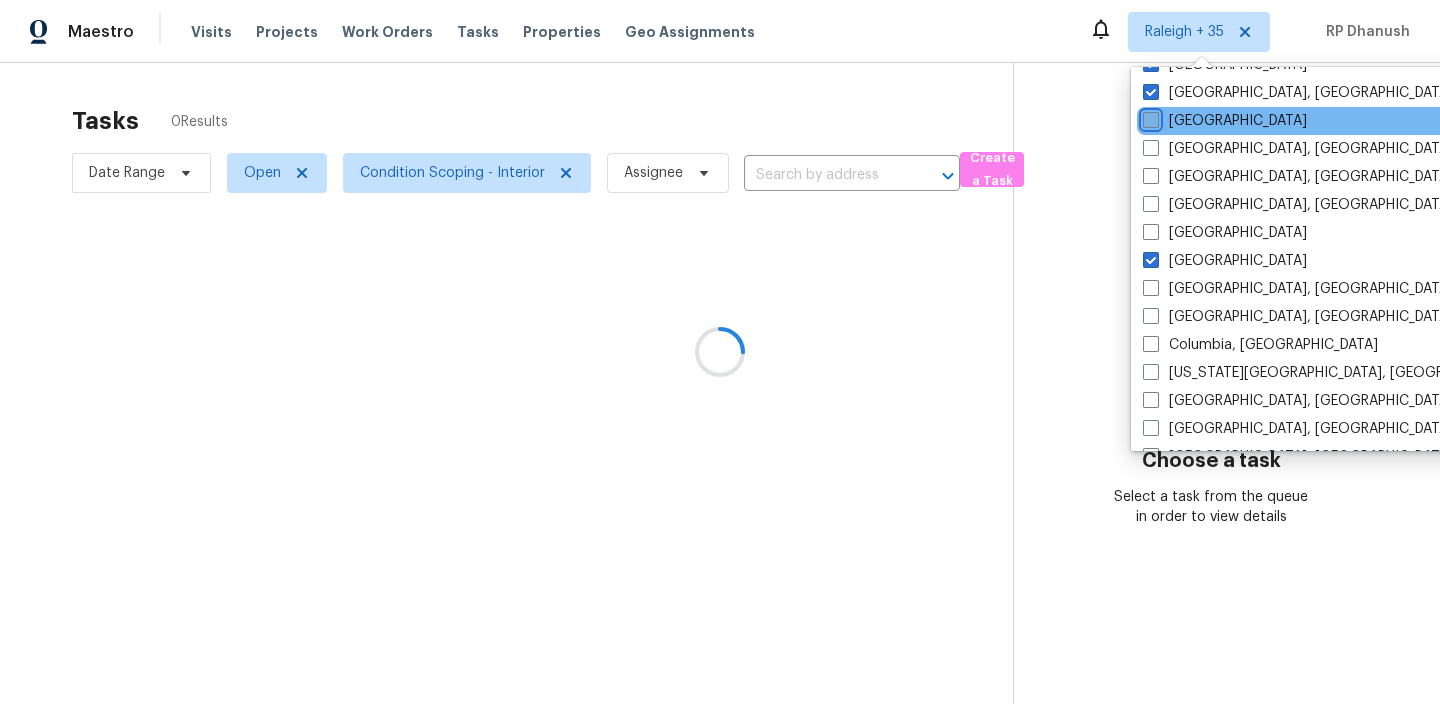 scroll, scrollTop: 831, scrollLeft: 0, axis: vertical 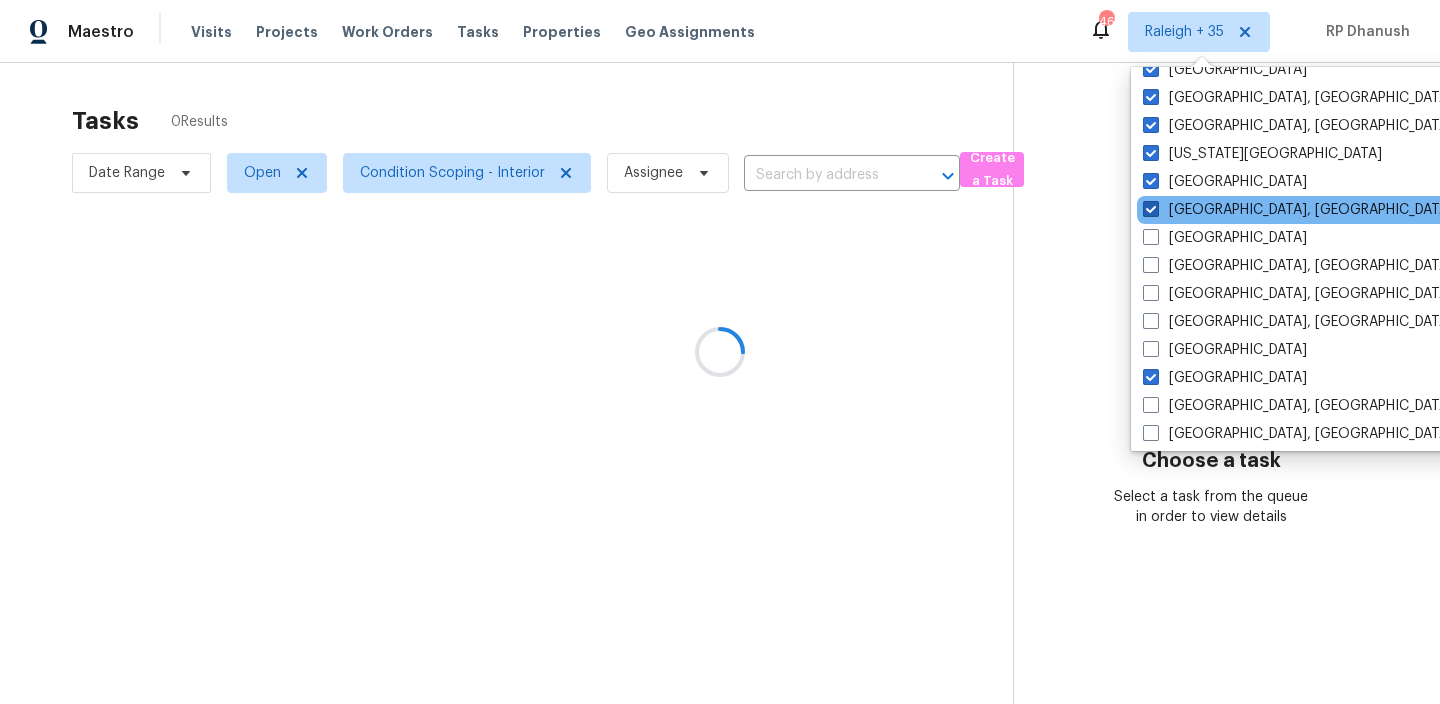 click on "[GEOGRAPHIC_DATA], [GEOGRAPHIC_DATA]" at bounding box center [1298, 210] 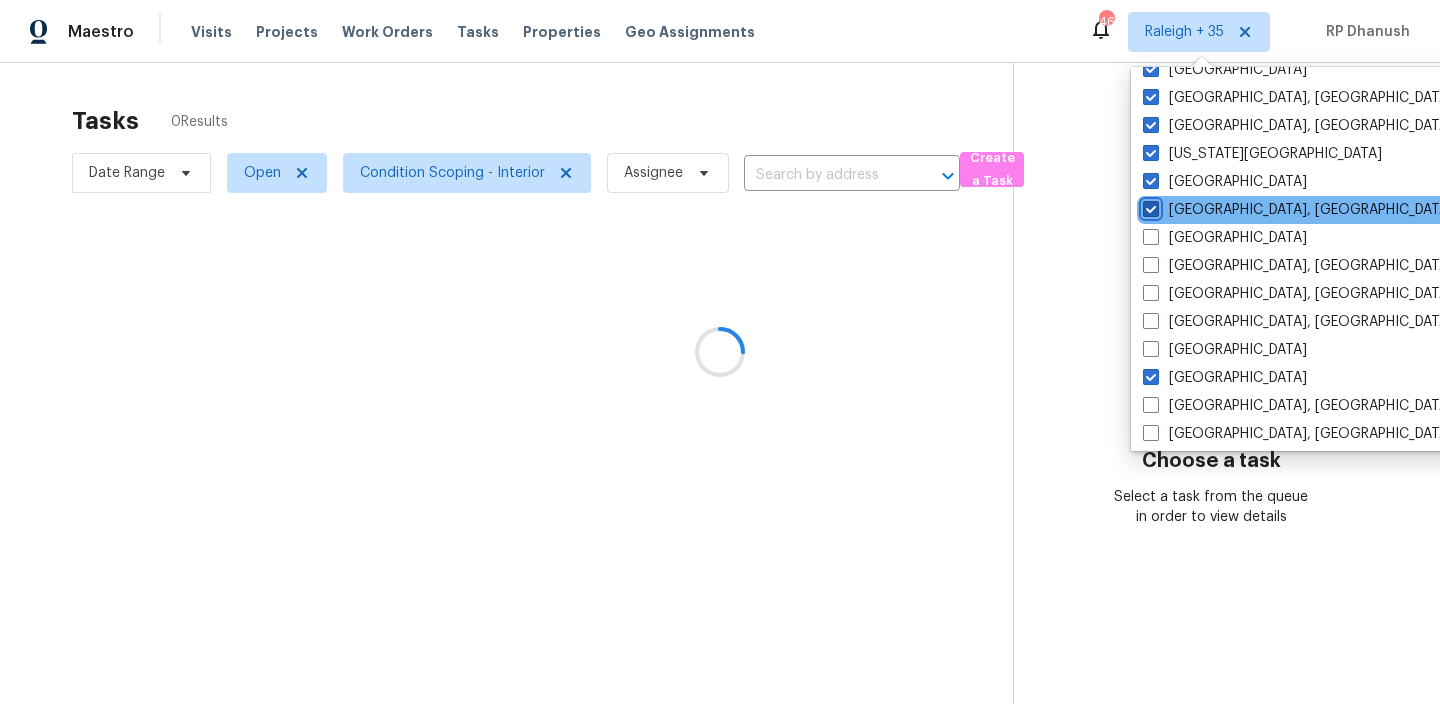 click on "[GEOGRAPHIC_DATA], [GEOGRAPHIC_DATA]" at bounding box center (1149, 206) 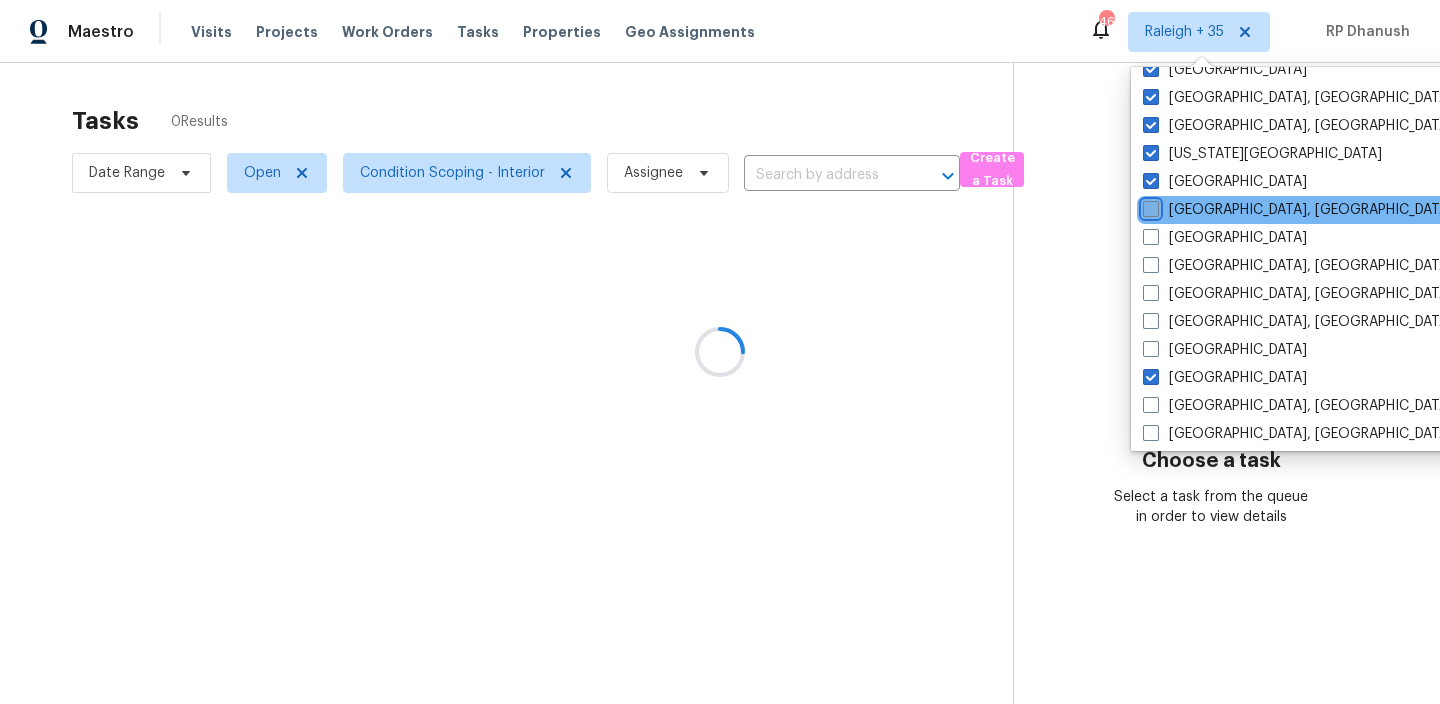 checkbox on "false" 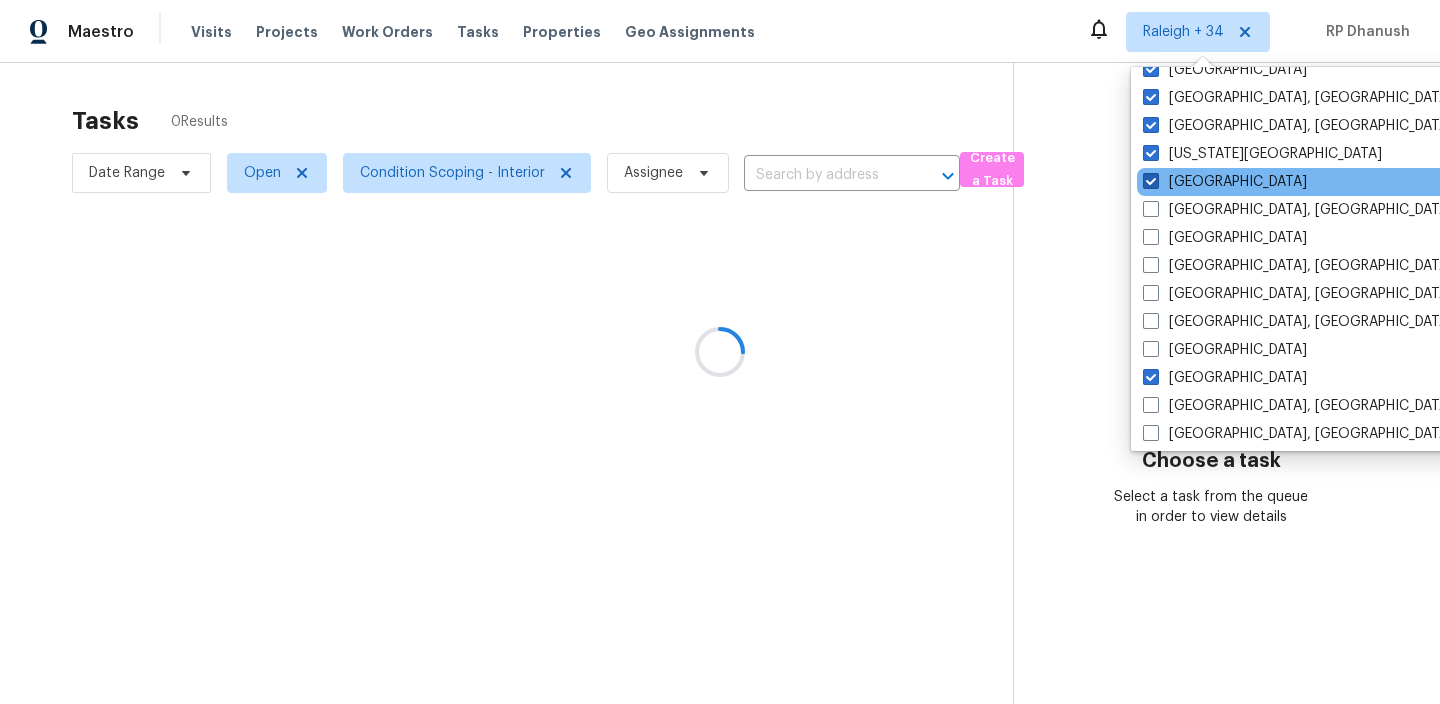 click at bounding box center (1151, 181) 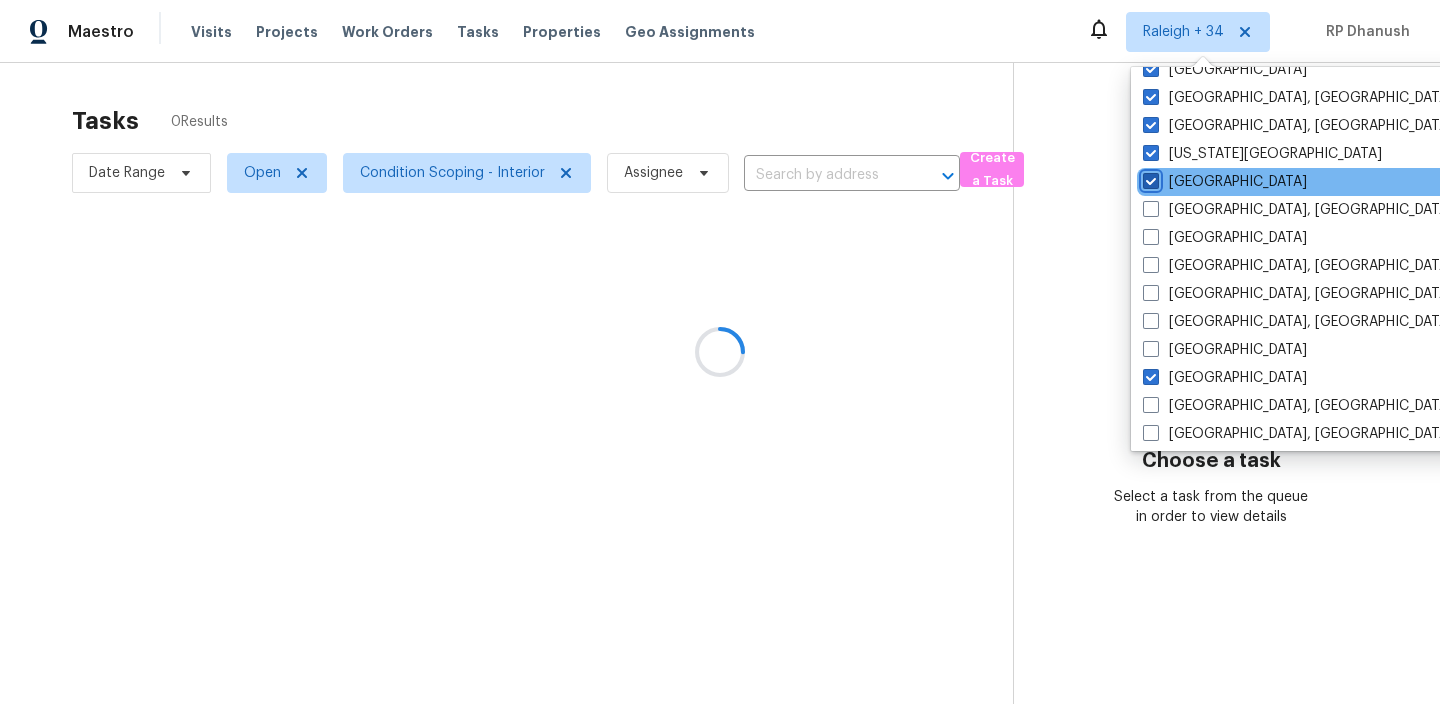 click on "[GEOGRAPHIC_DATA]" at bounding box center [1149, 178] 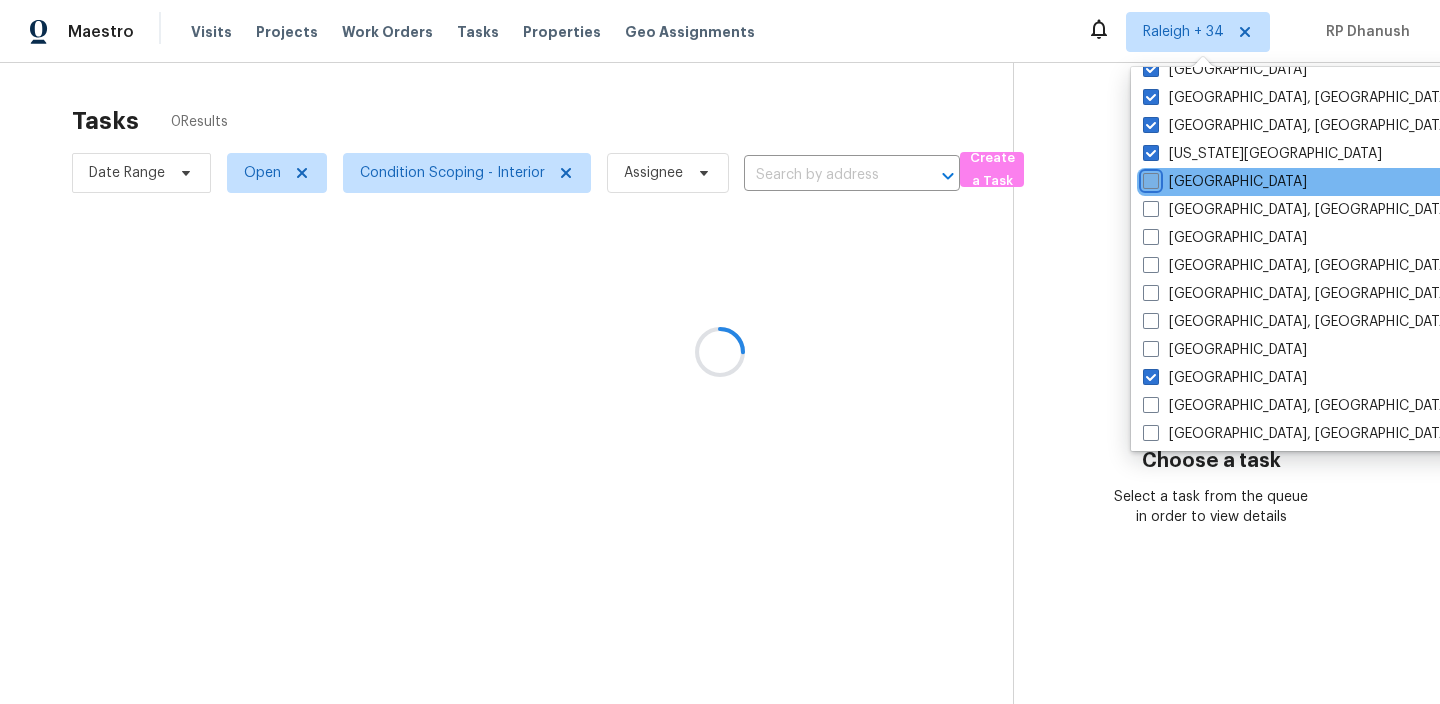 checkbox on "false" 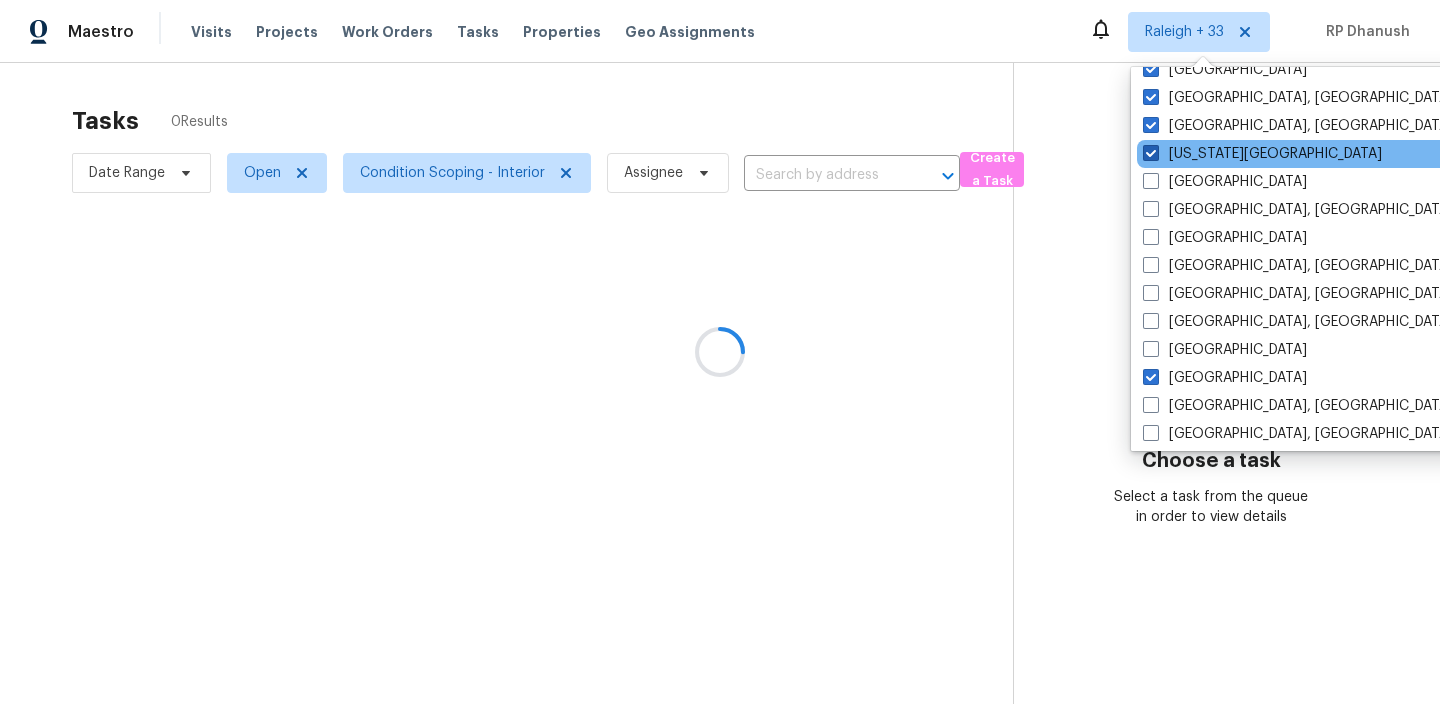 click on "[US_STATE][GEOGRAPHIC_DATA]" at bounding box center [1262, 154] 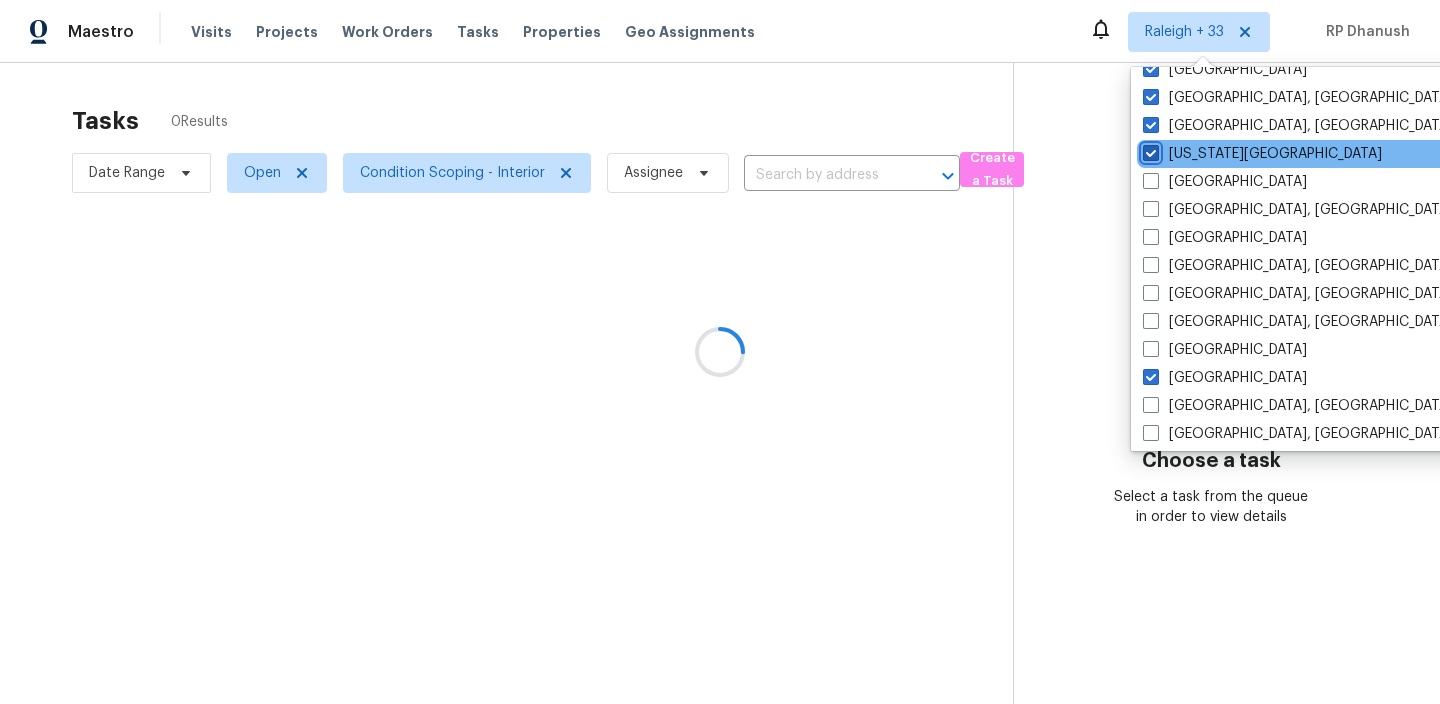 click on "[US_STATE][GEOGRAPHIC_DATA]" at bounding box center [1149, 150] 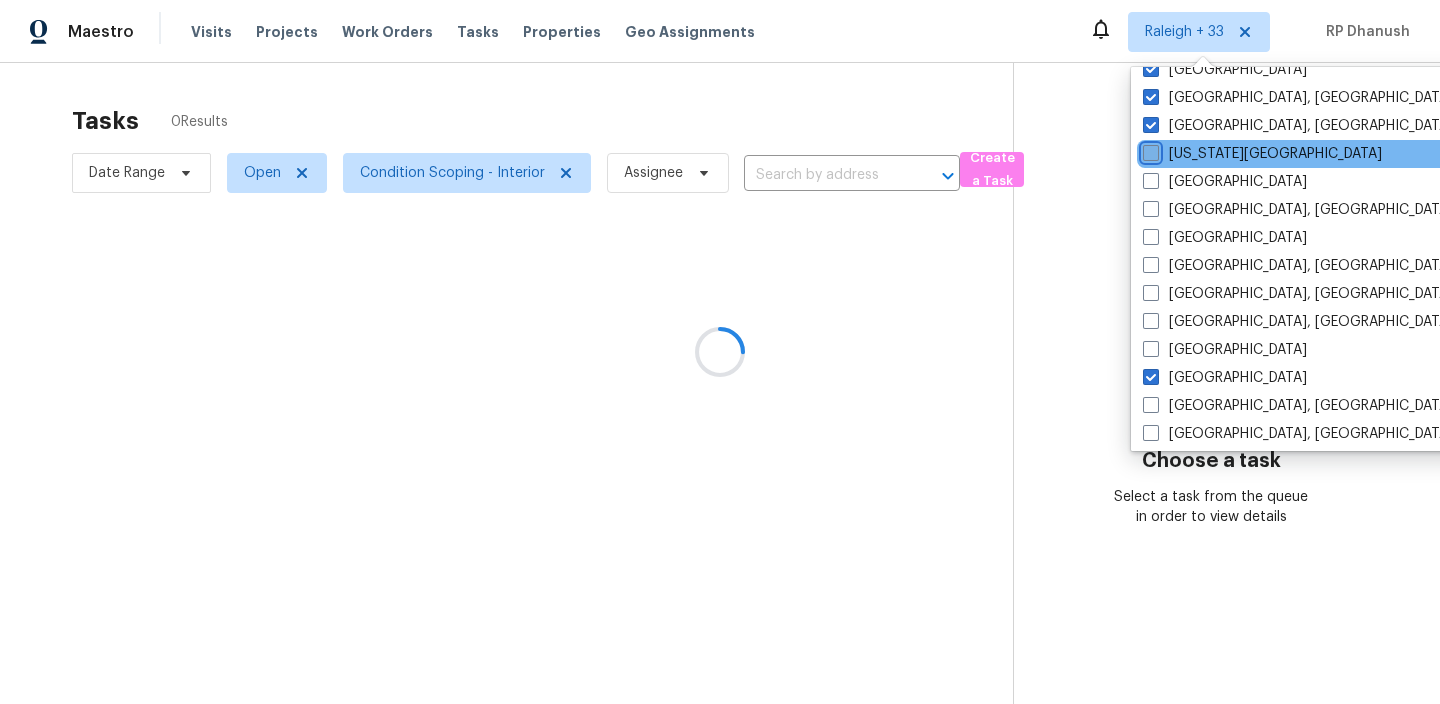 checkbox on "false" 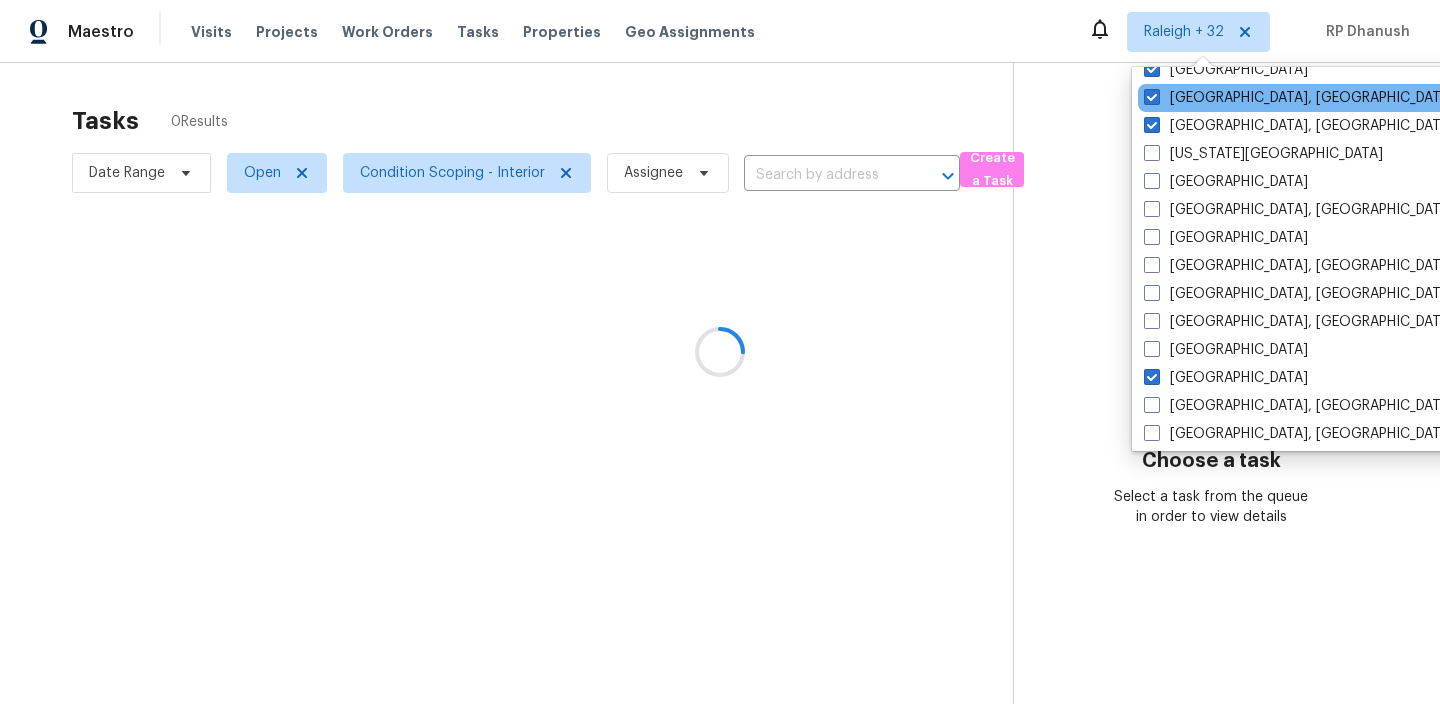 click on "[GEOGRAPHIC_DATA], [GEOGRAPHIC_DATA]" at bounding box center [1339, 98] 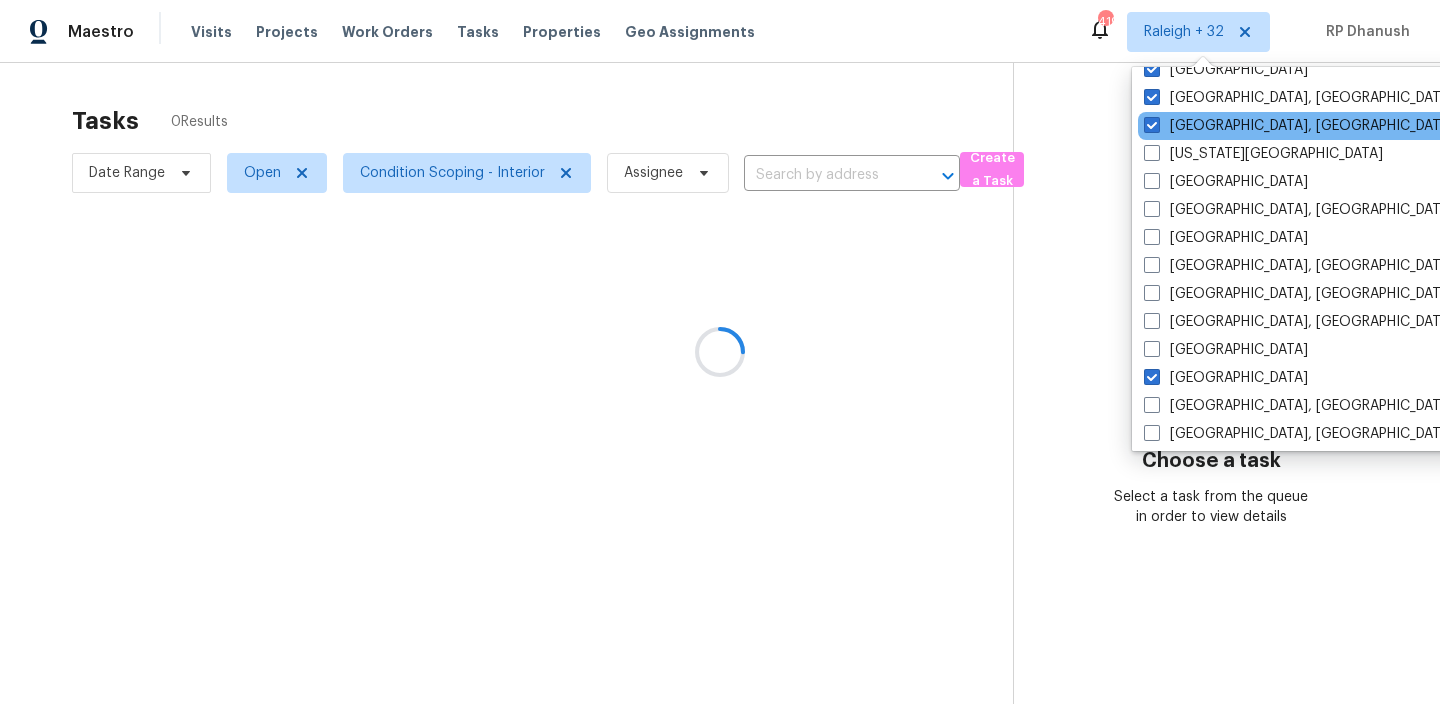 click on "[GEOGRAPHIC_DATA], [GEOGRAPHIC_DATA]" at bounding box center [1339, 126] 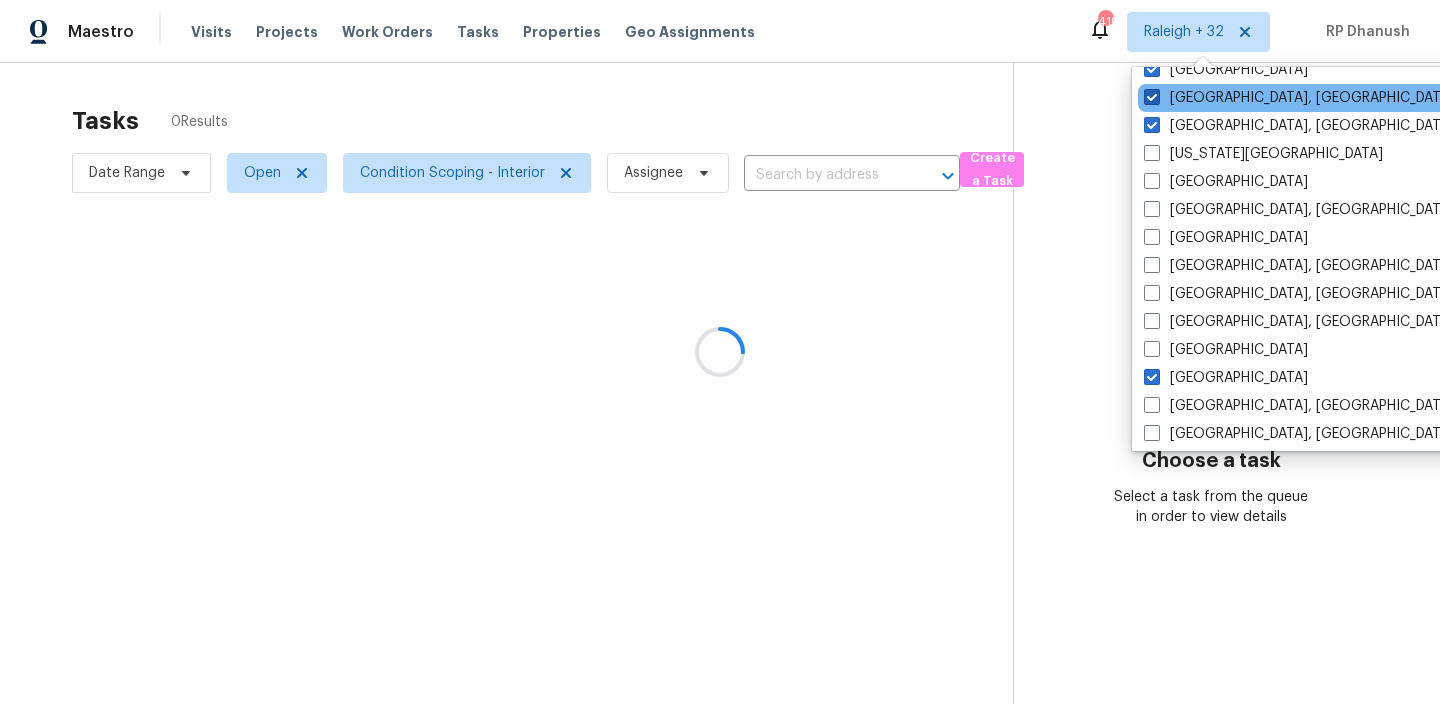 click at bounding box center [1152, 97] 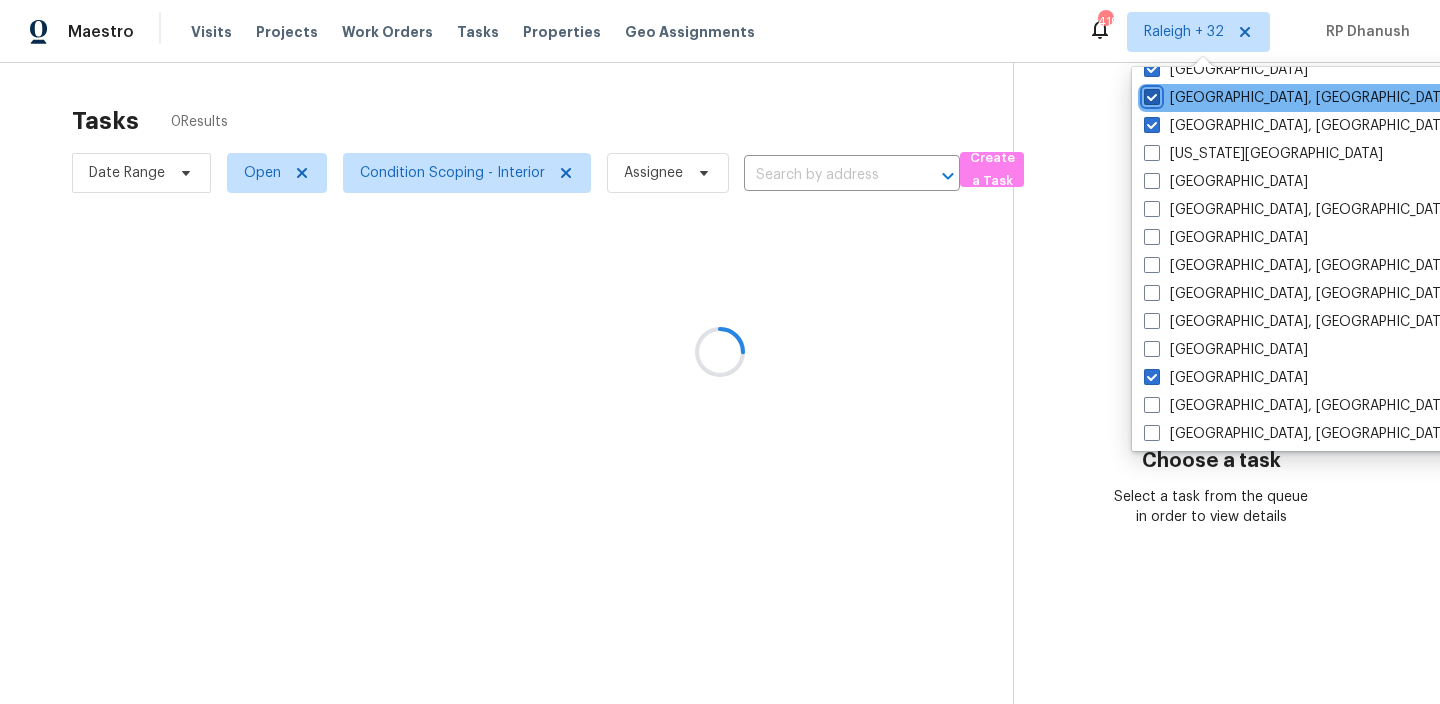 click on "[GEOGRAPHIC_DATA], [GEOGRAPHIC_DATA]" at bounding box center [1150, 94] 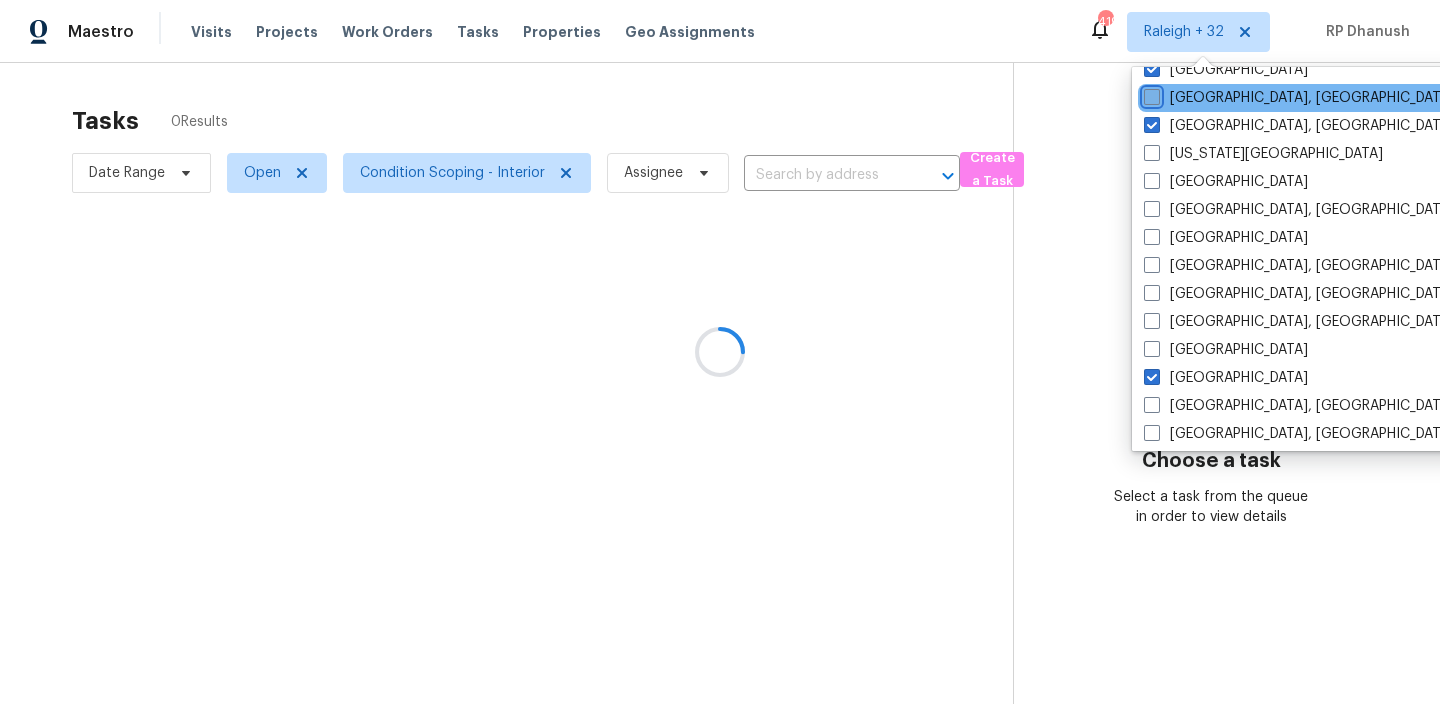checkbox on "false" 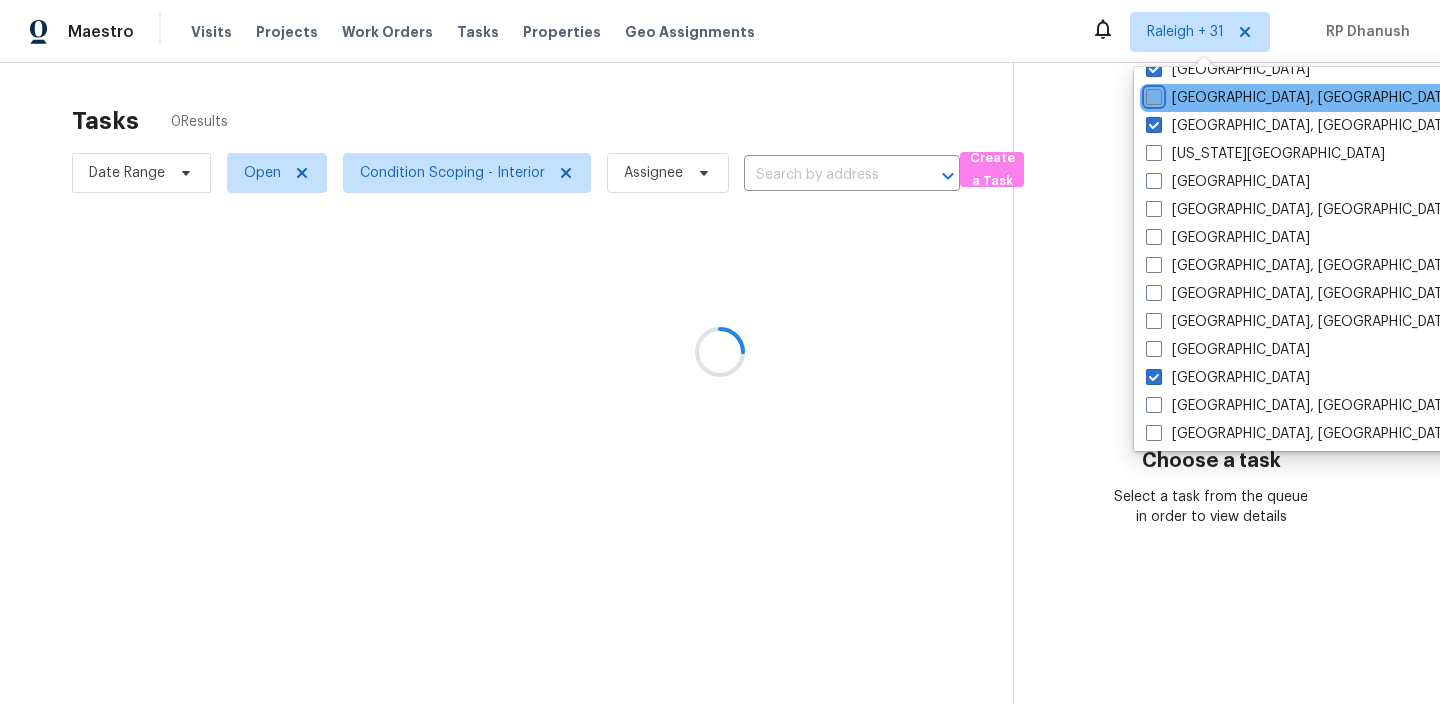 scroll, scrollTop: 734, scrollLeft: 0, axis: vertical 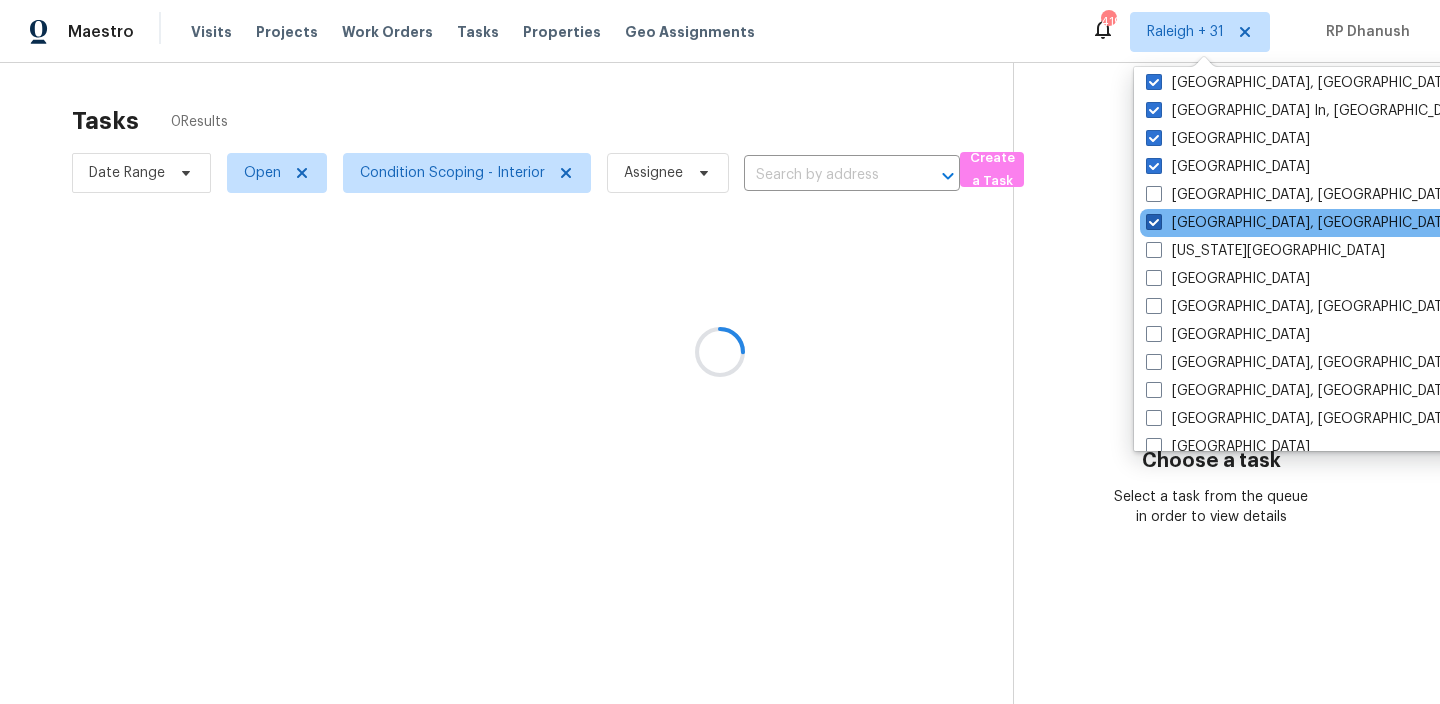 click at bounding box center (1154, 222) 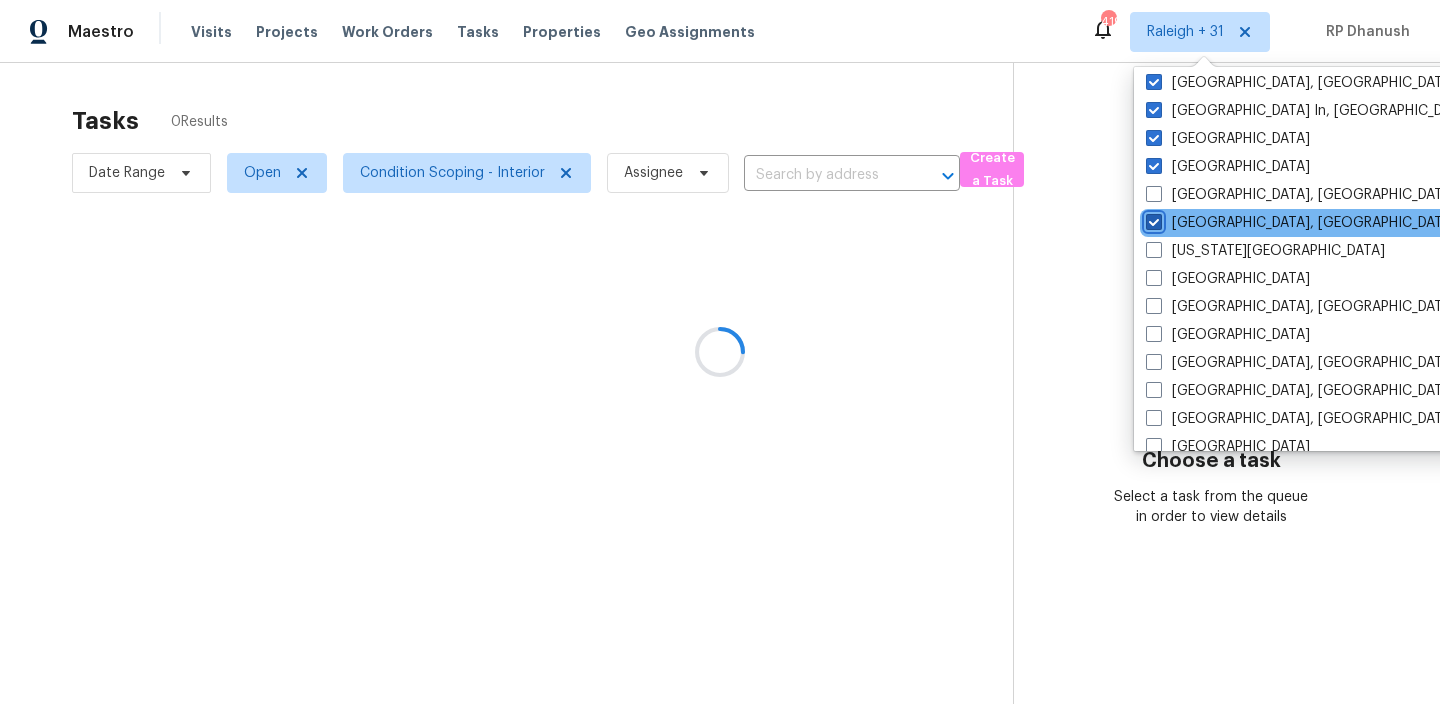 click on "[GEOGRAPHIC_DATA], [GEOGRAPHIC_DATA]" at bounding box center [1152, 219] 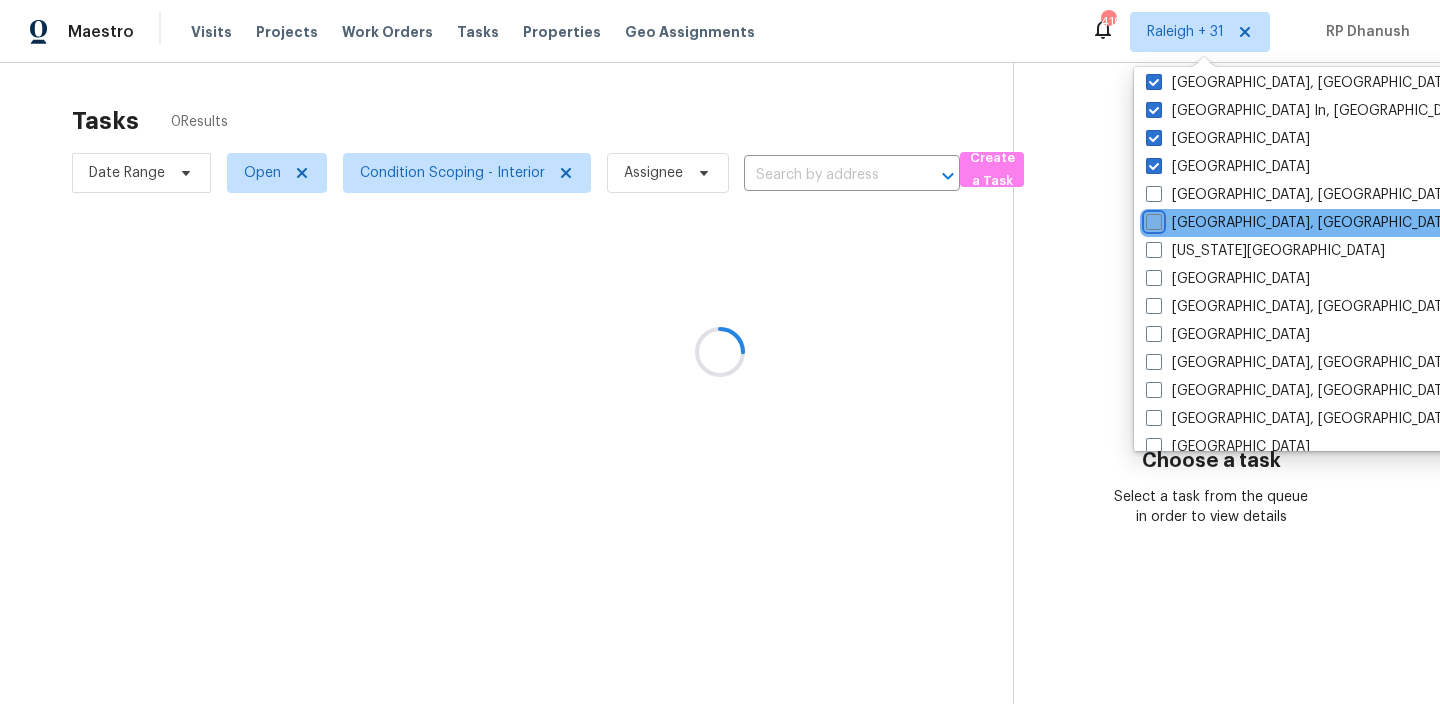 checkbox on "false" 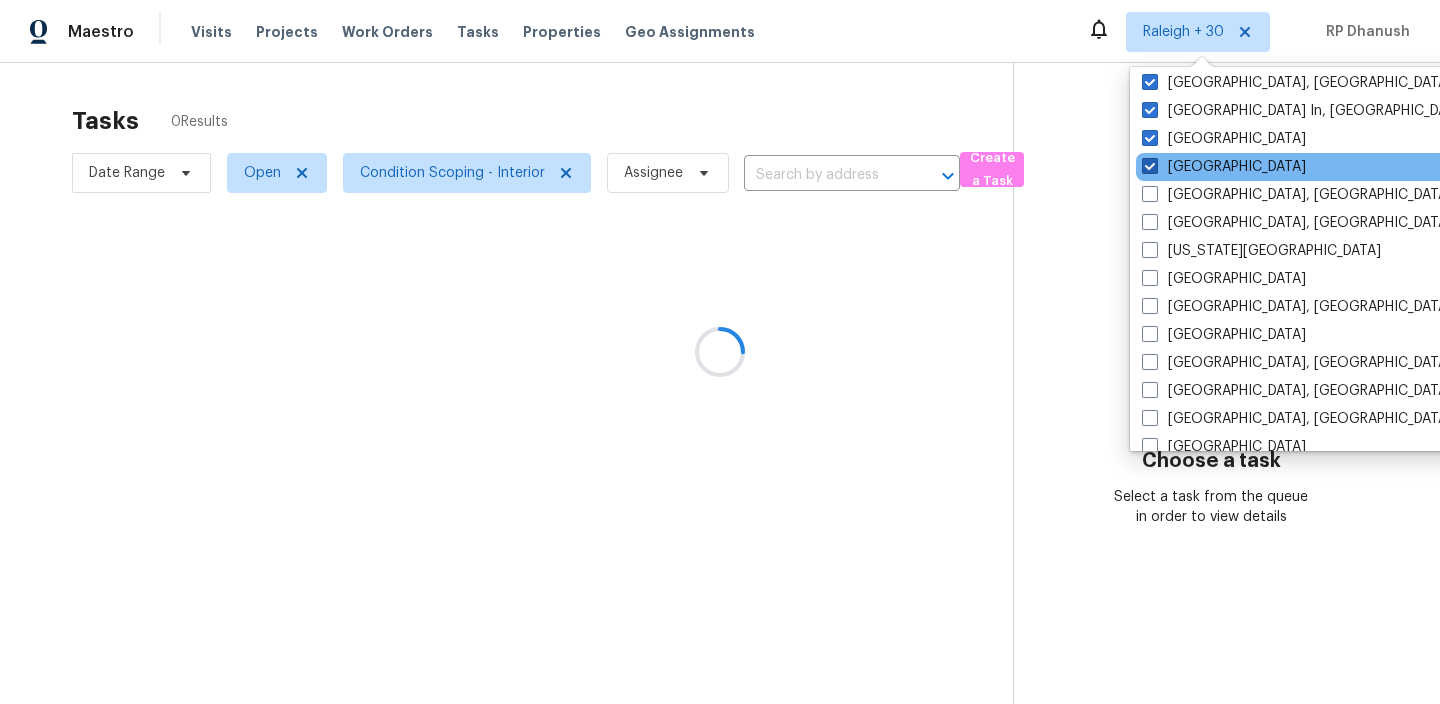 click at bounding box center [1150, 166] 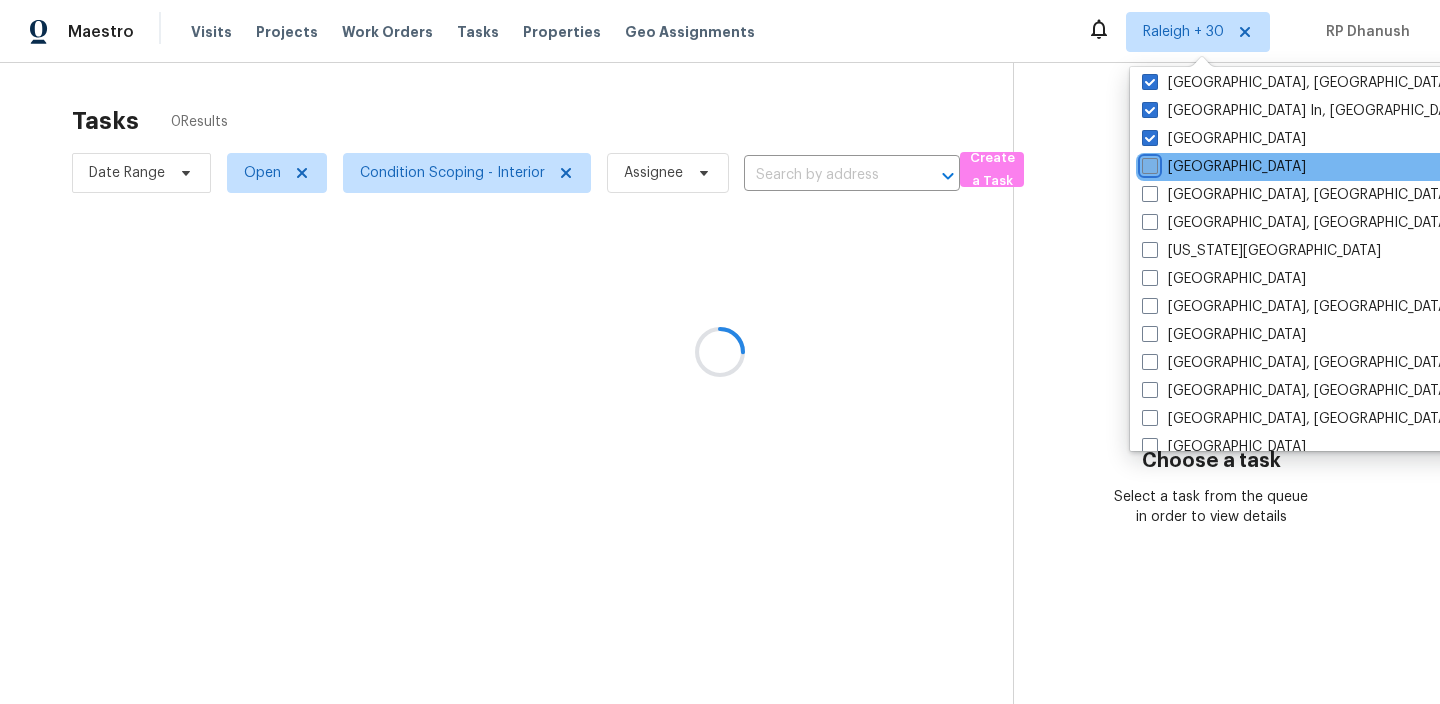 checkbox on "false" 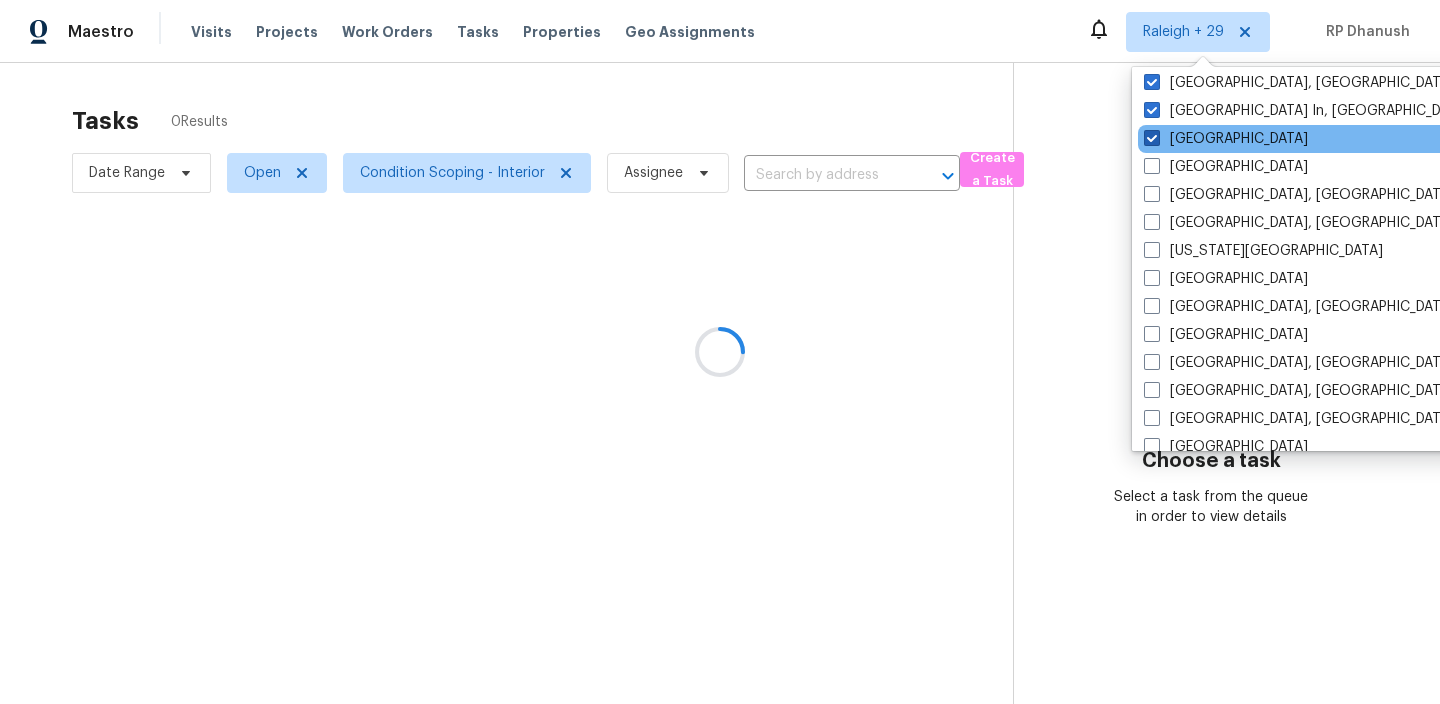click on "[GEOGRAPHIC_DATA]" at bounding box center [1226, 139] 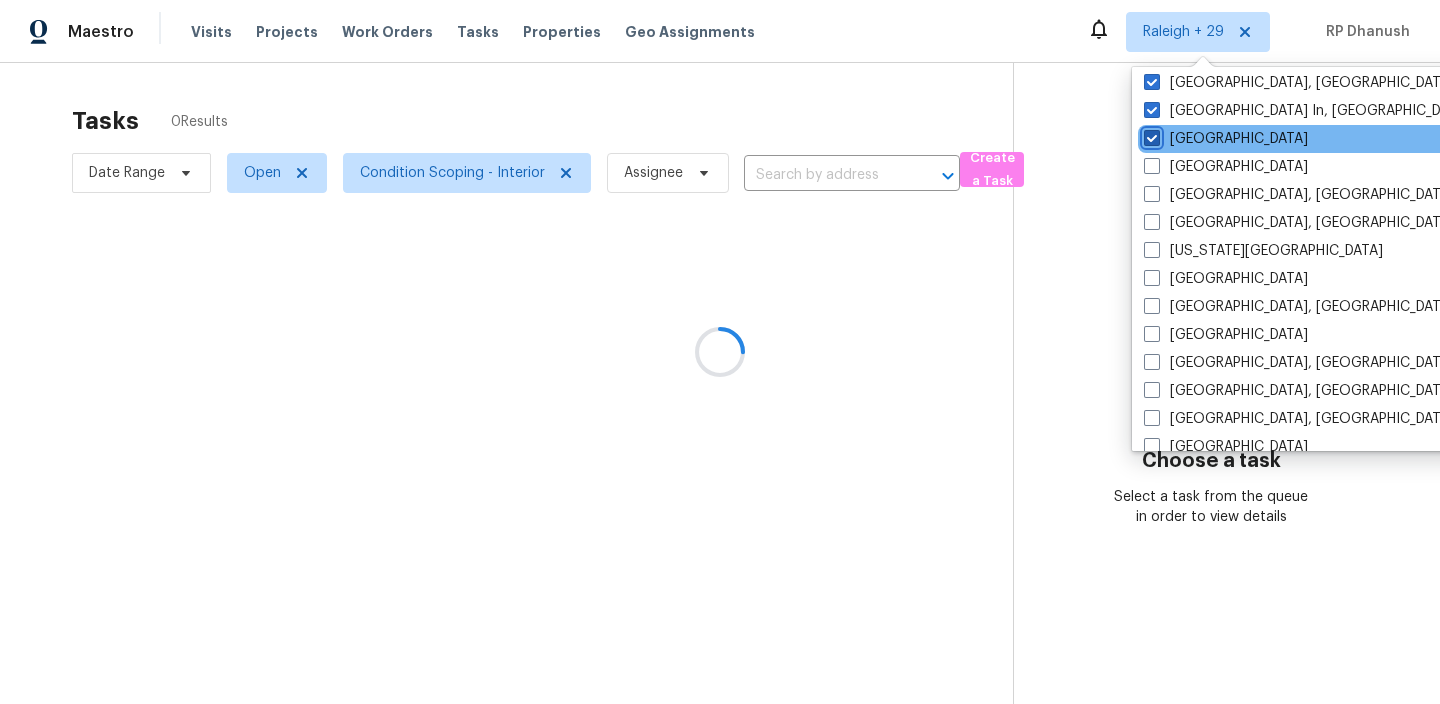 click on "[GEOGRAPHIC_DATA]" at bounding box center [1150, 135] 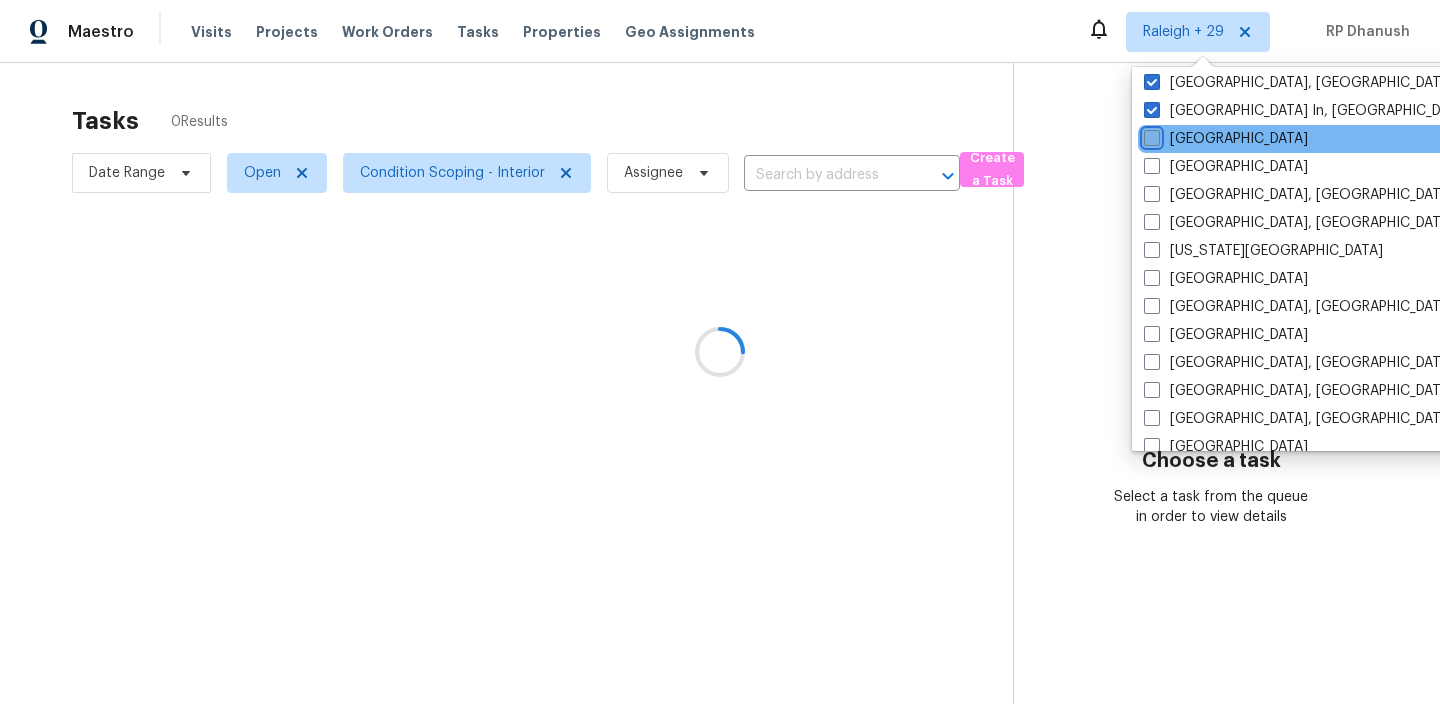 checkbox on "false" 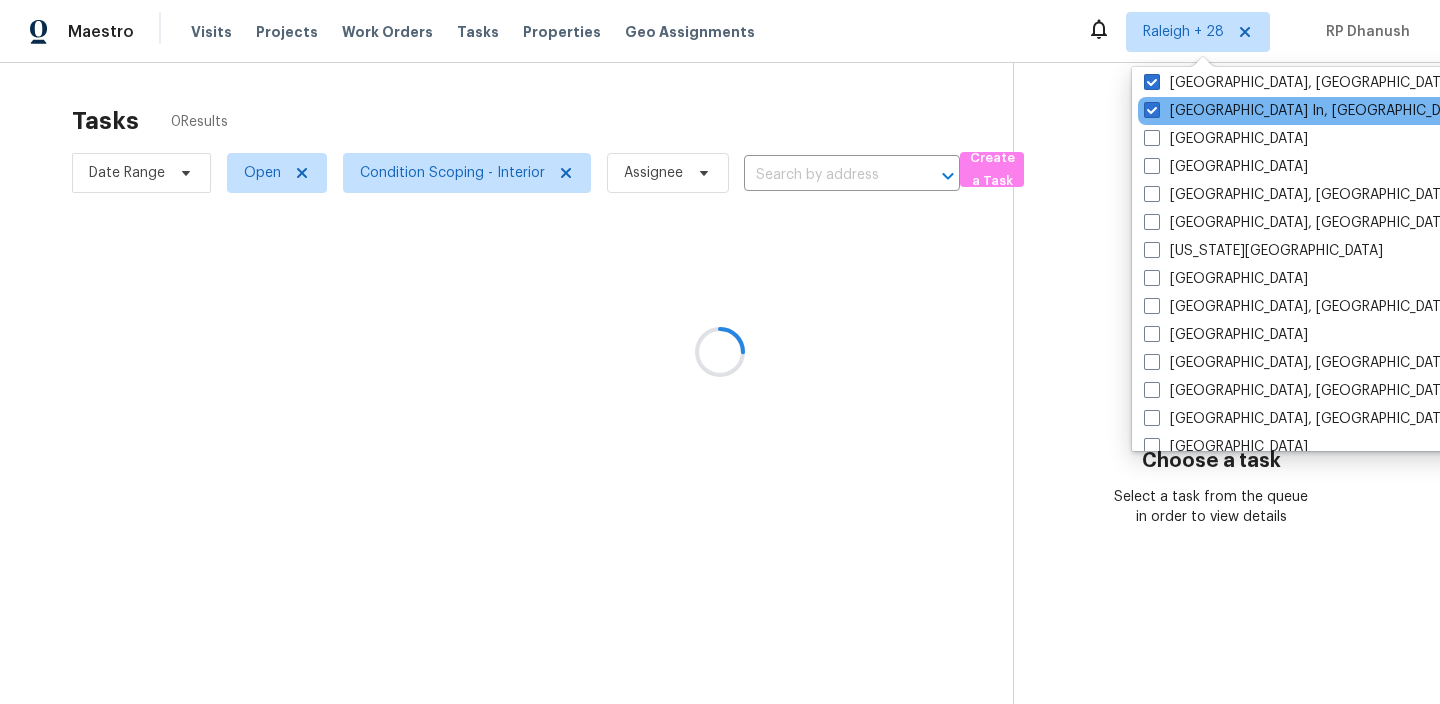 click on "[GEOGRAPHIC_DATA] In, [GEOGRAPHIC_DATA]" at bounding box center [1339, 111] 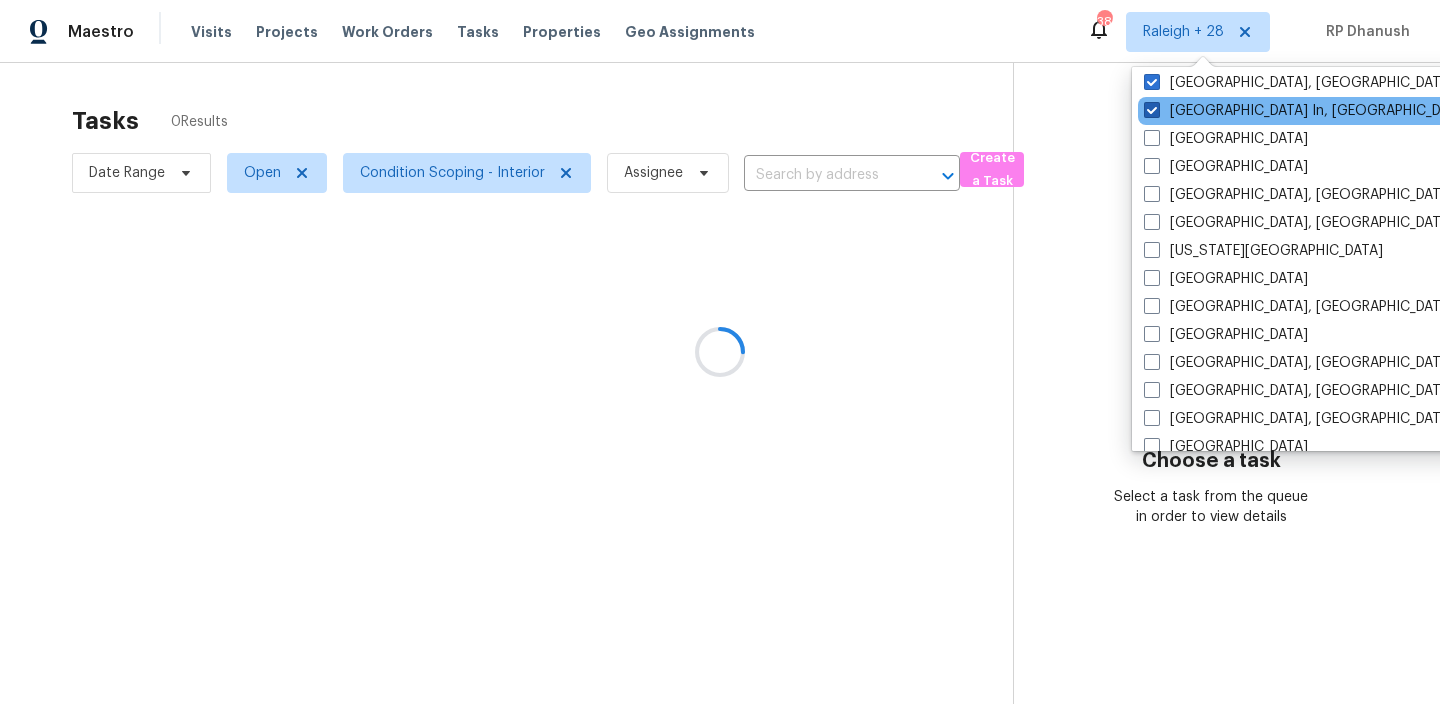 click on "[GEOGRAPHIC_DATA] In, [GEOGRAPHIC_DATA]" at bounding box center [1307, 111] 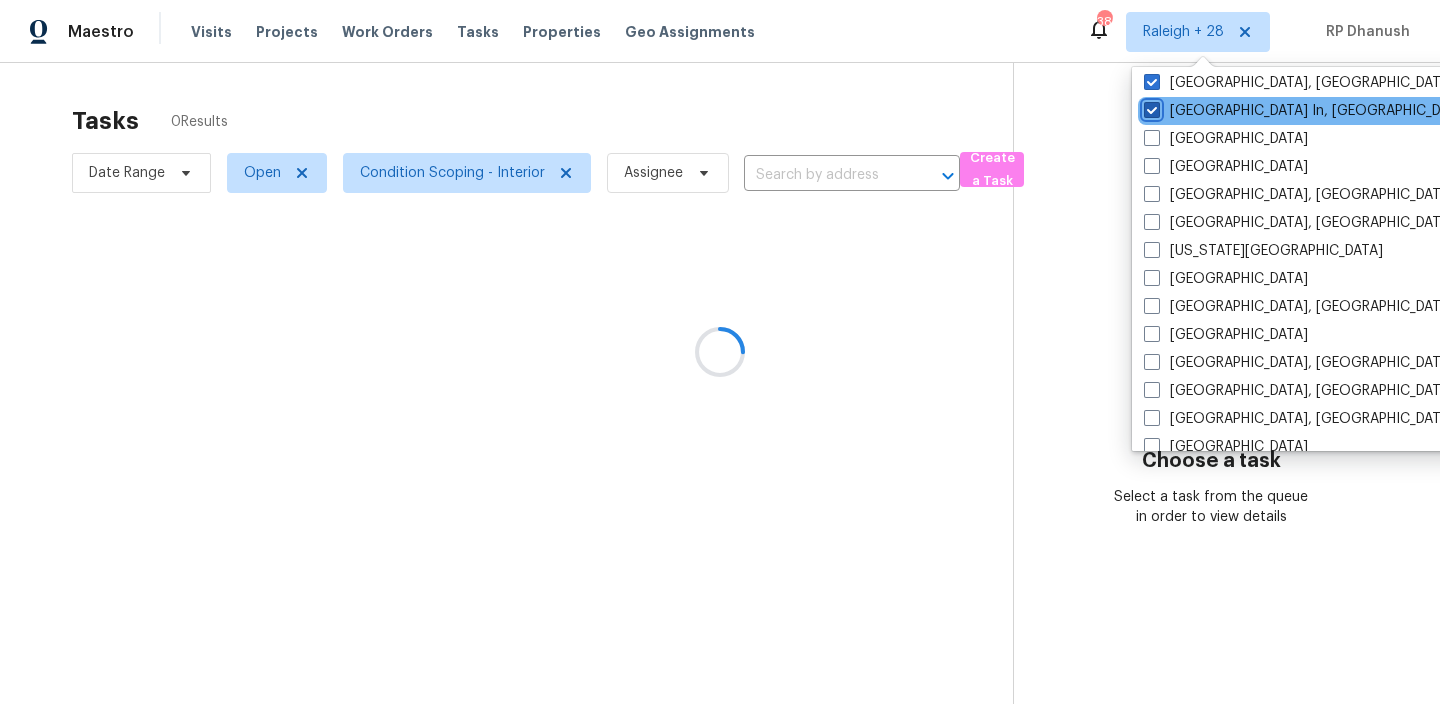 click on "[GEOGRAPHIC_DATA] In, [GEOGRAPHIC_DATA]" at bounding box center [1150, 107] 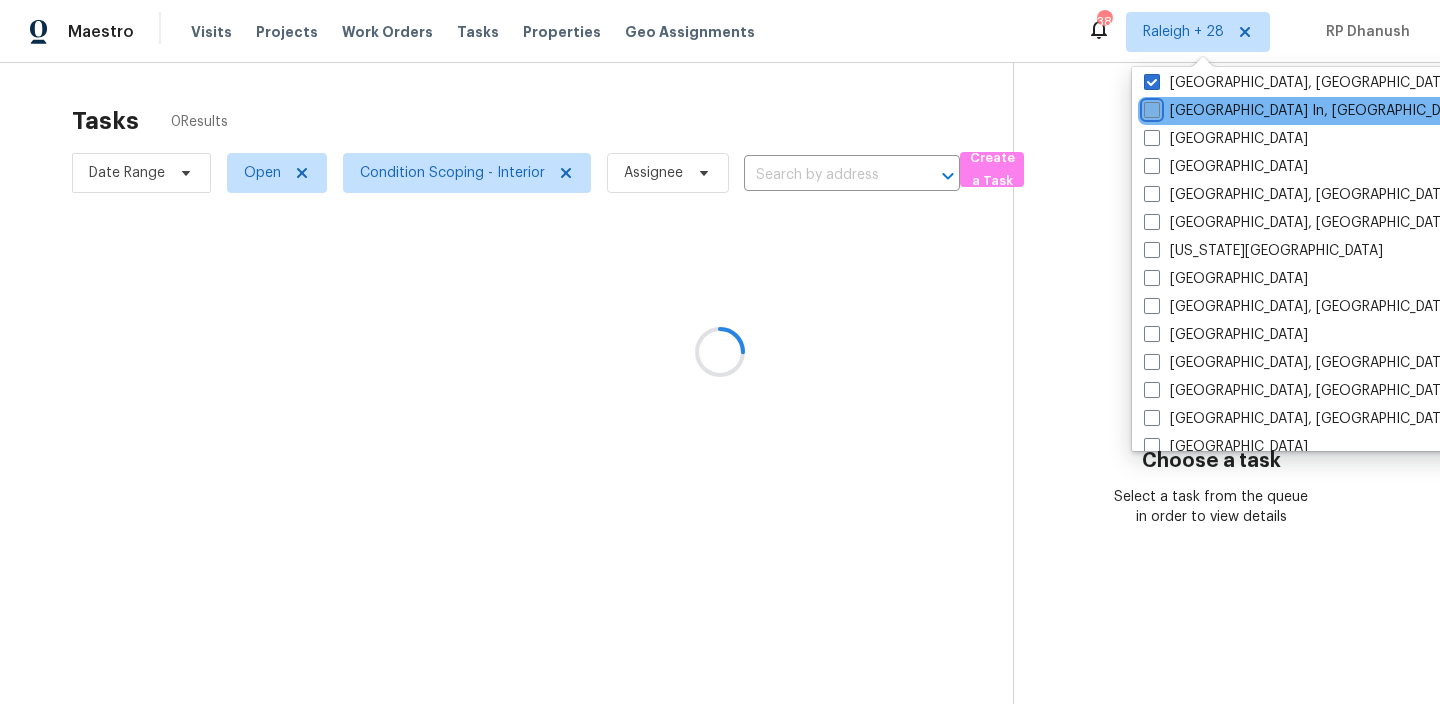 checkbox on "false" 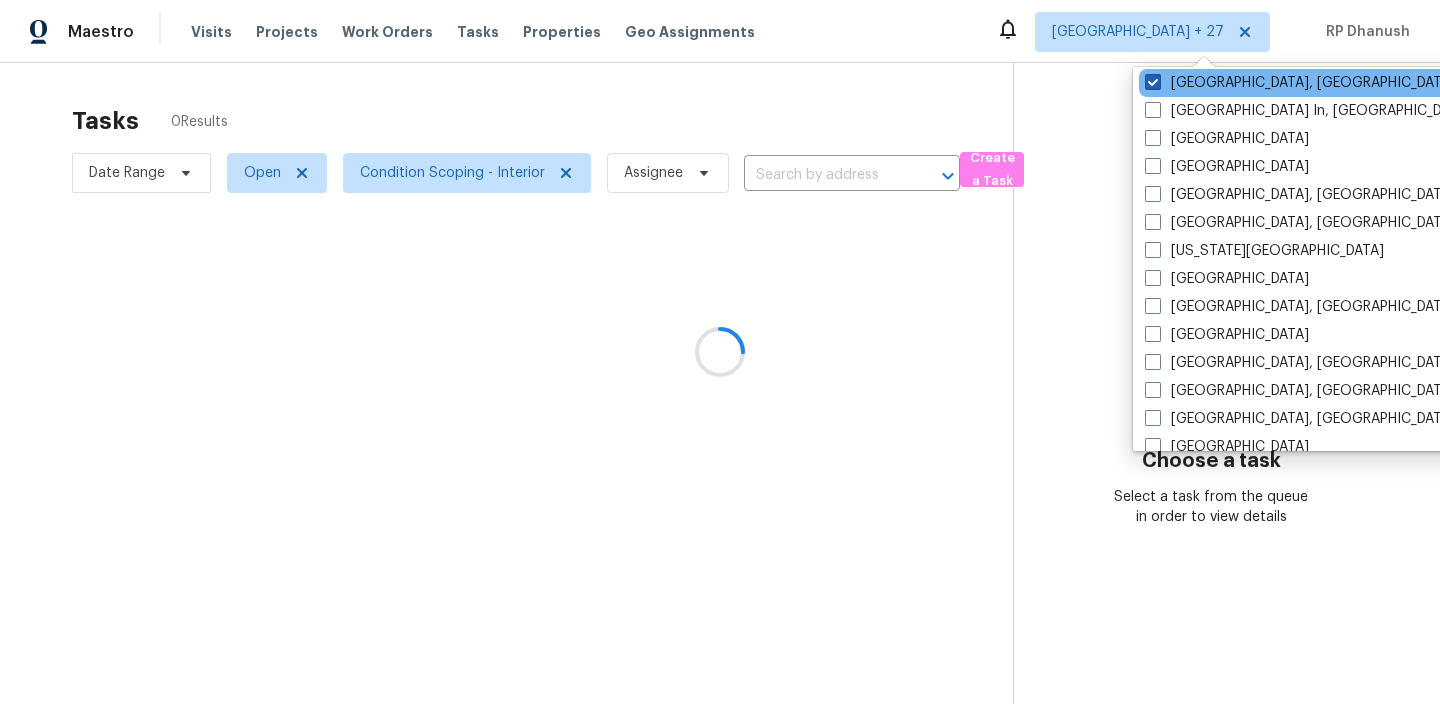 click on "[GEOGRAPHIC_DATA], [GEOGRAPHIC_DATA]" at bounding box center (1300, 83) 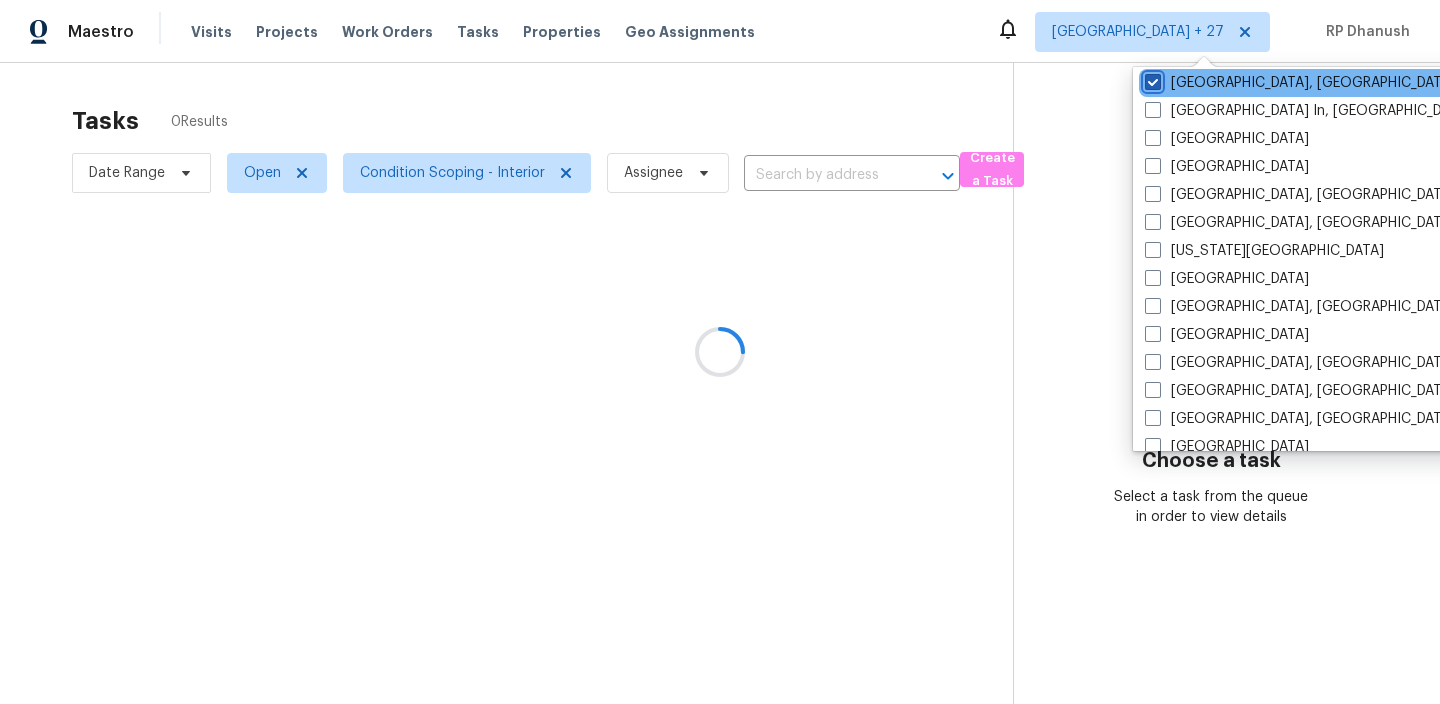 click on "[GEOGRAPHIC_DATA], [GEOGRAPHIC_DATA]" at bounding box center [1151, 79] 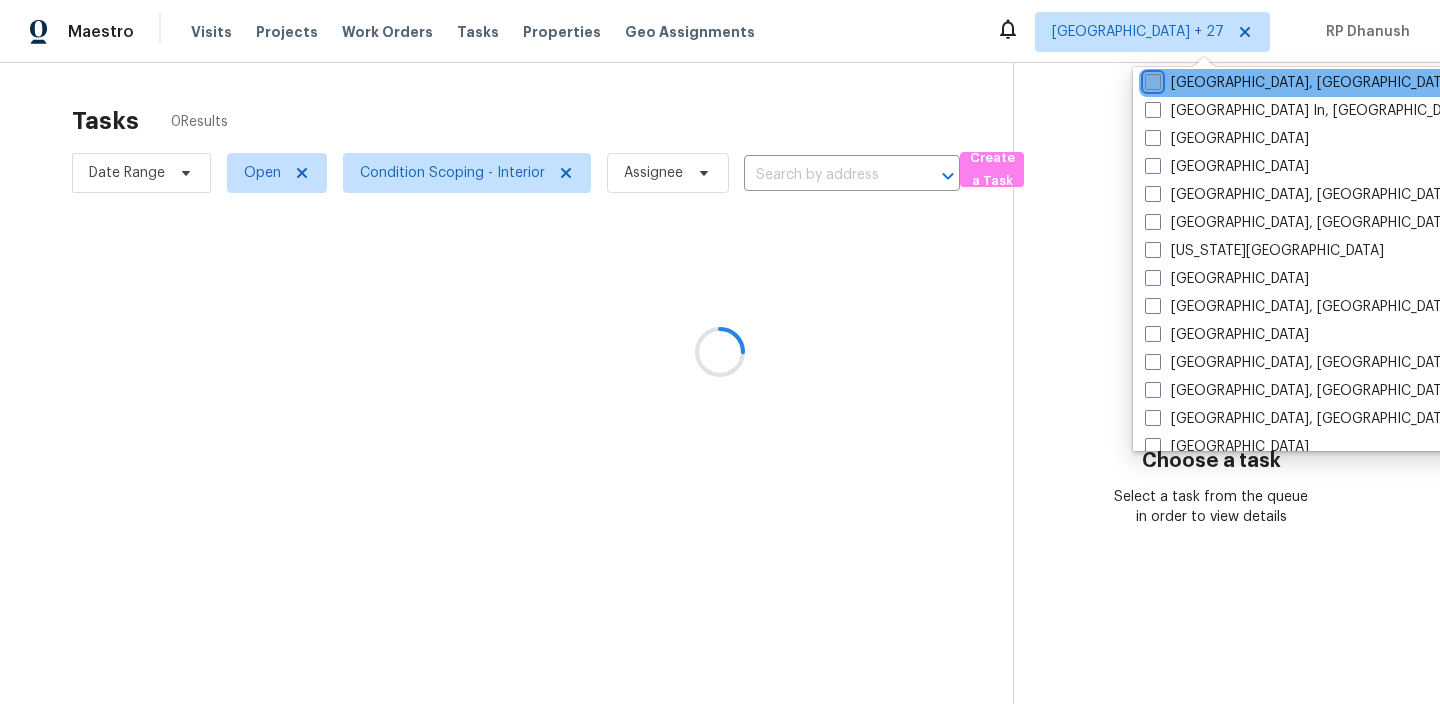 checkbox on "false" 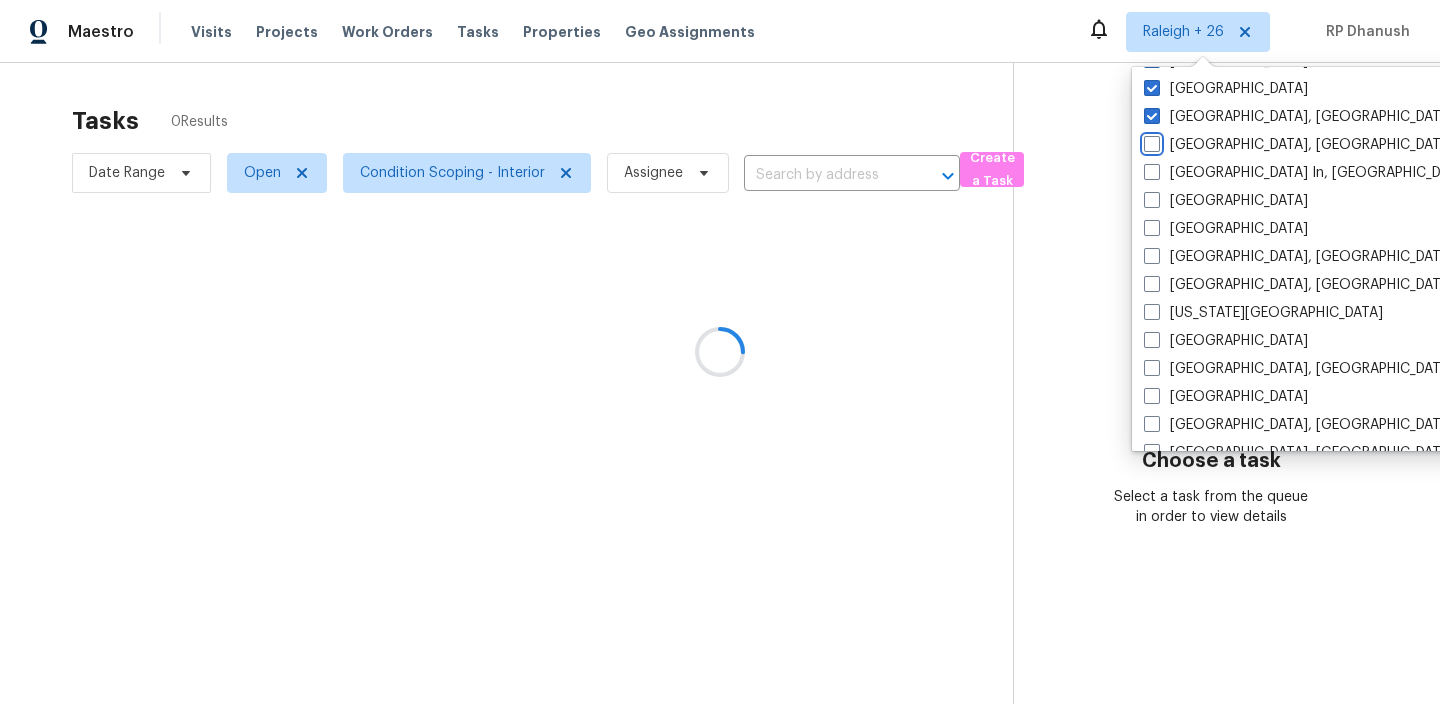 scroll, scrollTop: 621, scrollLeft: 0, axis: vertical 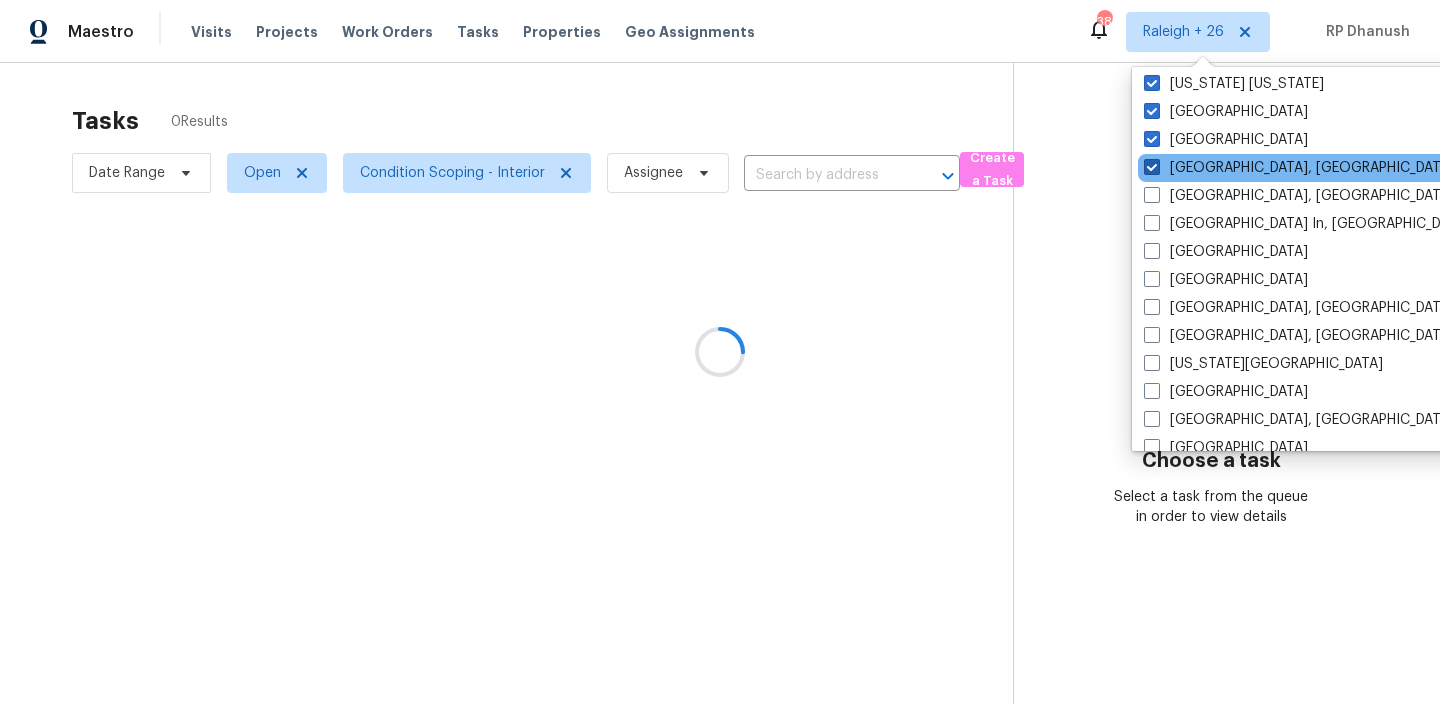 click at bounding box center (1152, 167) 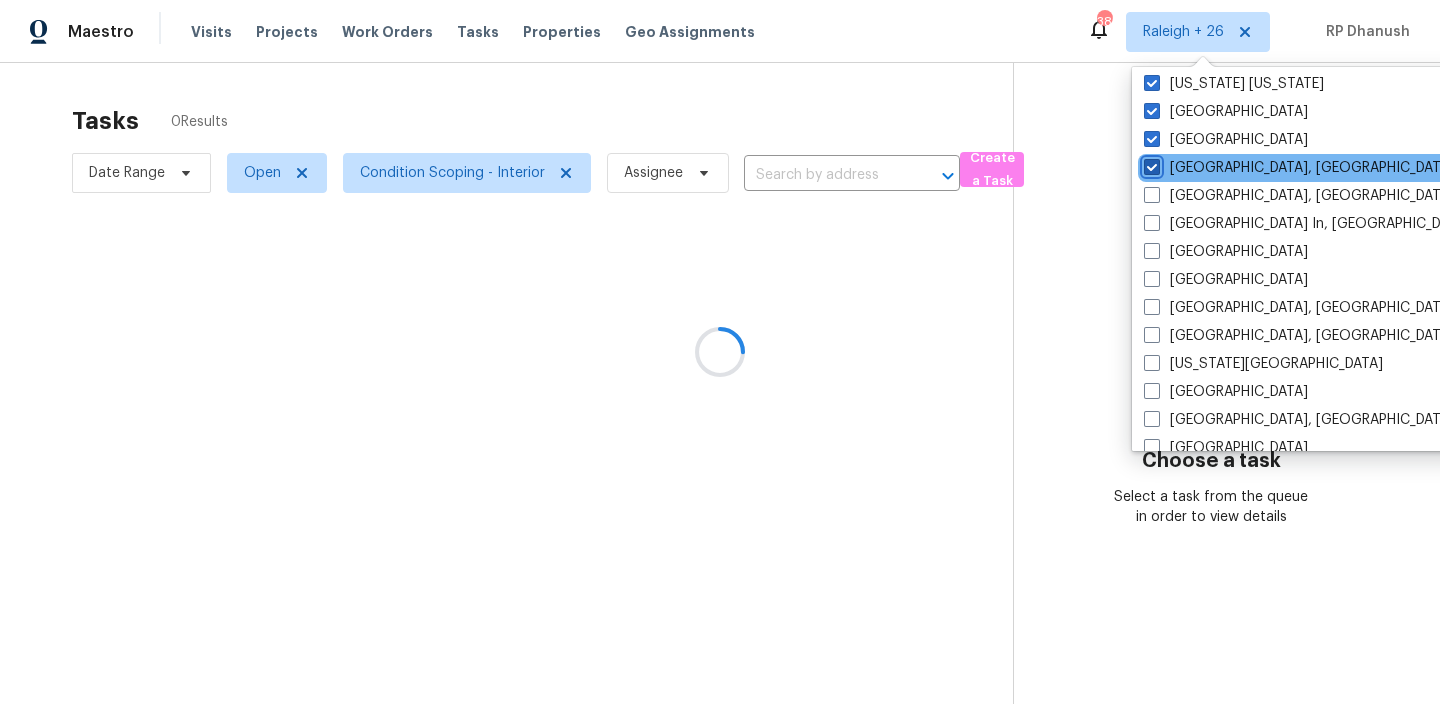 click on "[GEOGRAPHIC_DATA], [GEOGRAPHIC_DATA]" at bounding box center (1150, 164) 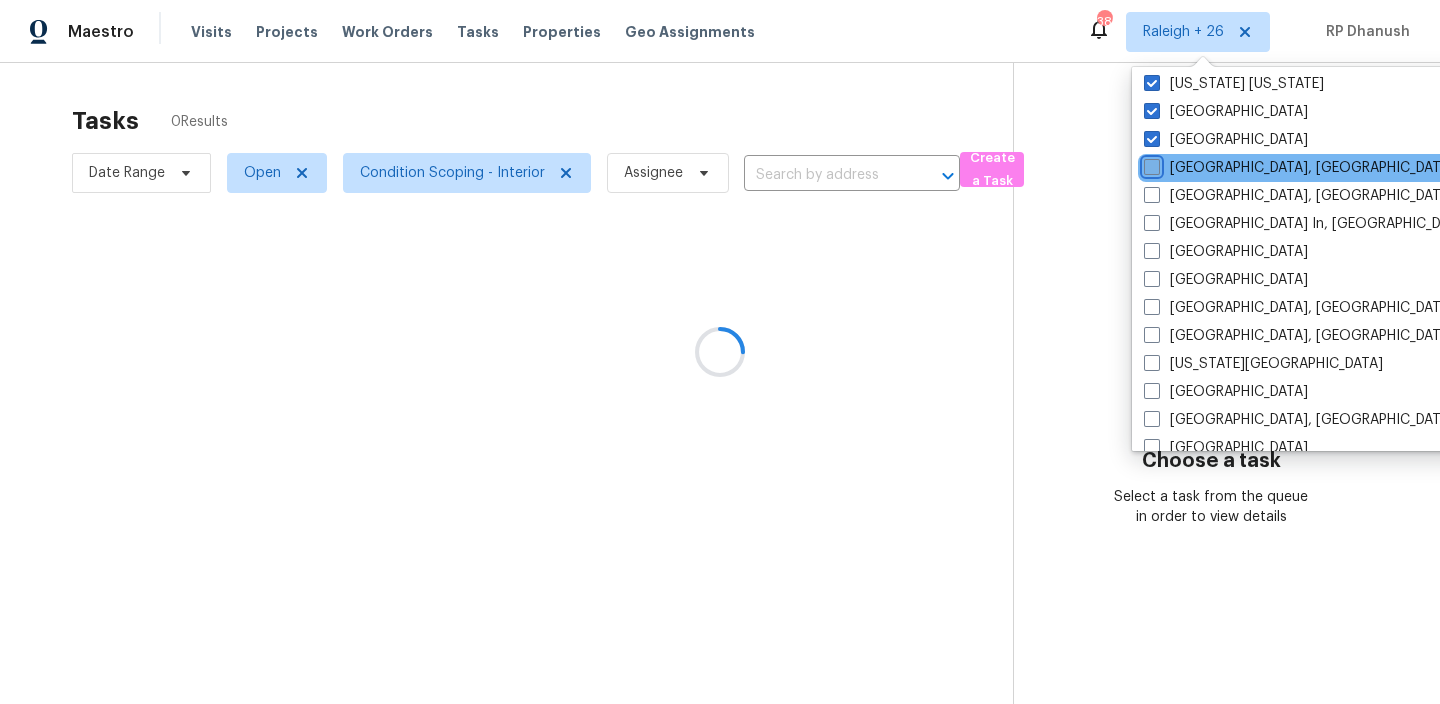 checkbox on "false" 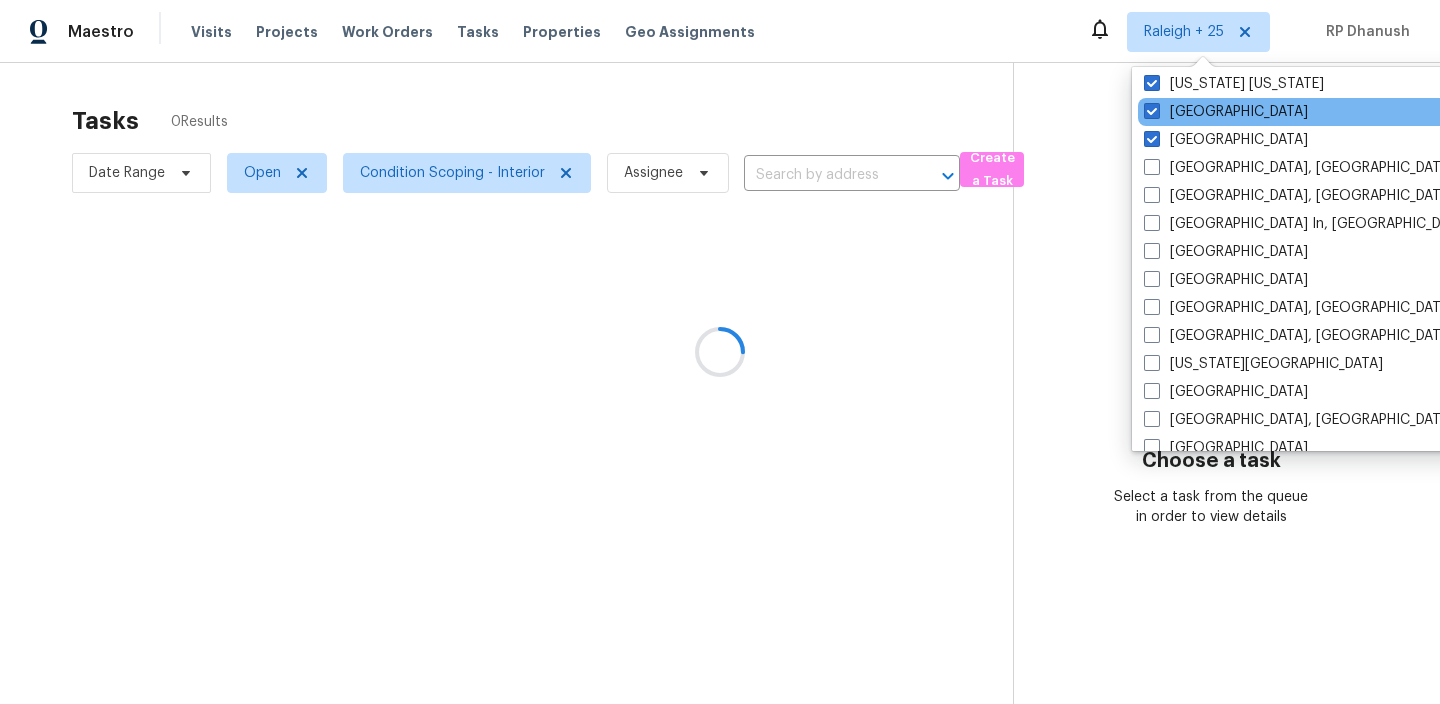 click on "[GEOGRAPHIC_DATA]" at bounding box center [1339, 112] 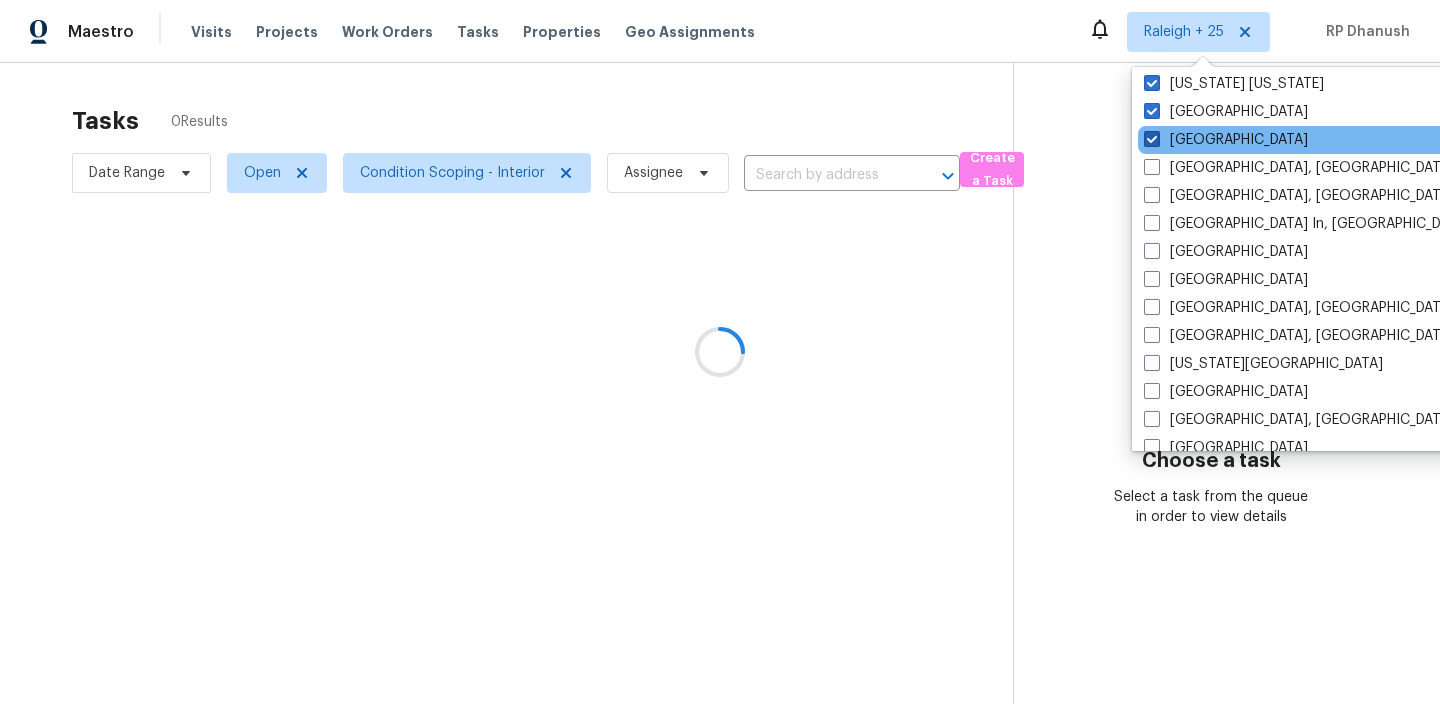 drag, startPoint x: 1153, startPoint y: 145, endPoint x: 1153, endPoint y: 129, distance: 16 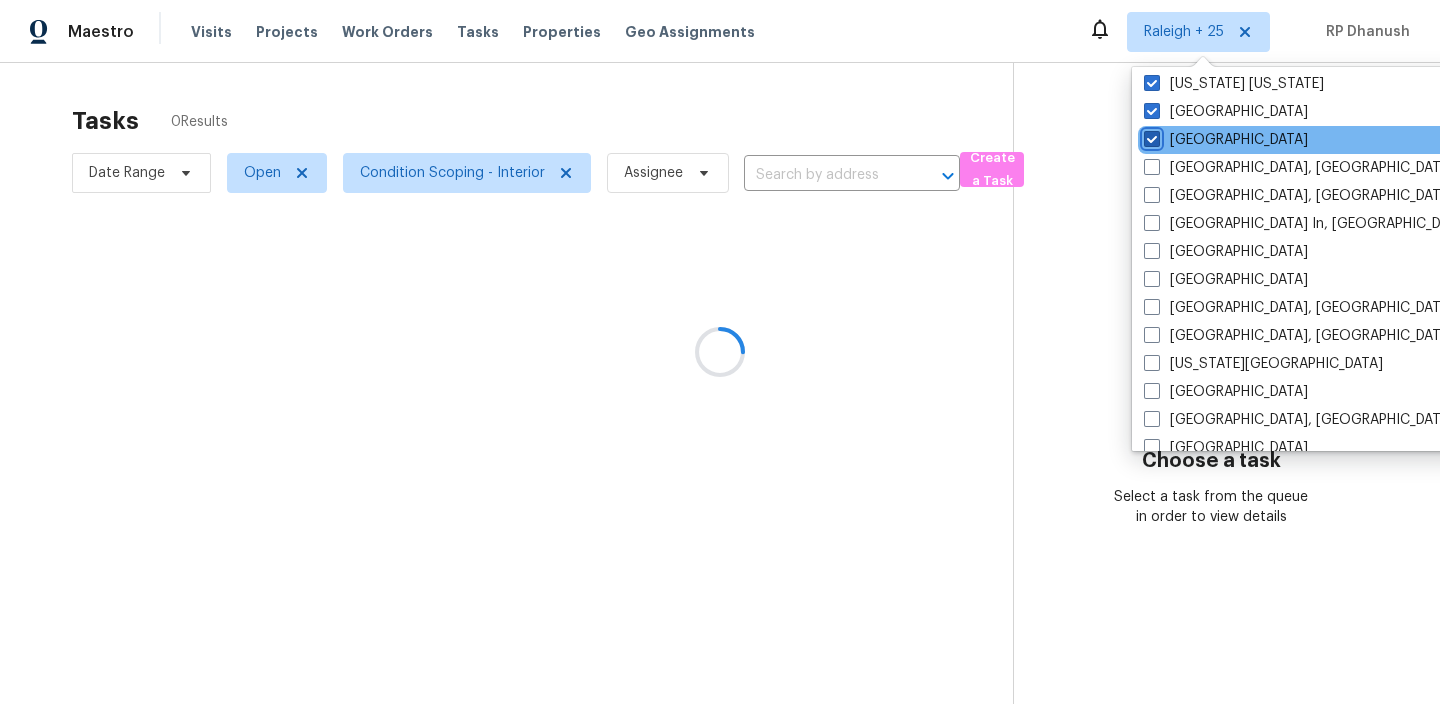 click on "[GEOGRAPHIC_DATA]" at bounding box center (1150, 136) 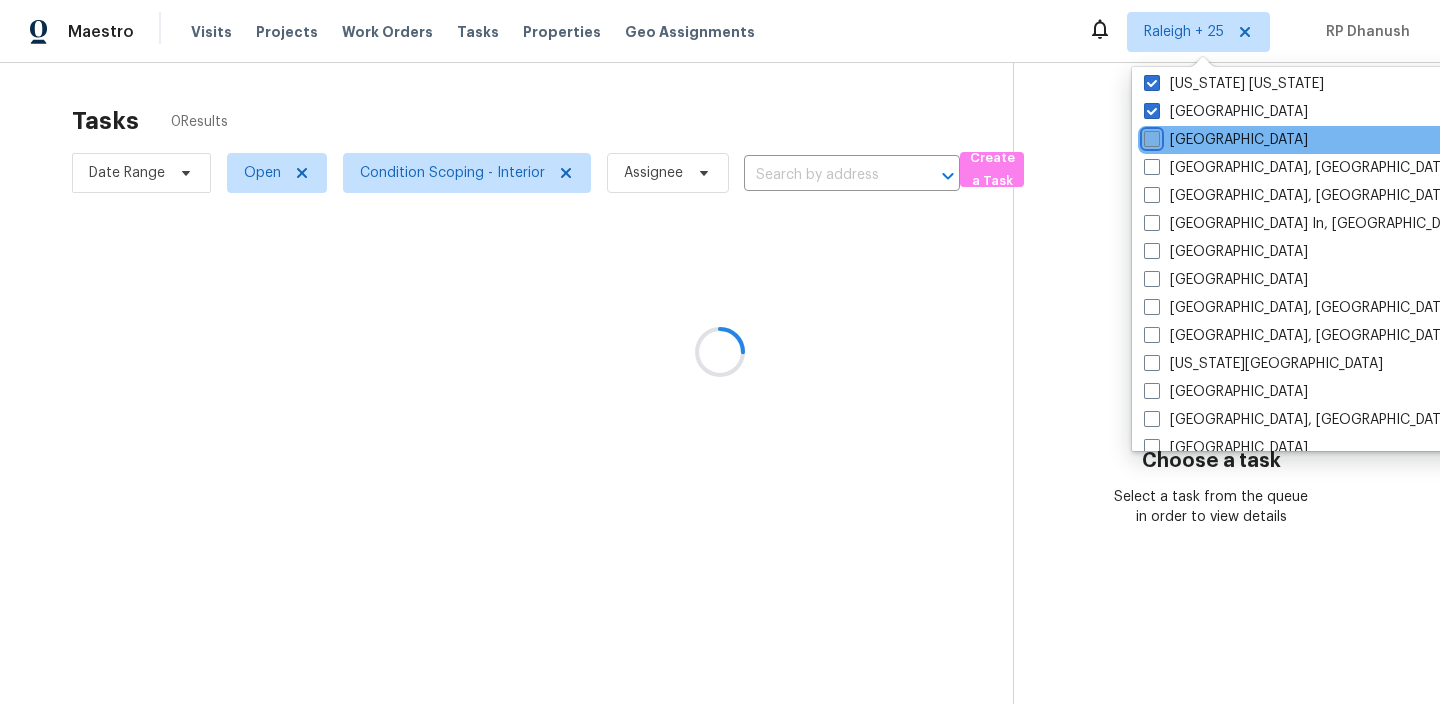 checkbox on "false" 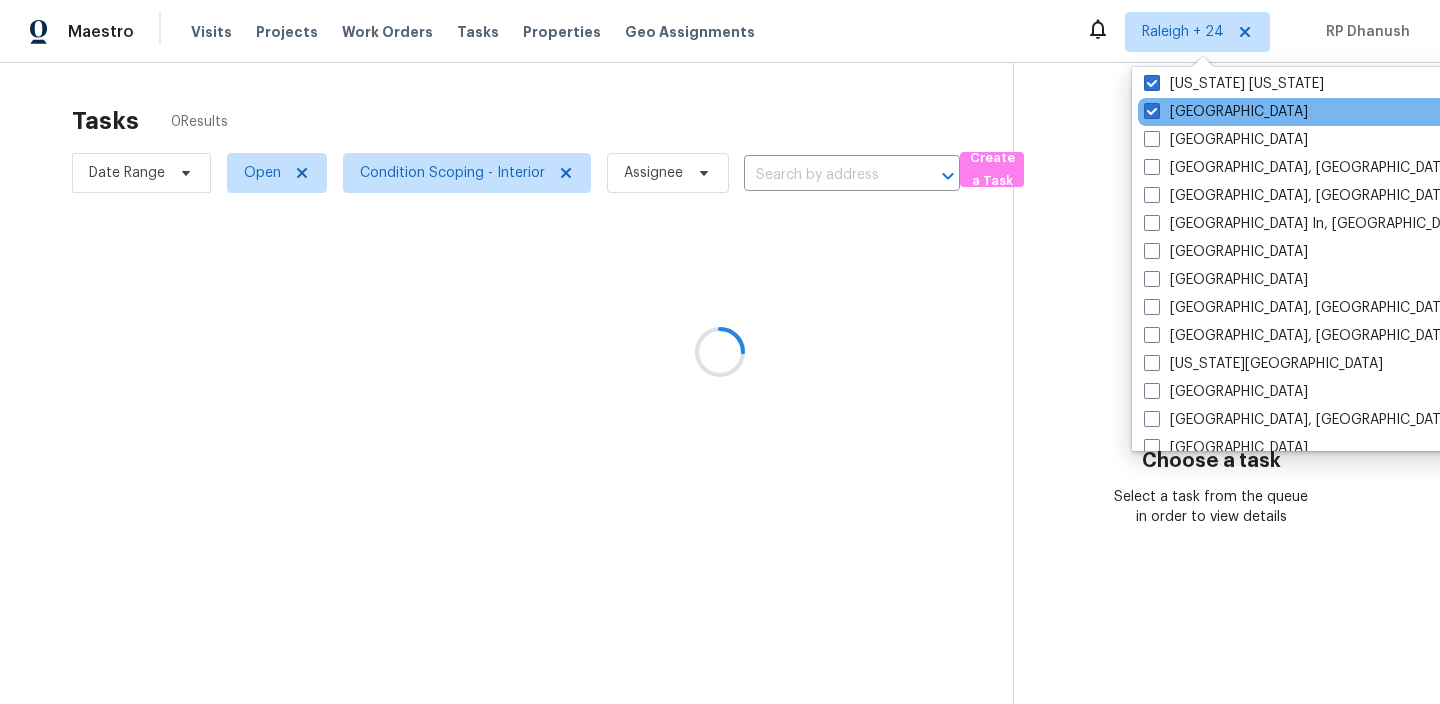 click on "[GEOGRAPHIC_DATA]" at bounding box center [1339, 112] 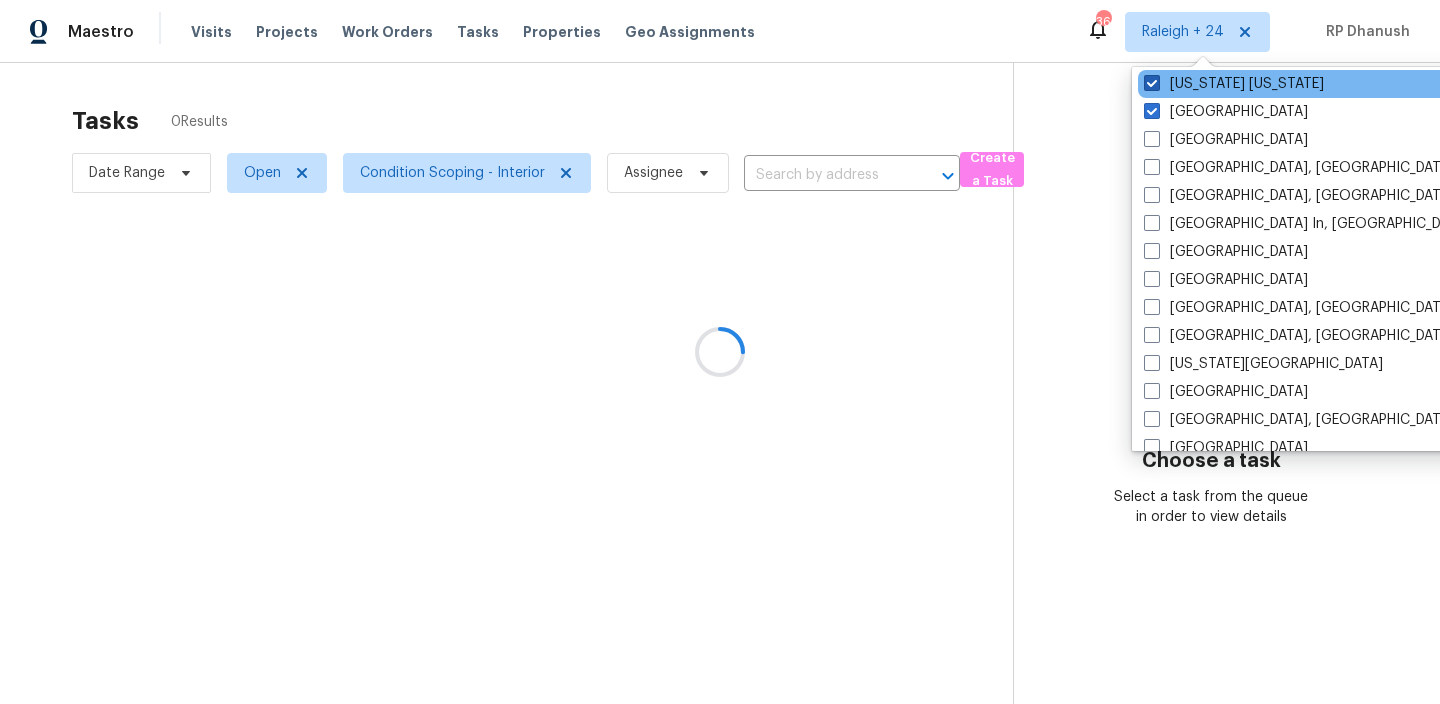 click at bounding box center [1152, 83] 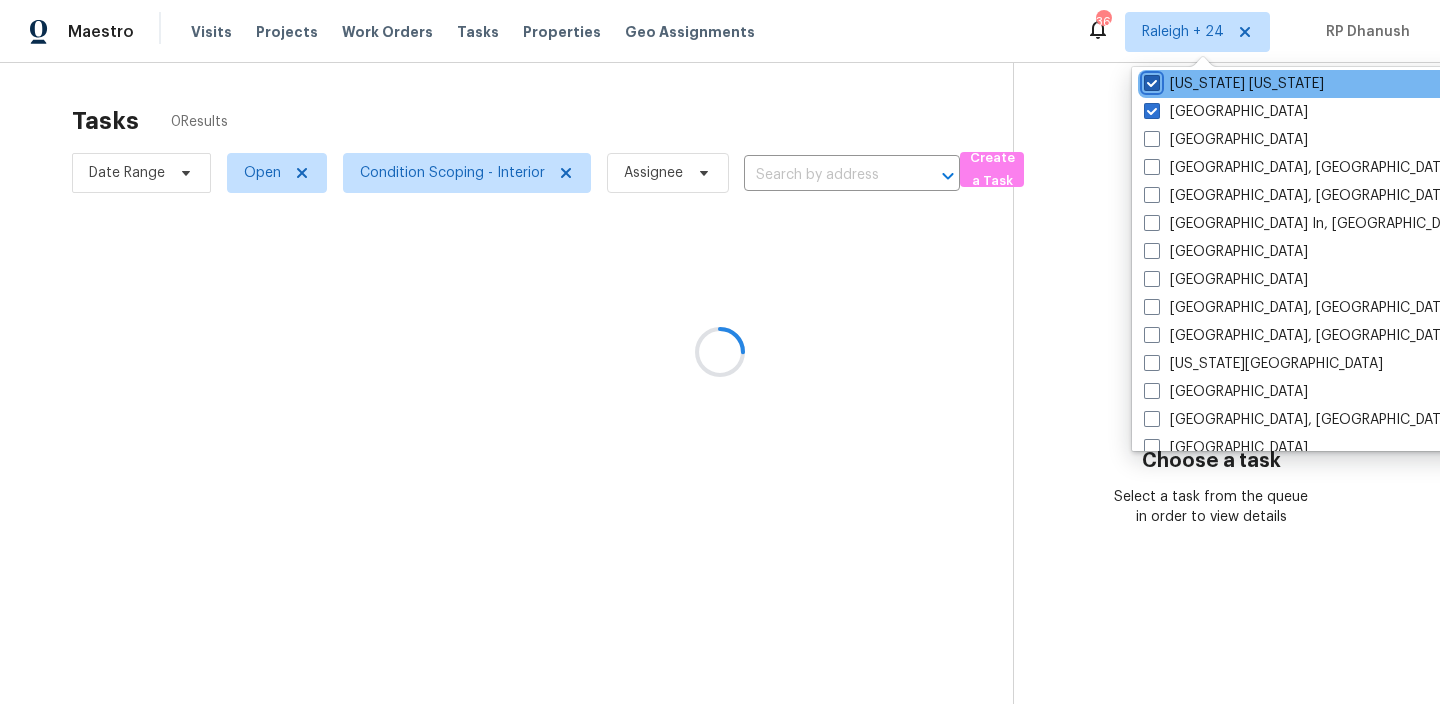 click on "[US_STATE] [US_STATE]" at bounding box center [1150, 80] 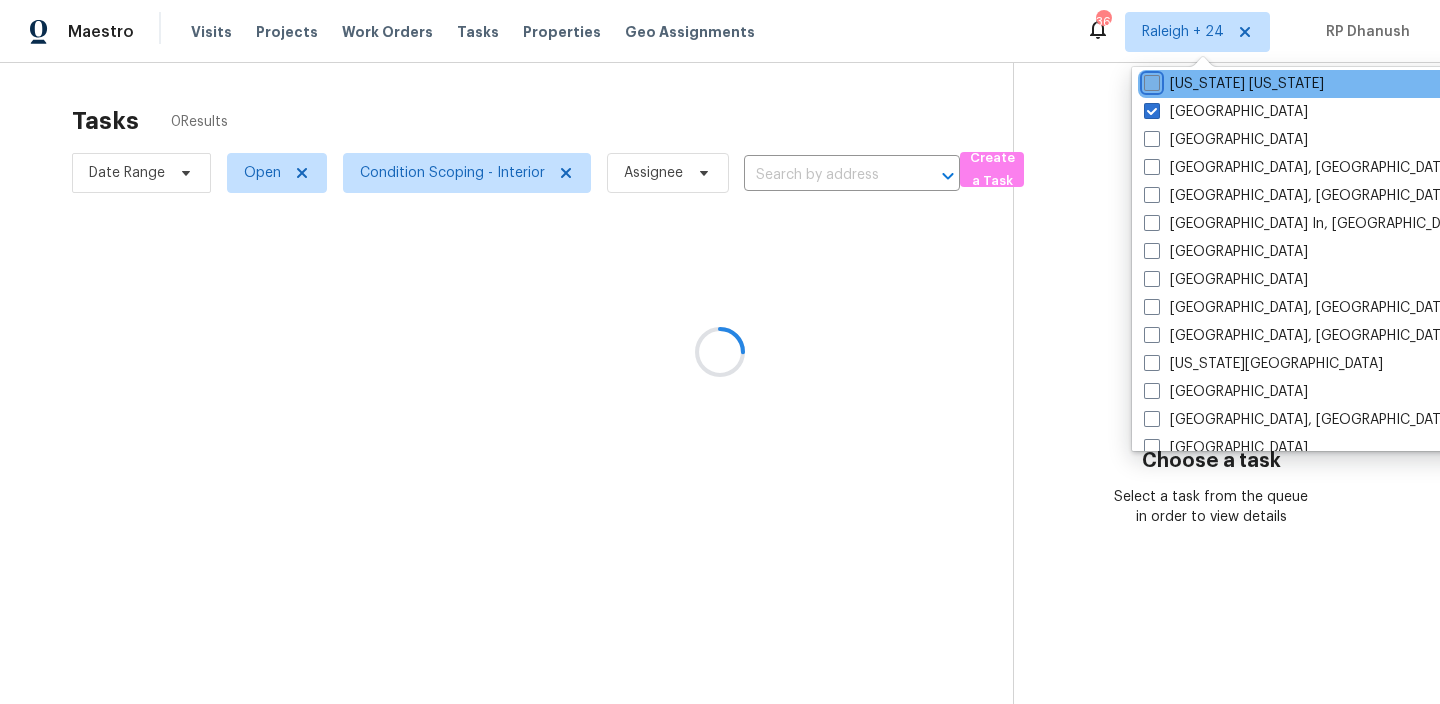 checkbox on "false" 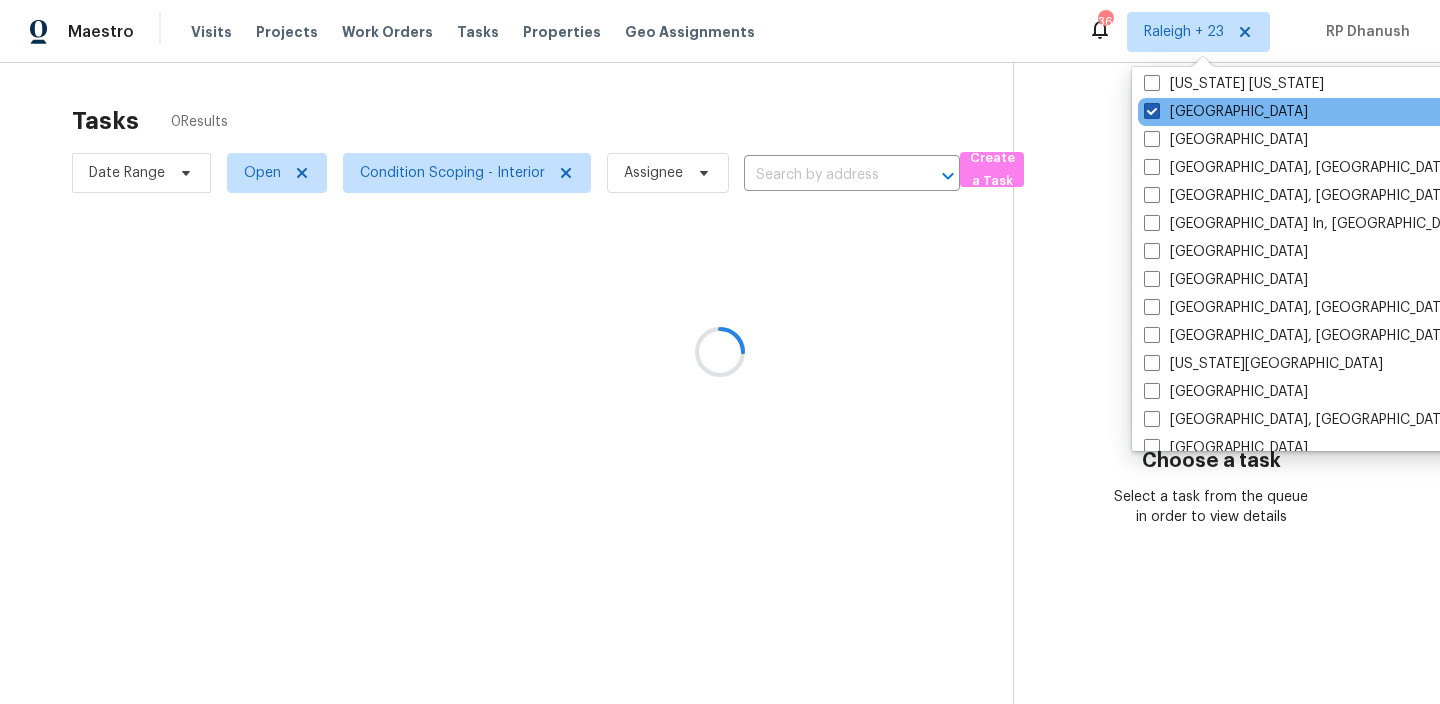 click at bounding box center [1152, 111] 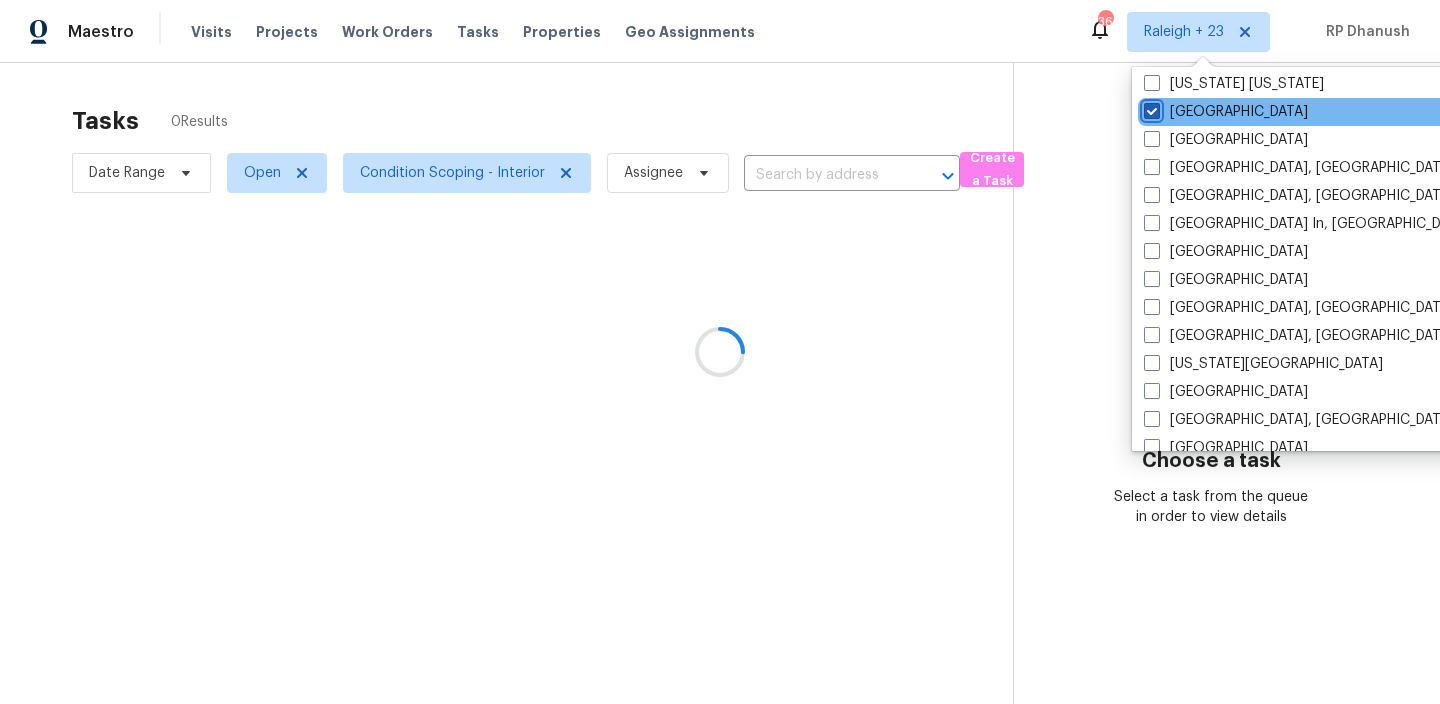 click on "[GEOGRAPHIC_DATA]" at bounding box center [1150, 108] 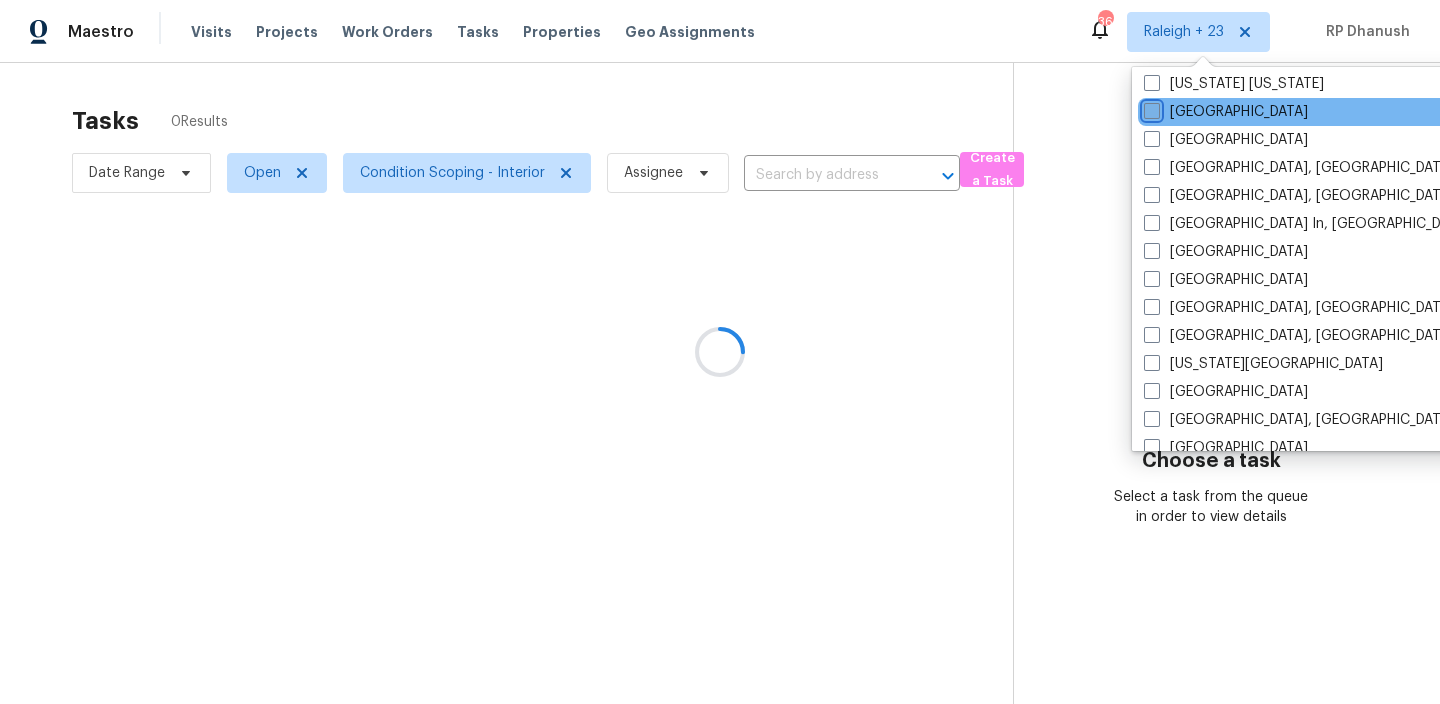 checkbox on "false" 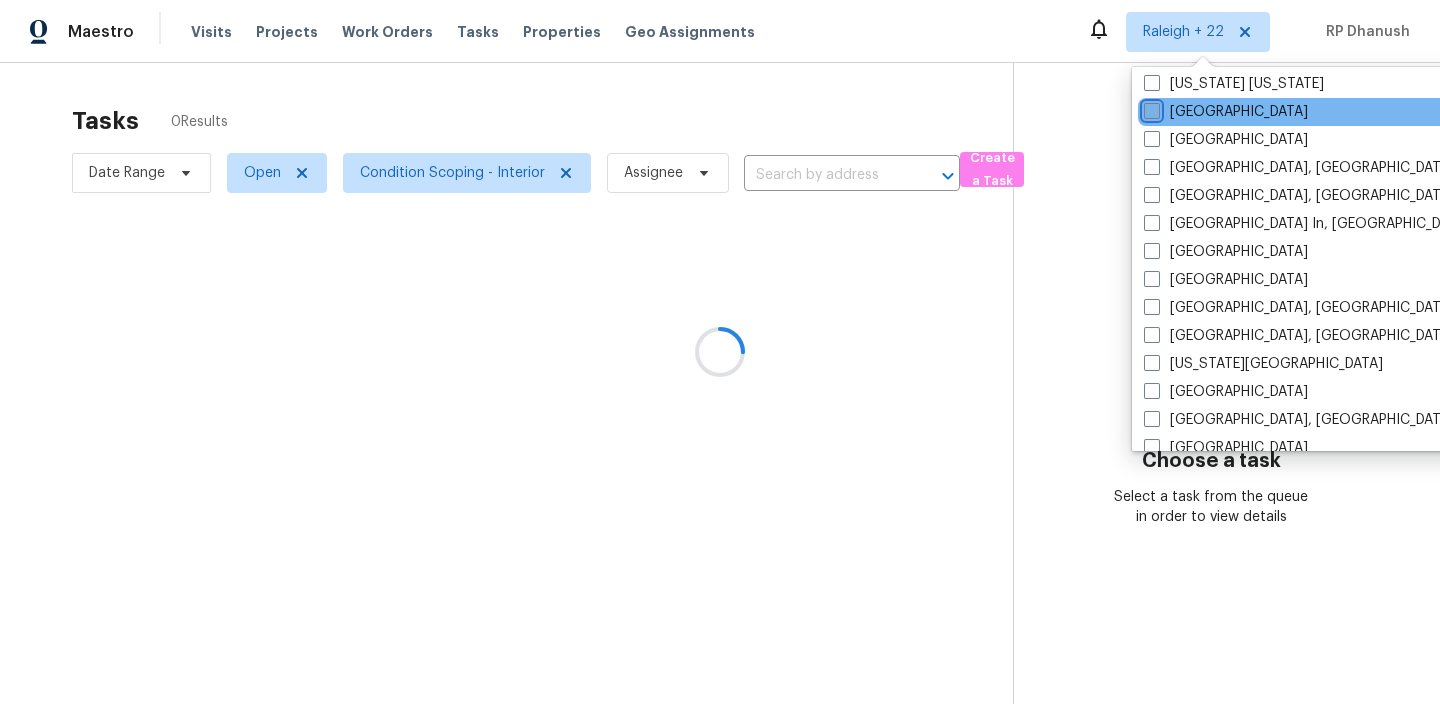 scroll, scrollTop: 525, scrollLeft: 0, axis: vertical 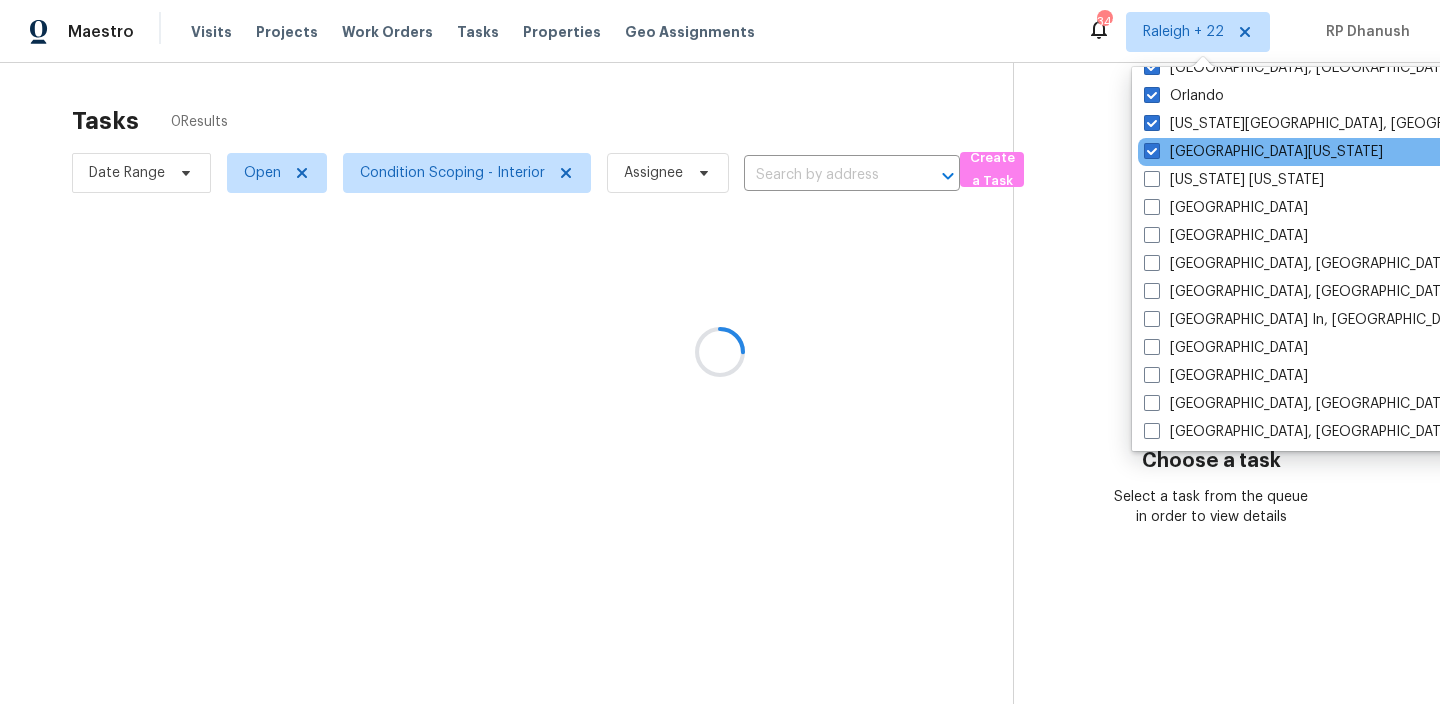 click at bounding box center [1152, 151] 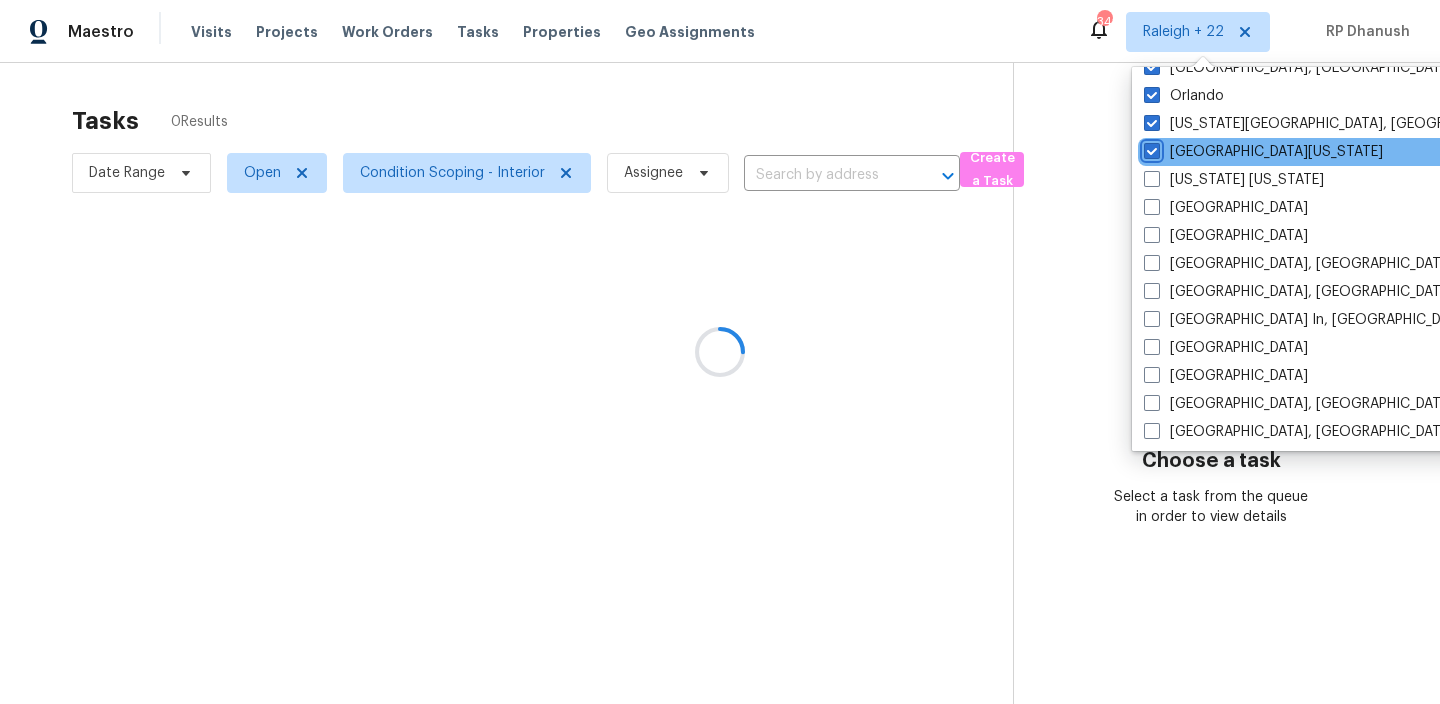 click on "[GEOGRAPHIC_DATA][US_STATE]" at bounding box center (1150, 148) 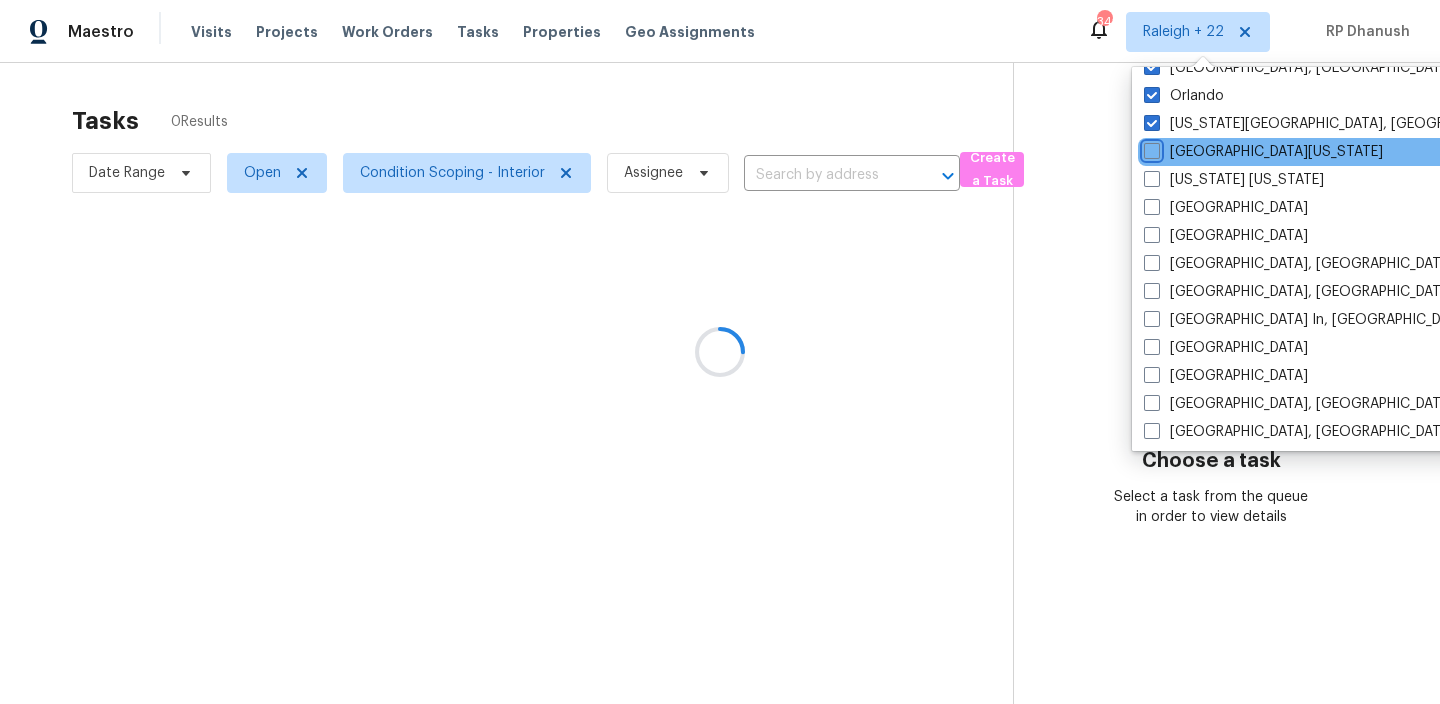 checkbox on "false" 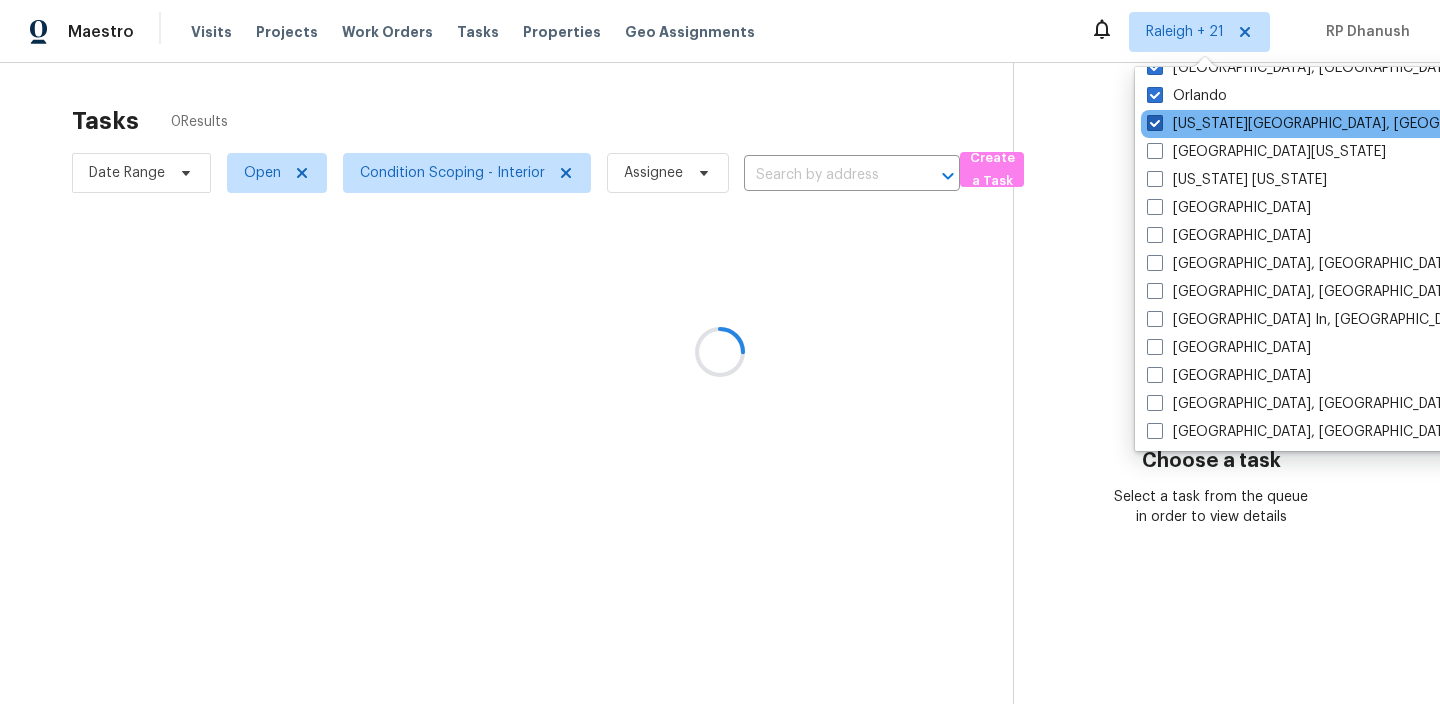 click on "[US_STATE][GEOGRAPHIC_DATA], [GEOGRAPHIC_DATA]" at bounding box center (1339, 124) 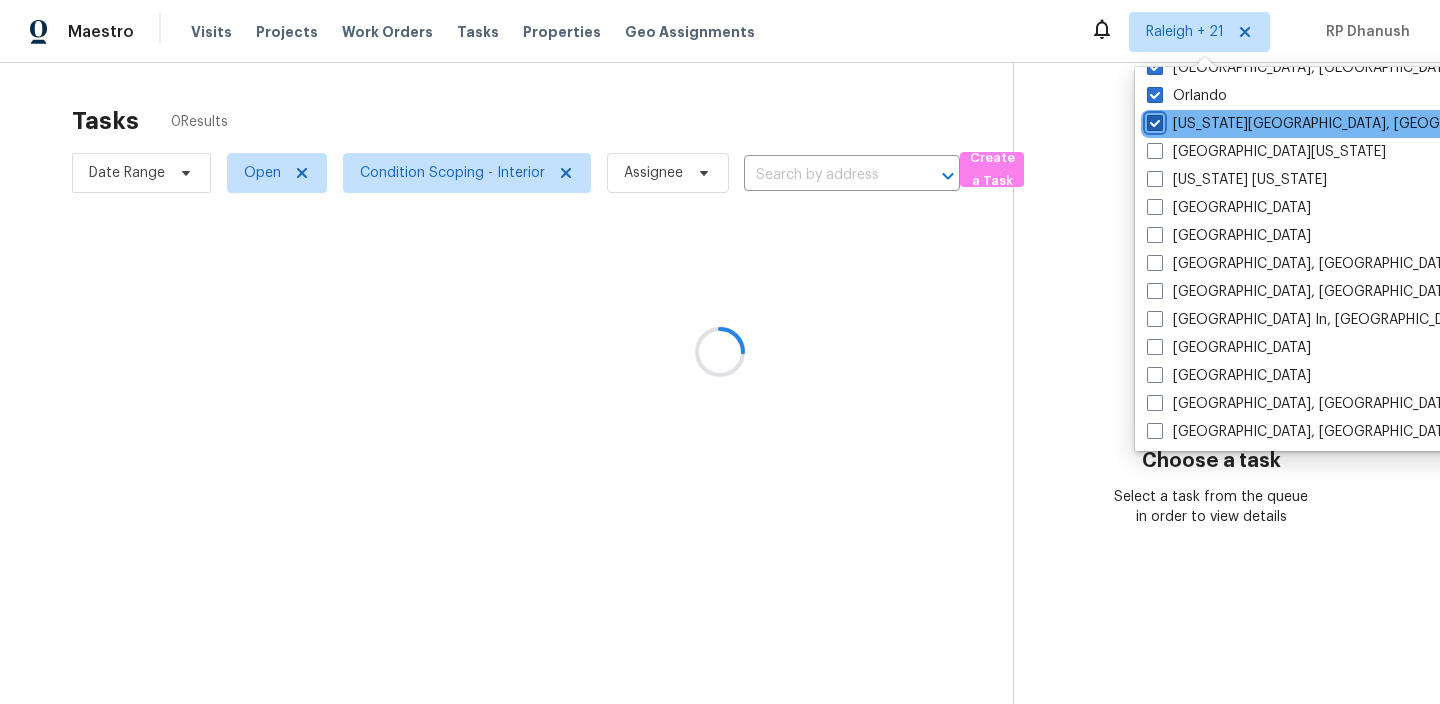 click on "[US_STATE][GEOGRAPHIC_DATA], [GEOGRAPHIC_DATA]" at bounding box center [1153, 120] 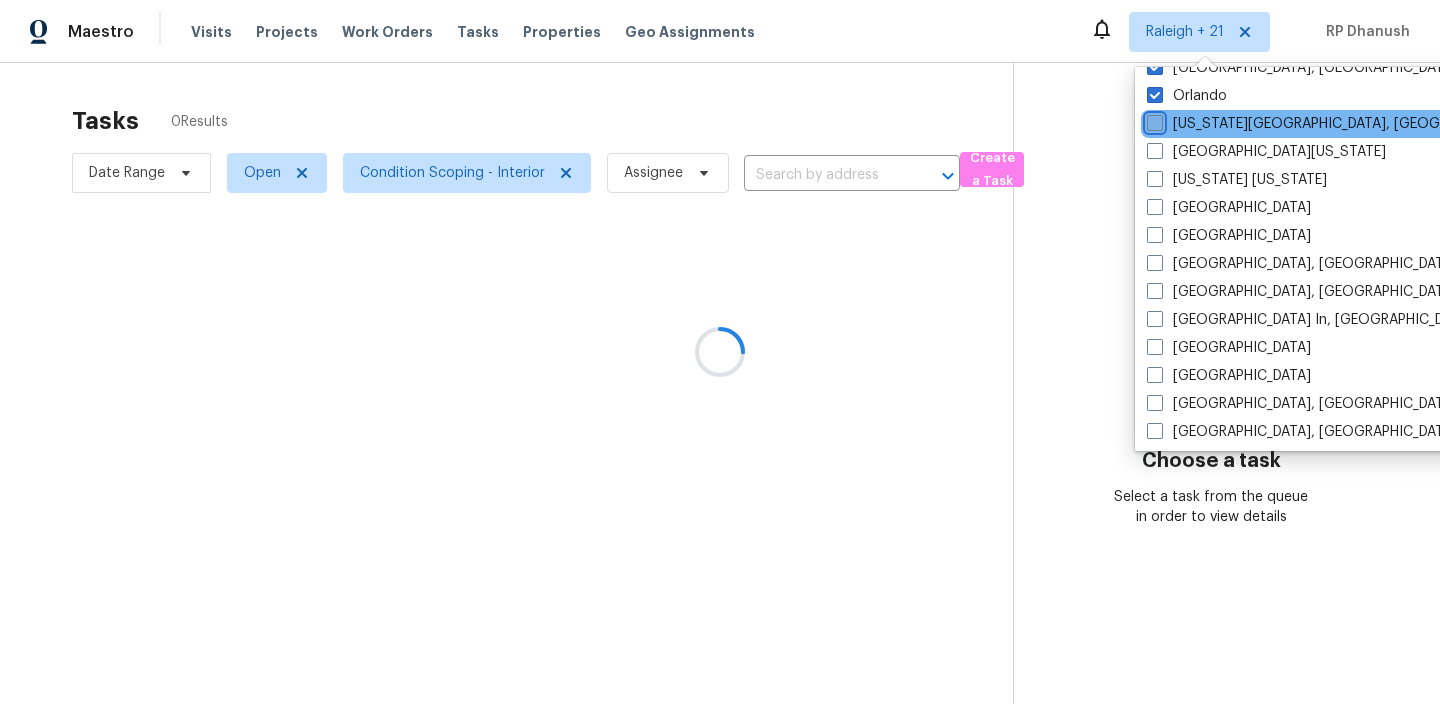 checkbox on "false" 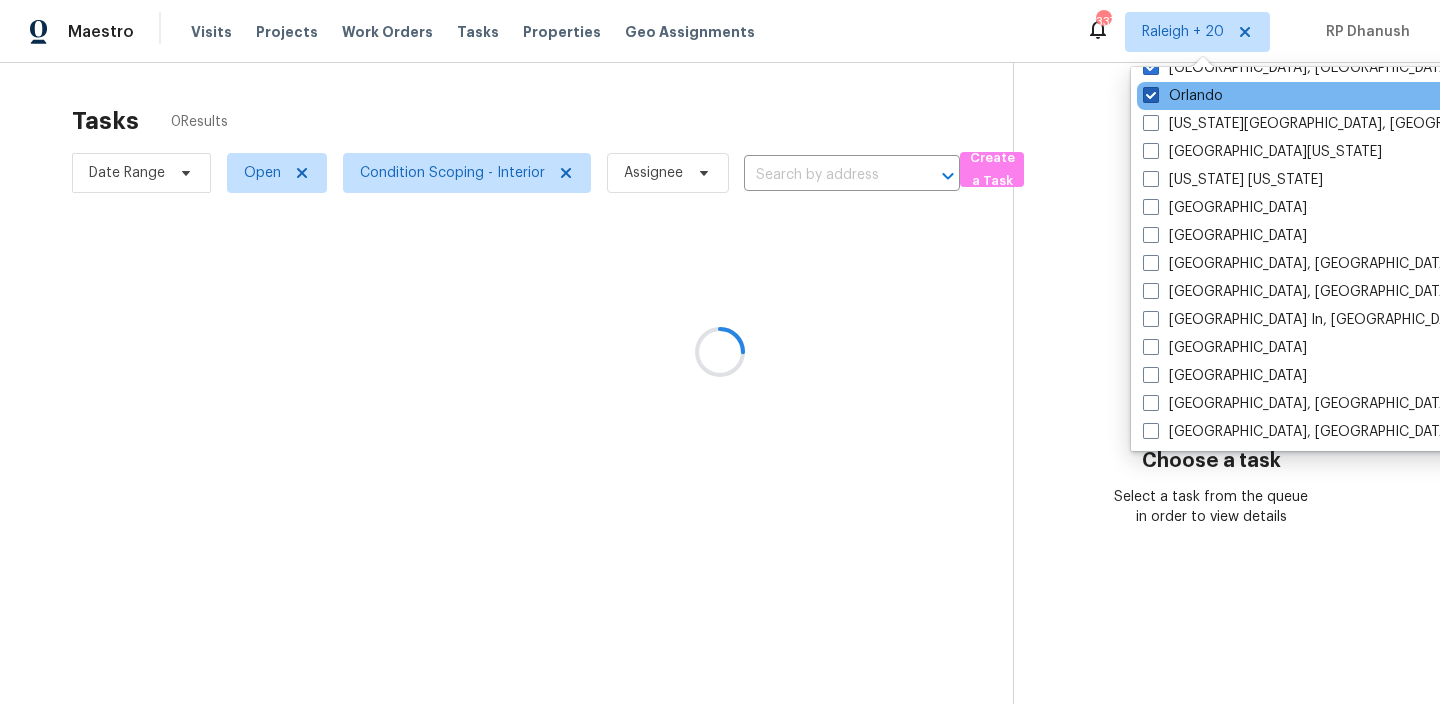 click at bounding box center [1151, 95] 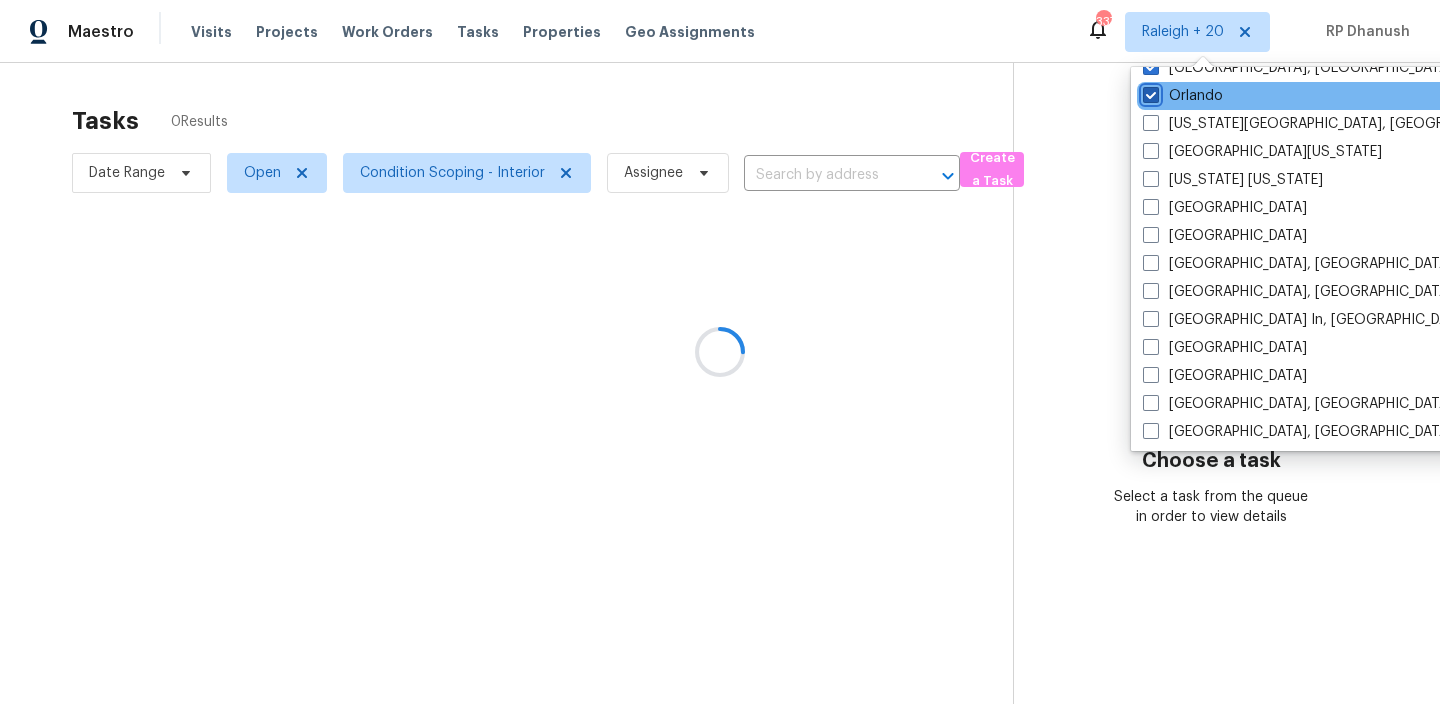 click on "Orlando" at bounding box center (1149, 92) 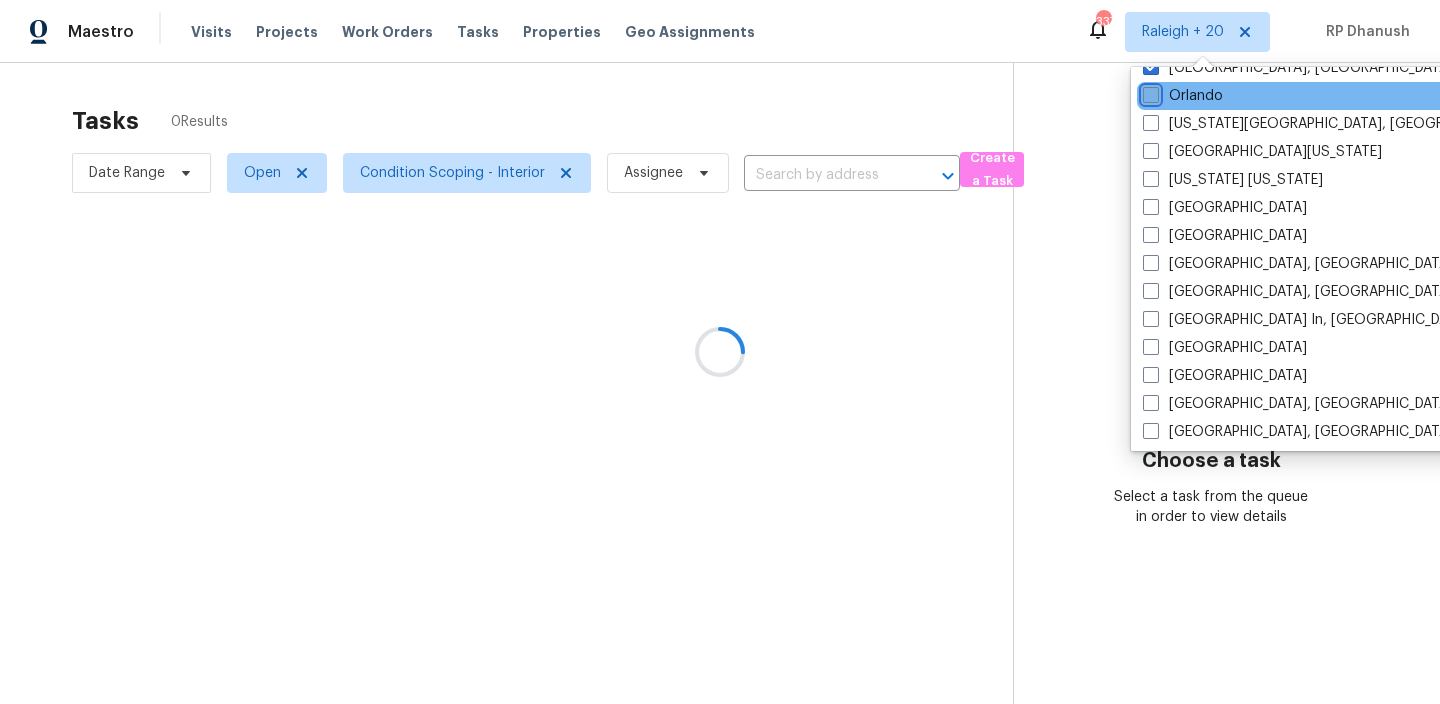 checkbox on "false" 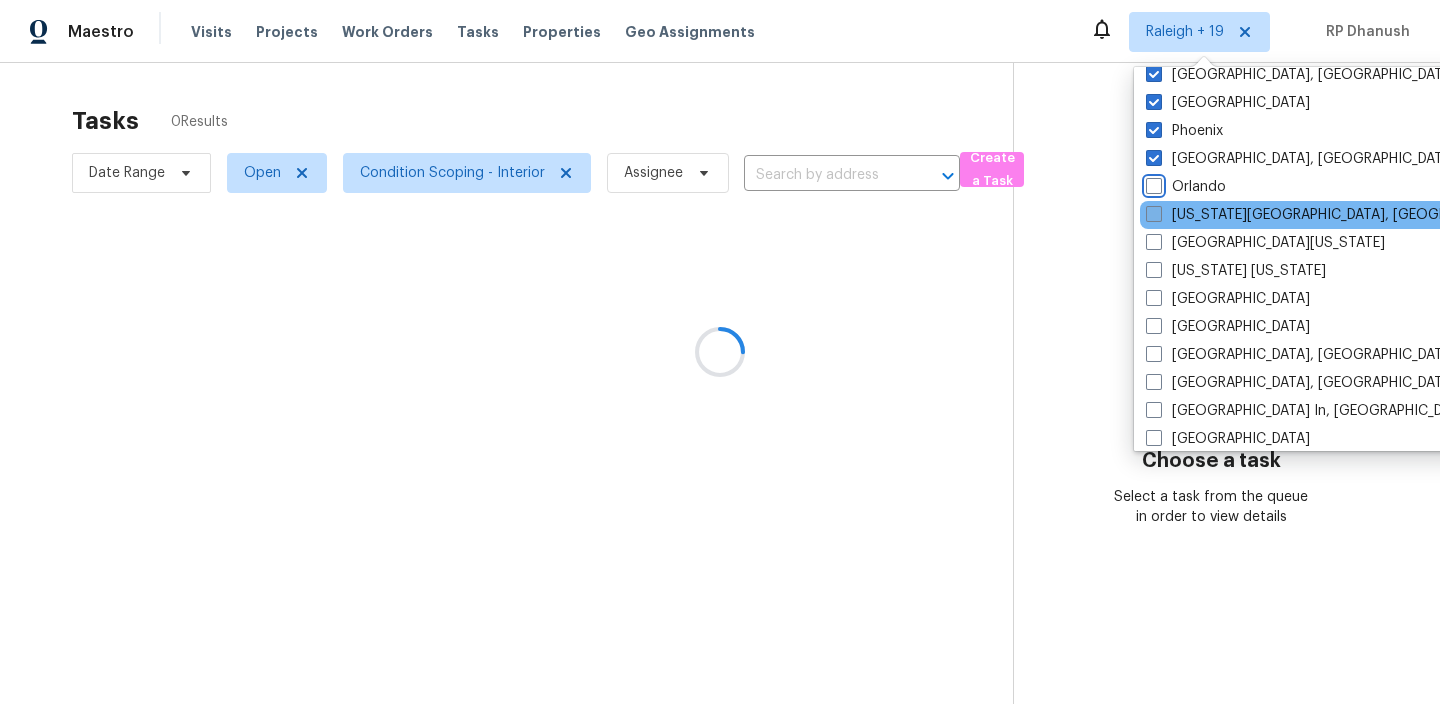 scroll, scrollTop: 351, scrollLeft: 0, axis: vertical 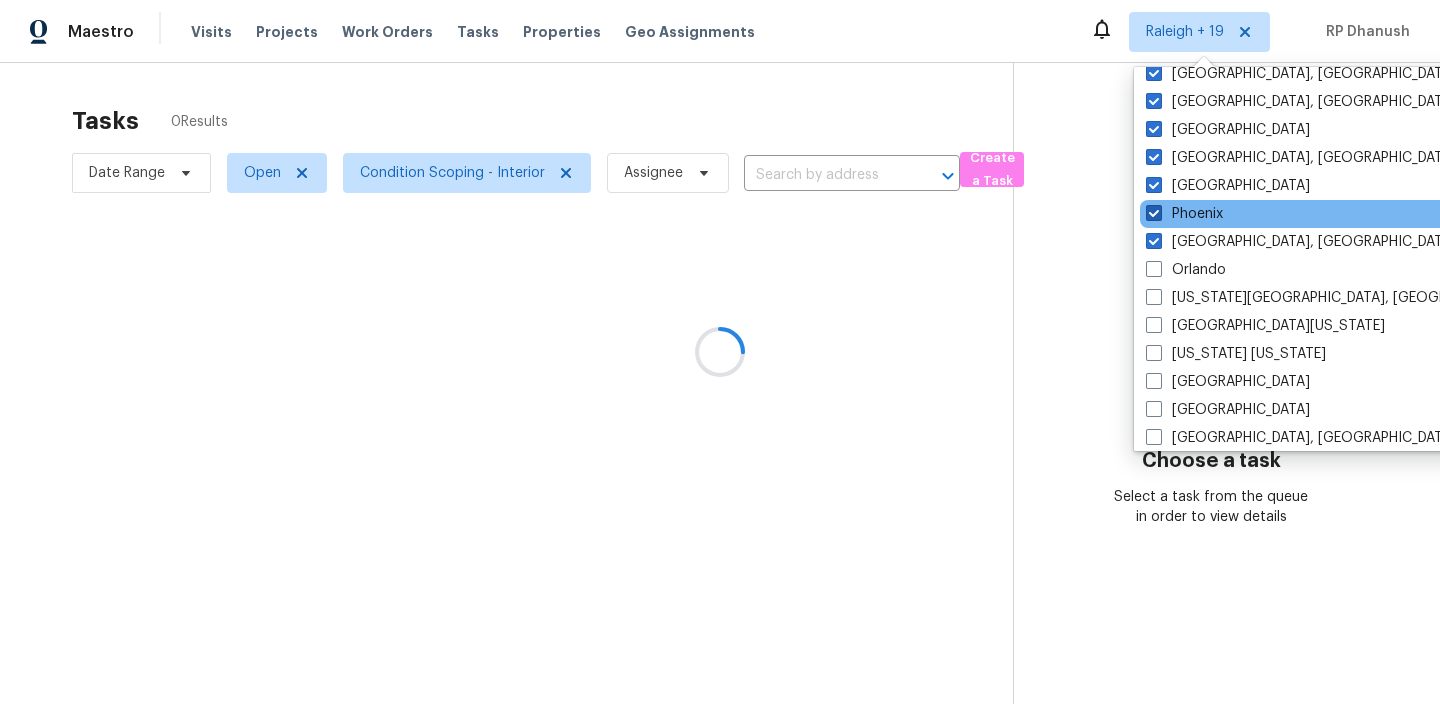 click at bounding box center (1154, 213) 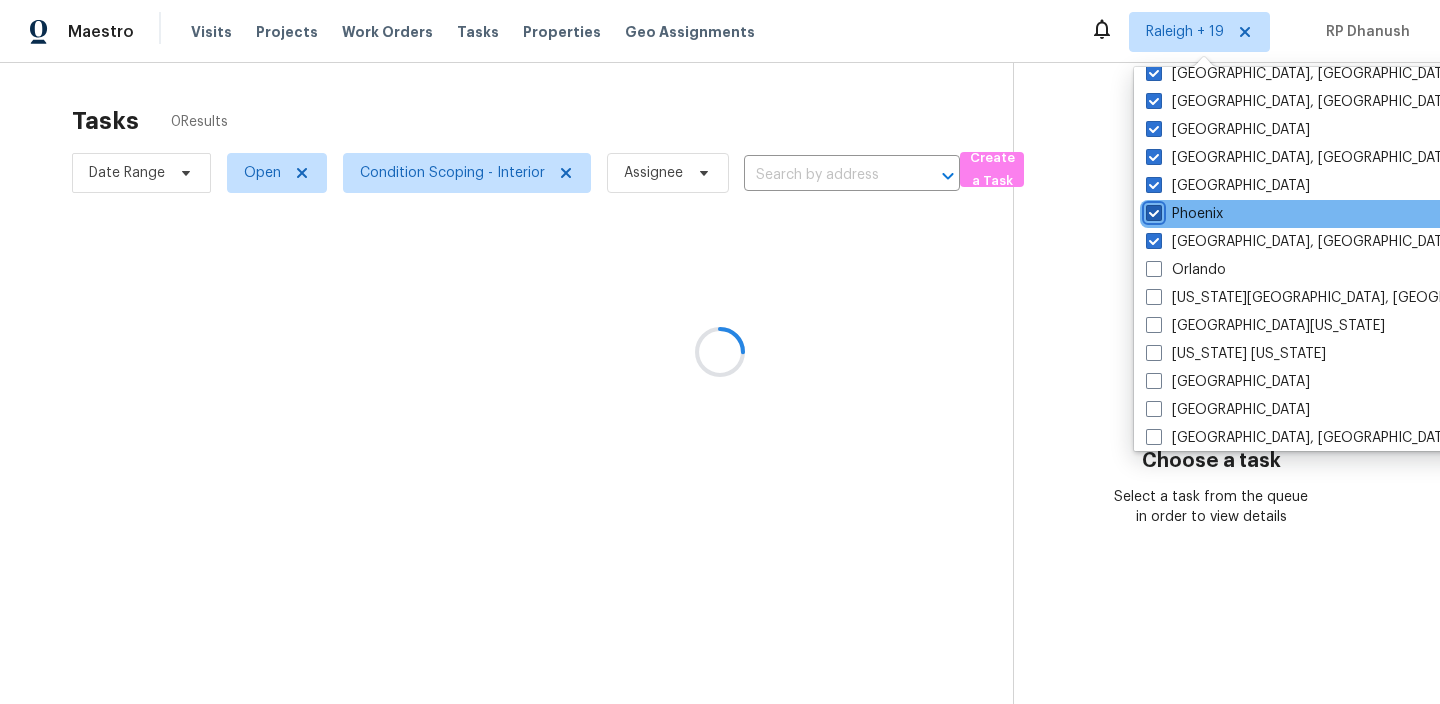 click on "Phoenix" at bounding box center (1152, 210) 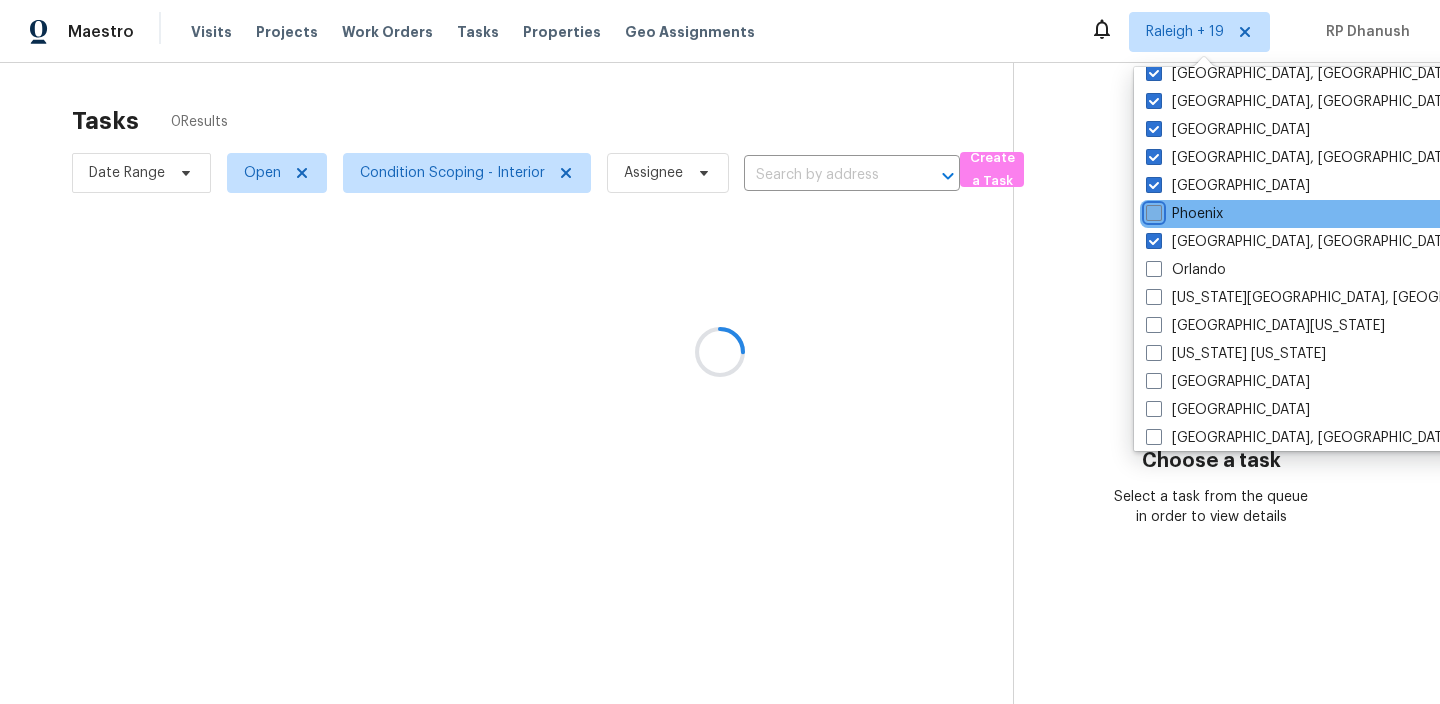 checkbox on "false" 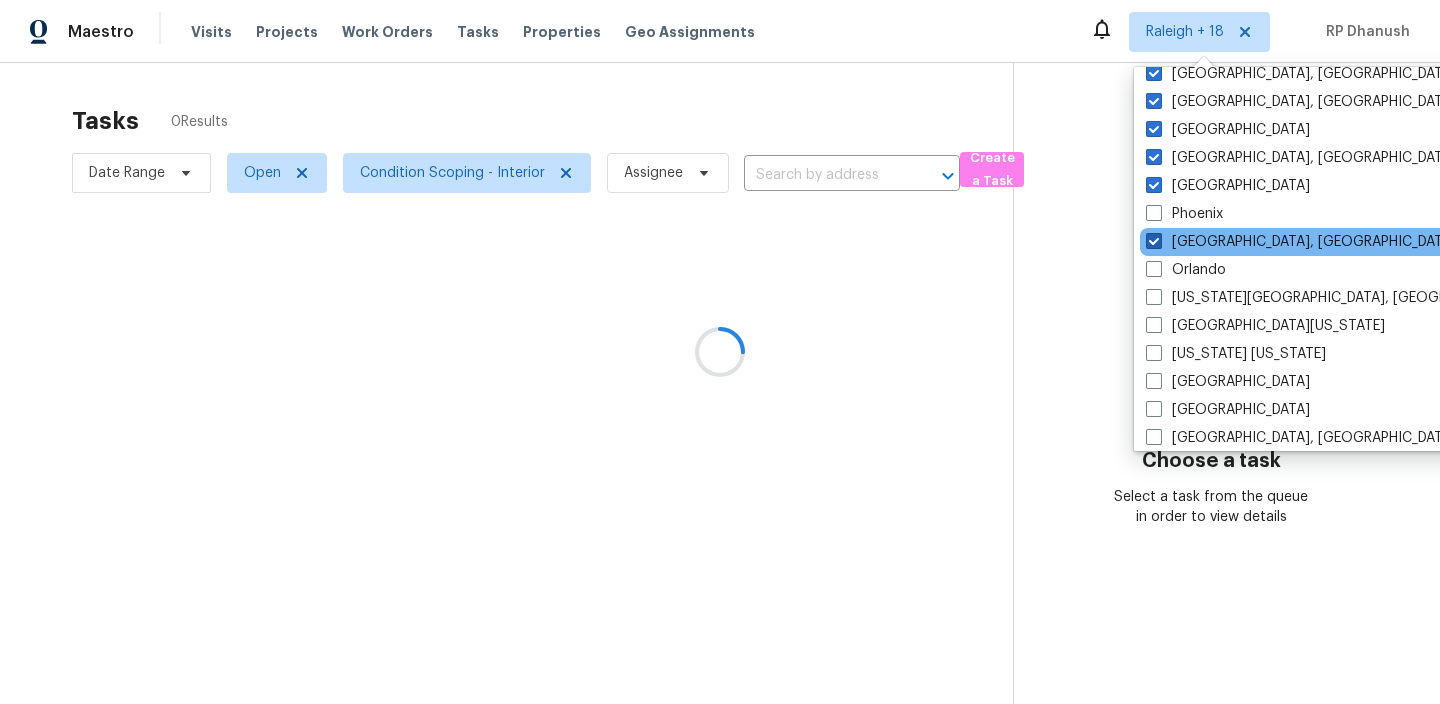 click at bounding box center (1154, 241) 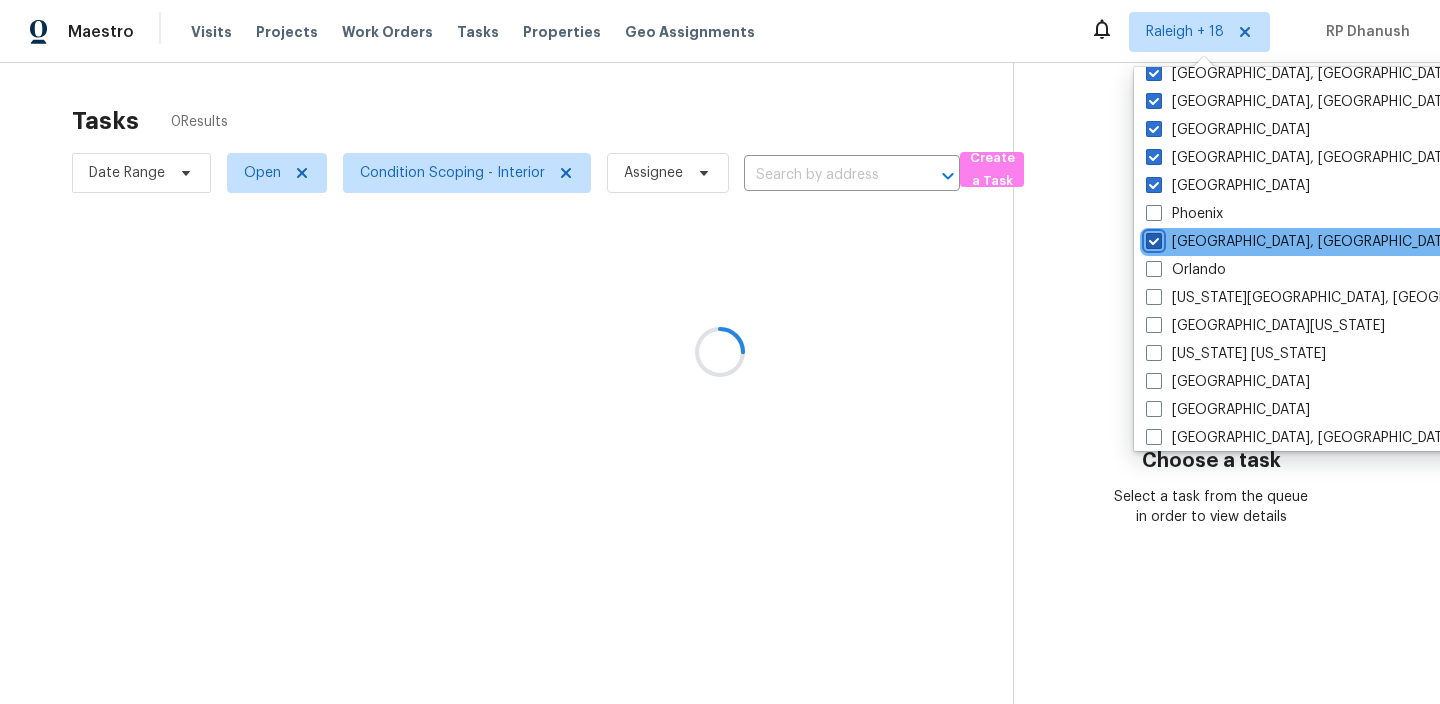 click on "[GEOGRAPHIC_DATA], [GEOGRAPHIC_DATA]" at bounding box center (1152, 238) 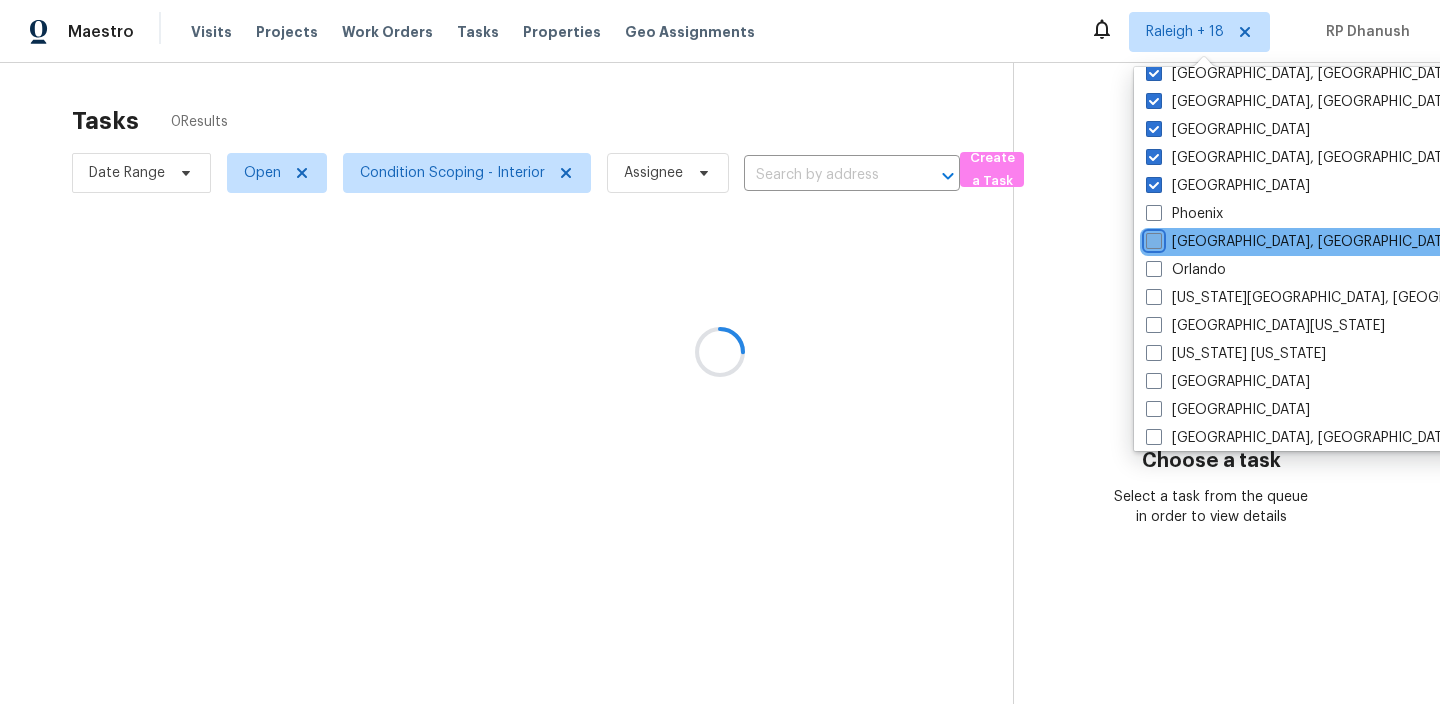 checkbox on "false" 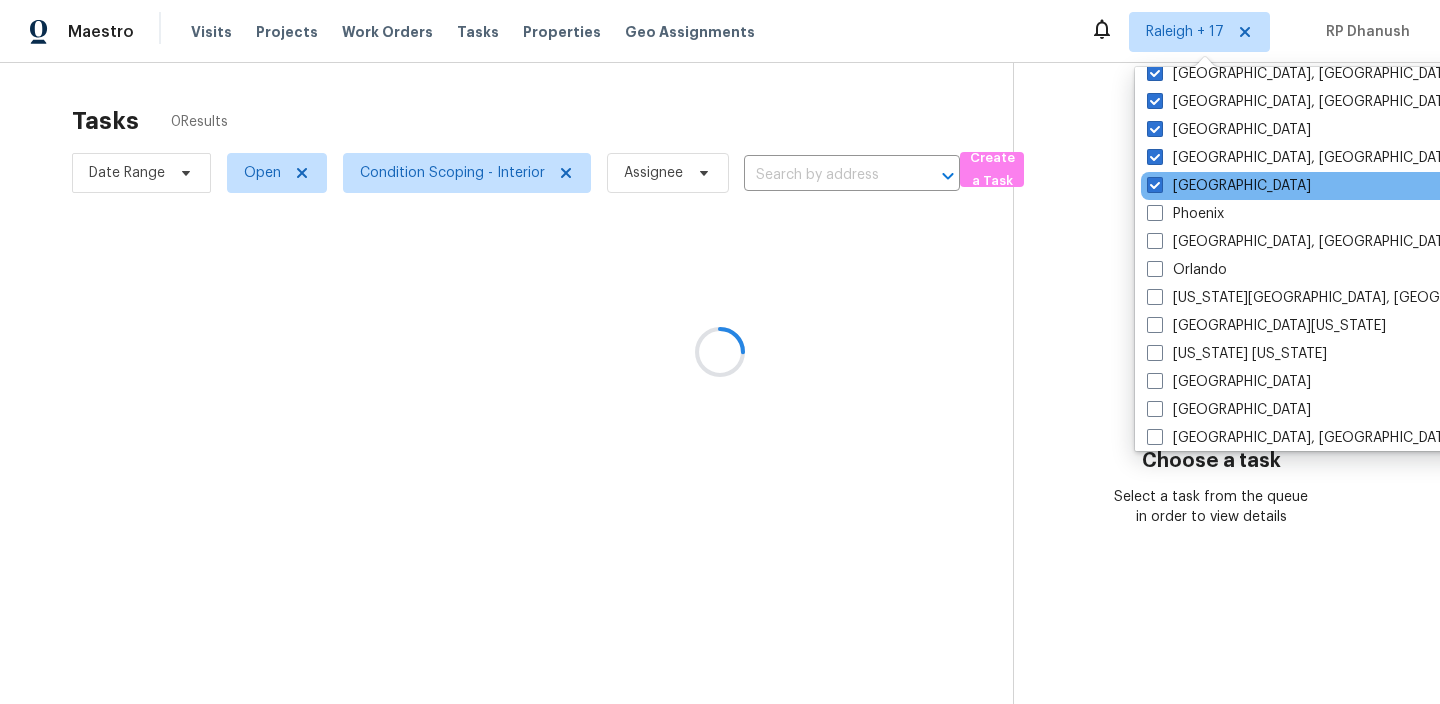 click on "[GEOGRAPHIC_DATA]" at bounding box center (1342, 186) 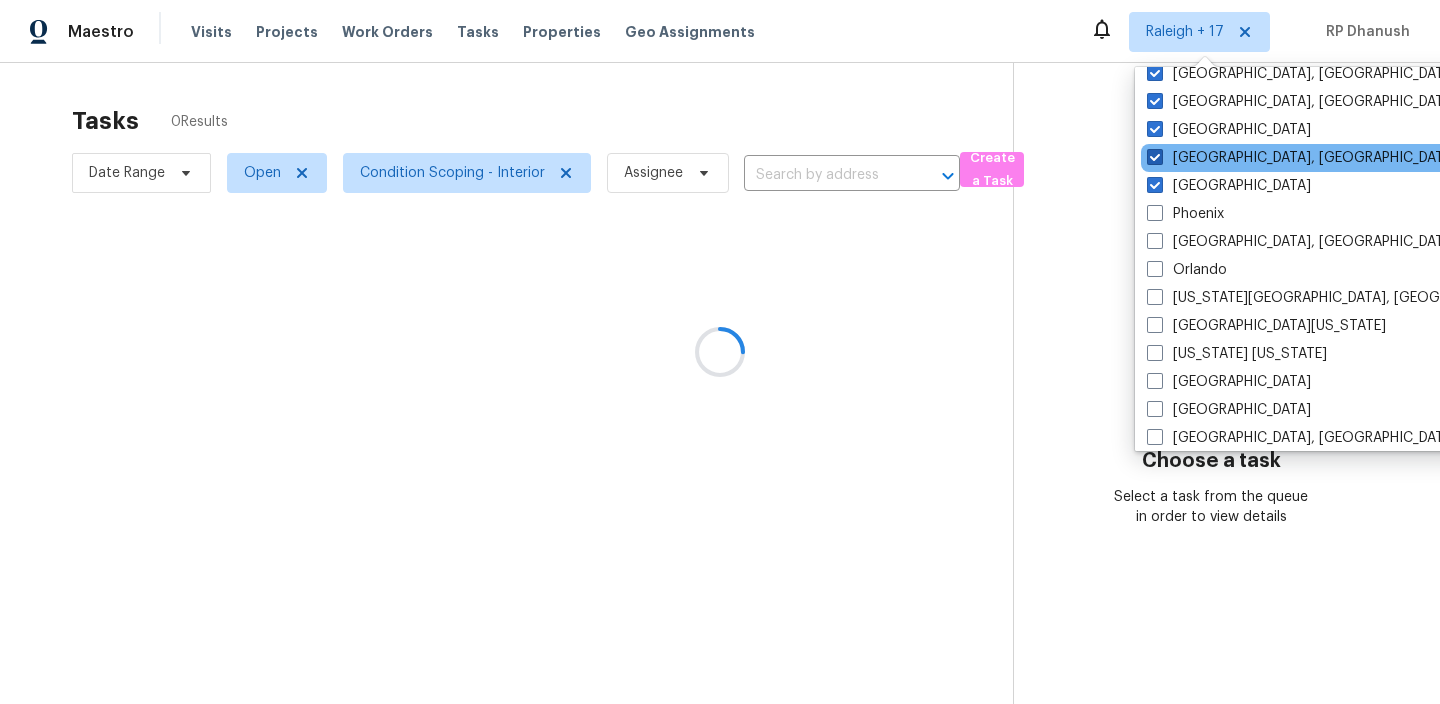 click at bounding box center (1155, 157) 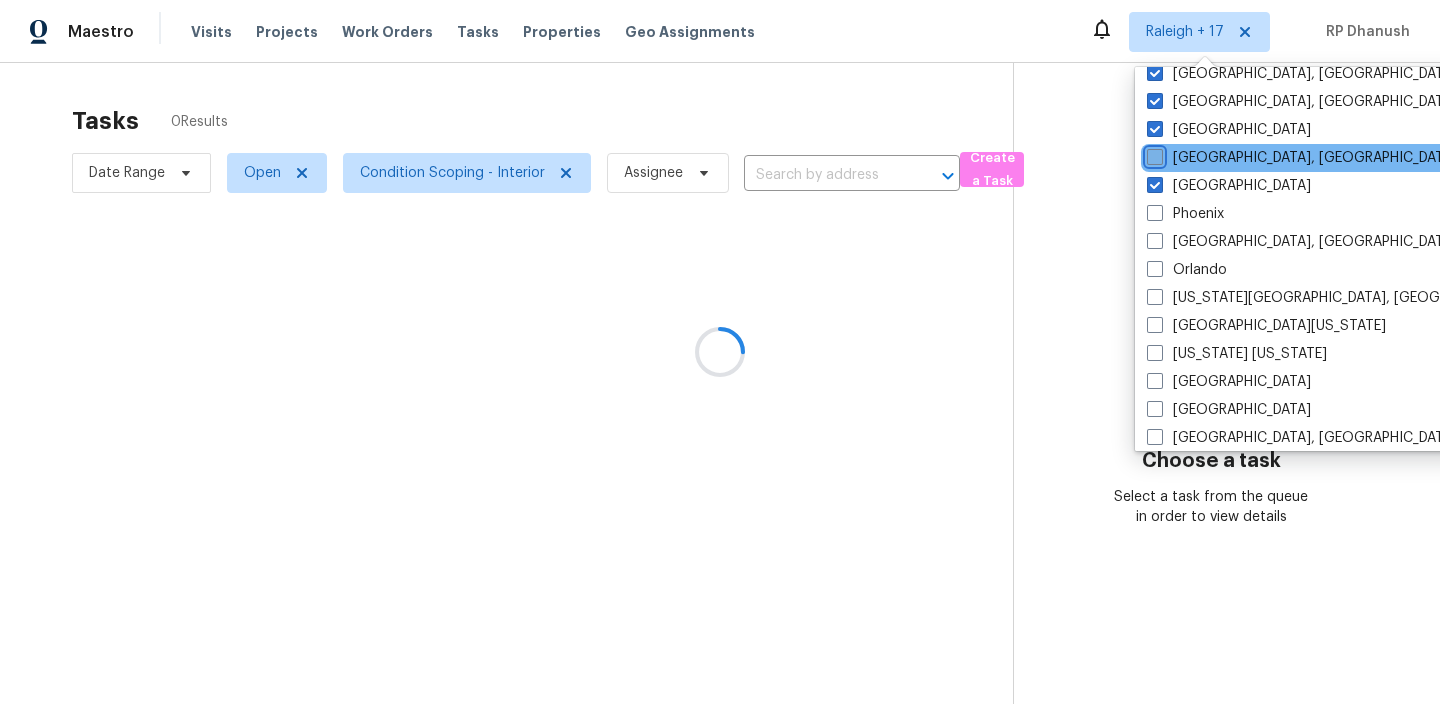 checkbox on "false" 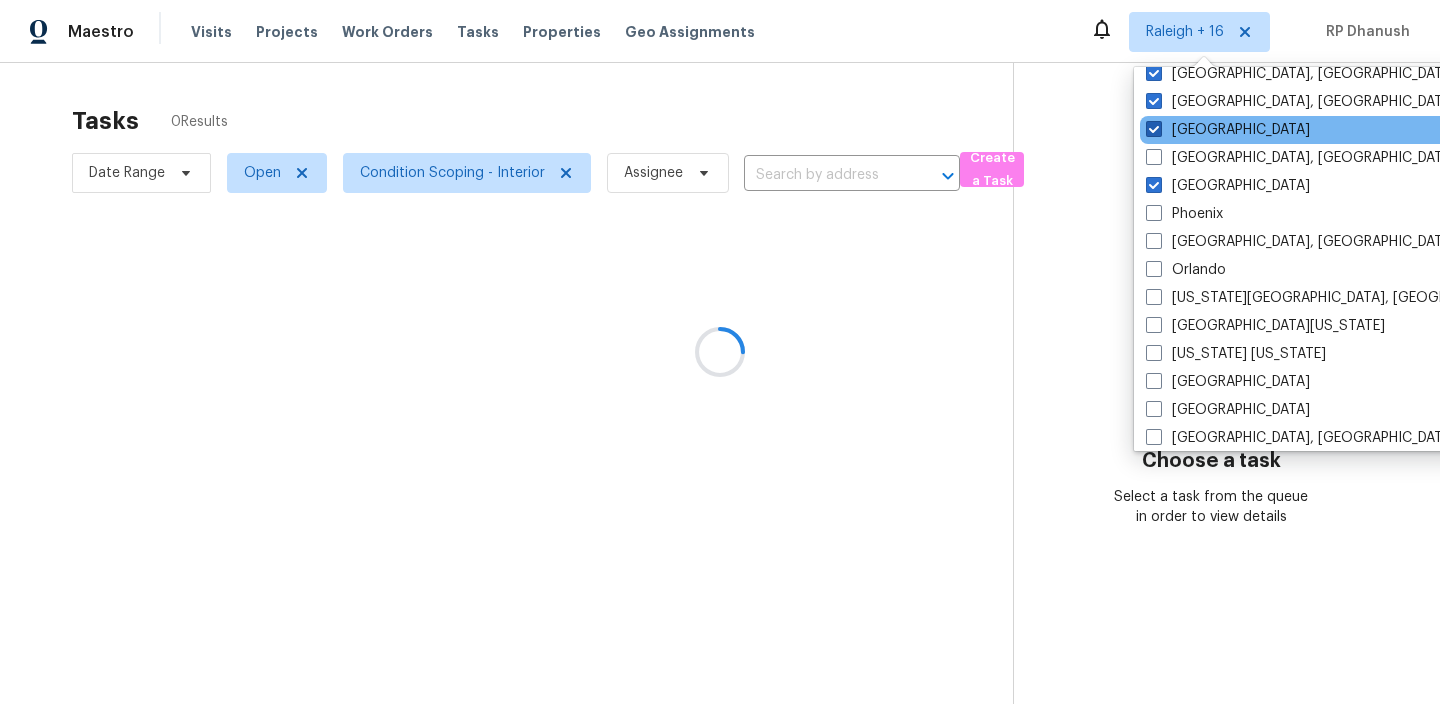 click at bounding box center [1154, 129] 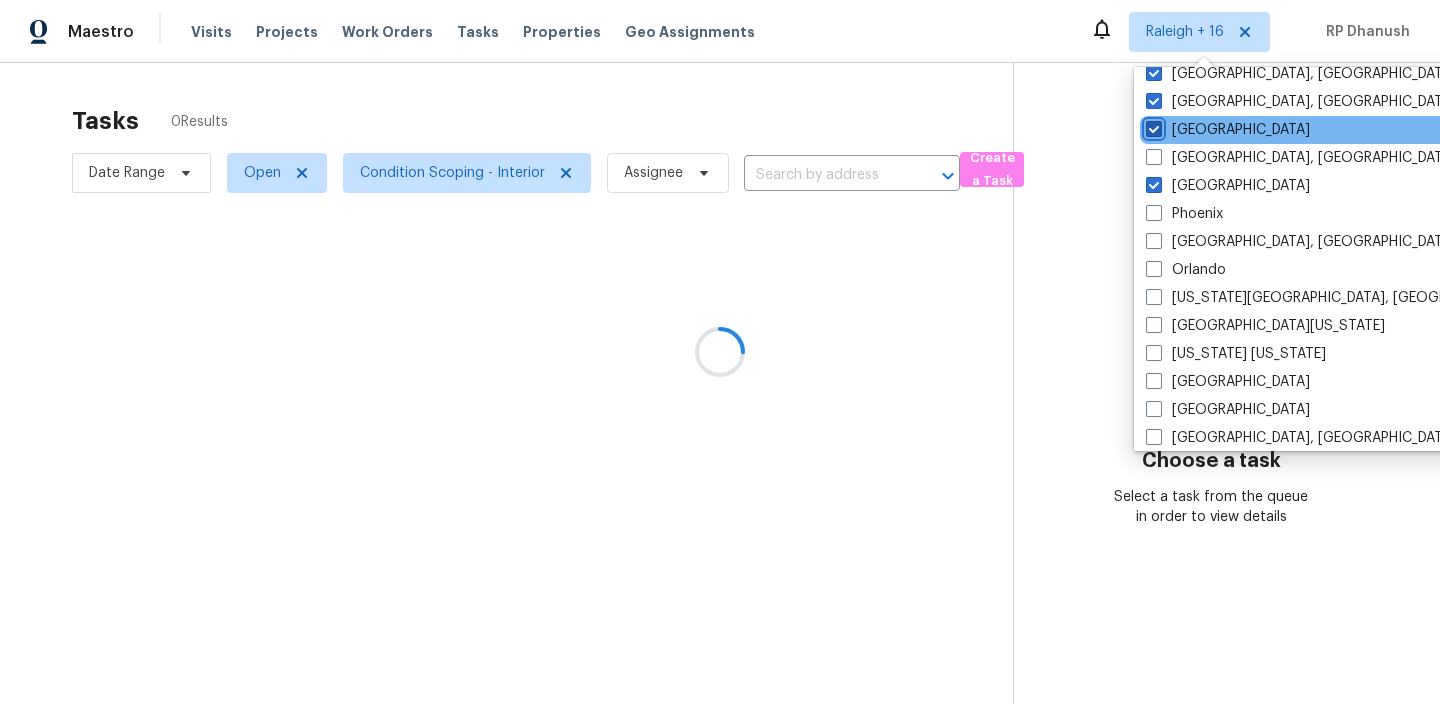 click on "[GEOGRAPHIC_DATA]" at bounding box center [1152, 126] 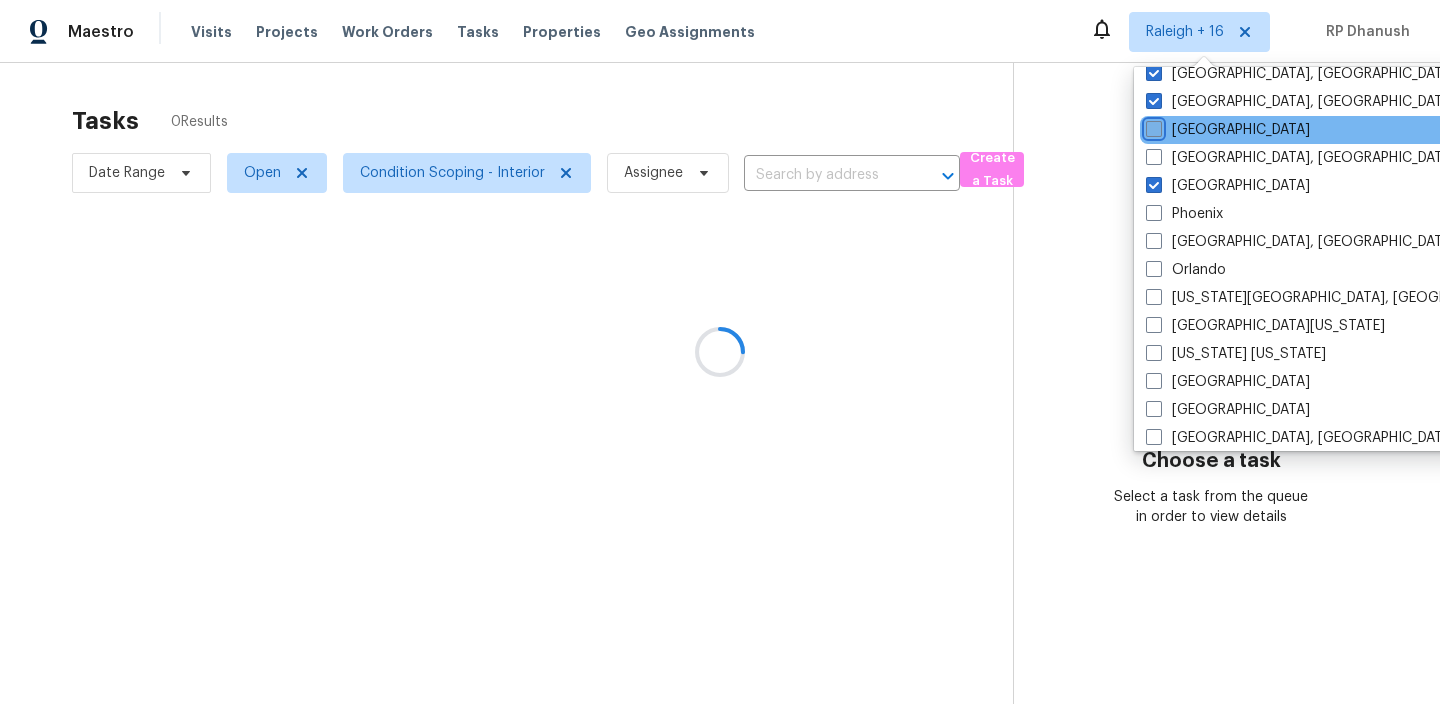 checkbox on "false" 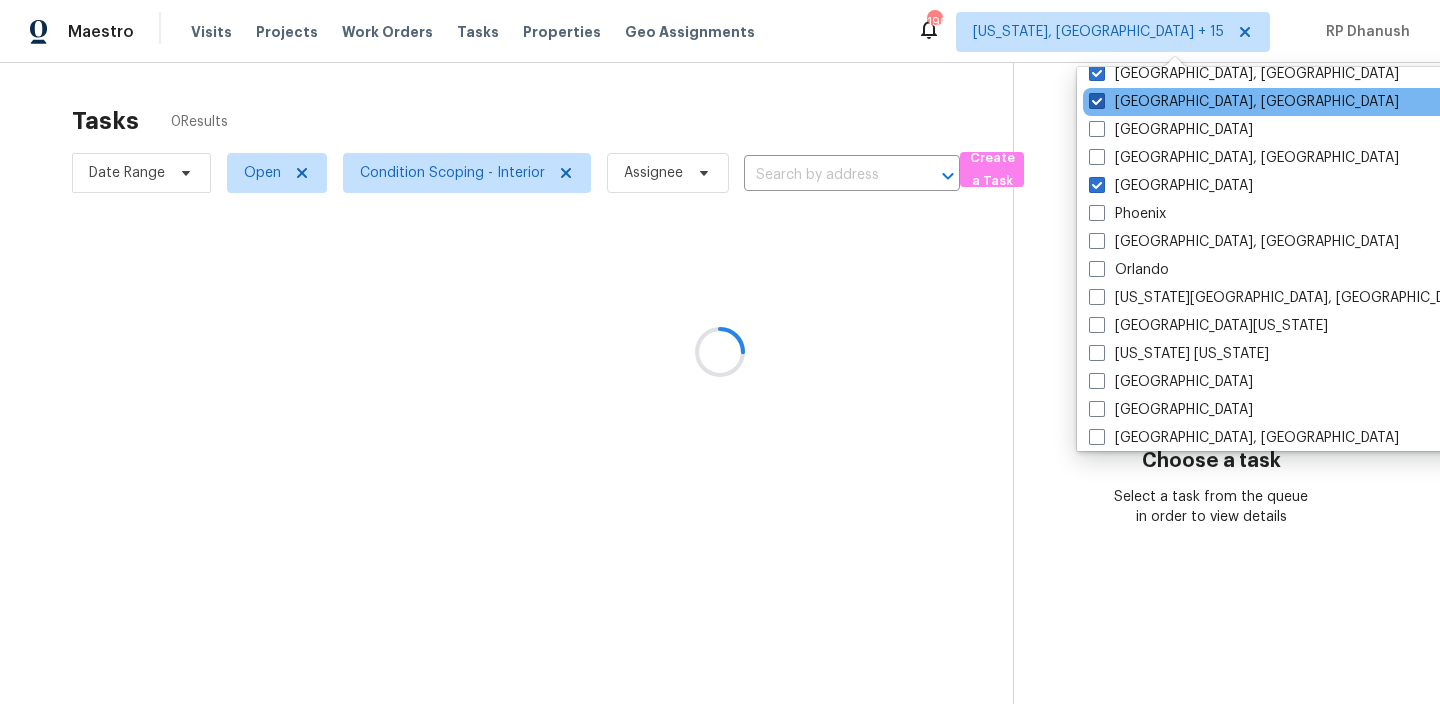 click on "[GEOGRAPHIC_DATA], [GEOGRAPHIC_DATA]" at bounding box center (1244, 102) 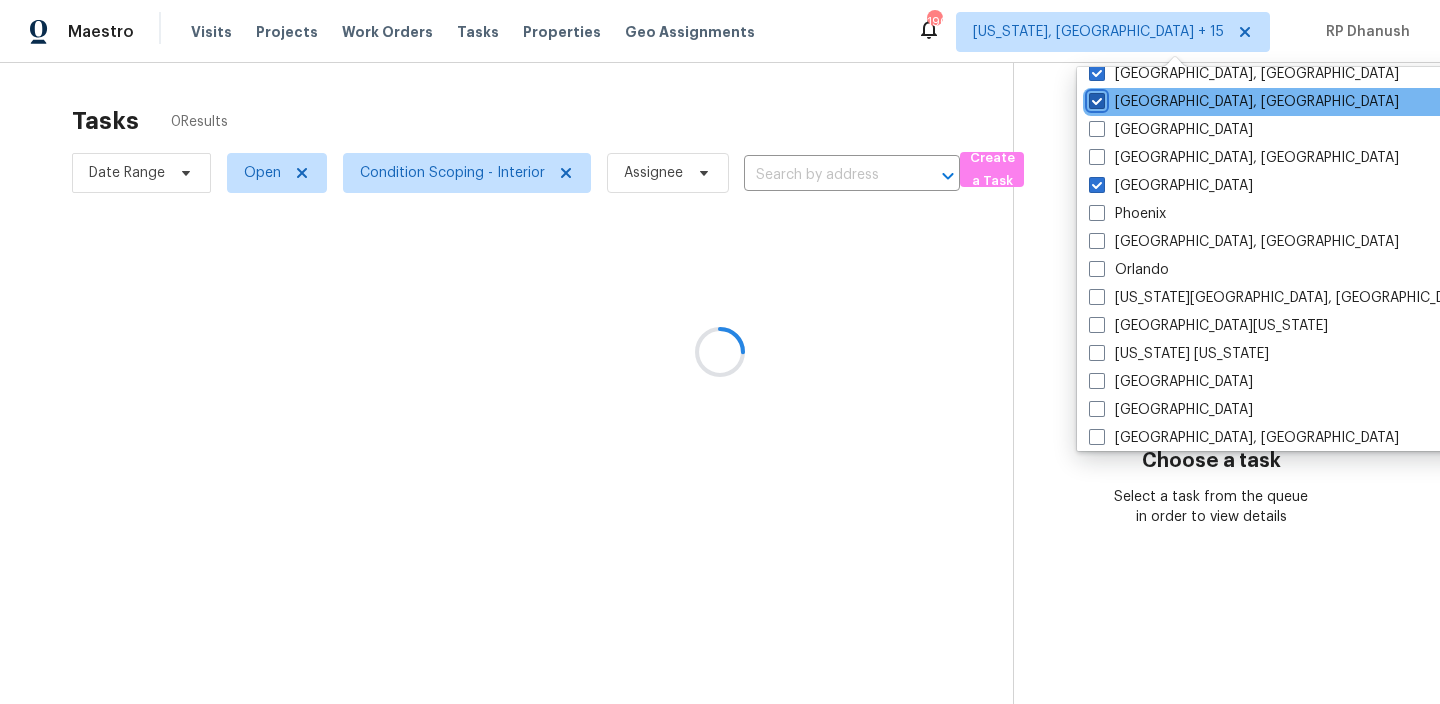 click on "[GEOGRAPHIC_DATA], [GEOGRAPHIC_DATA]" at bounding box center [1095, 98] 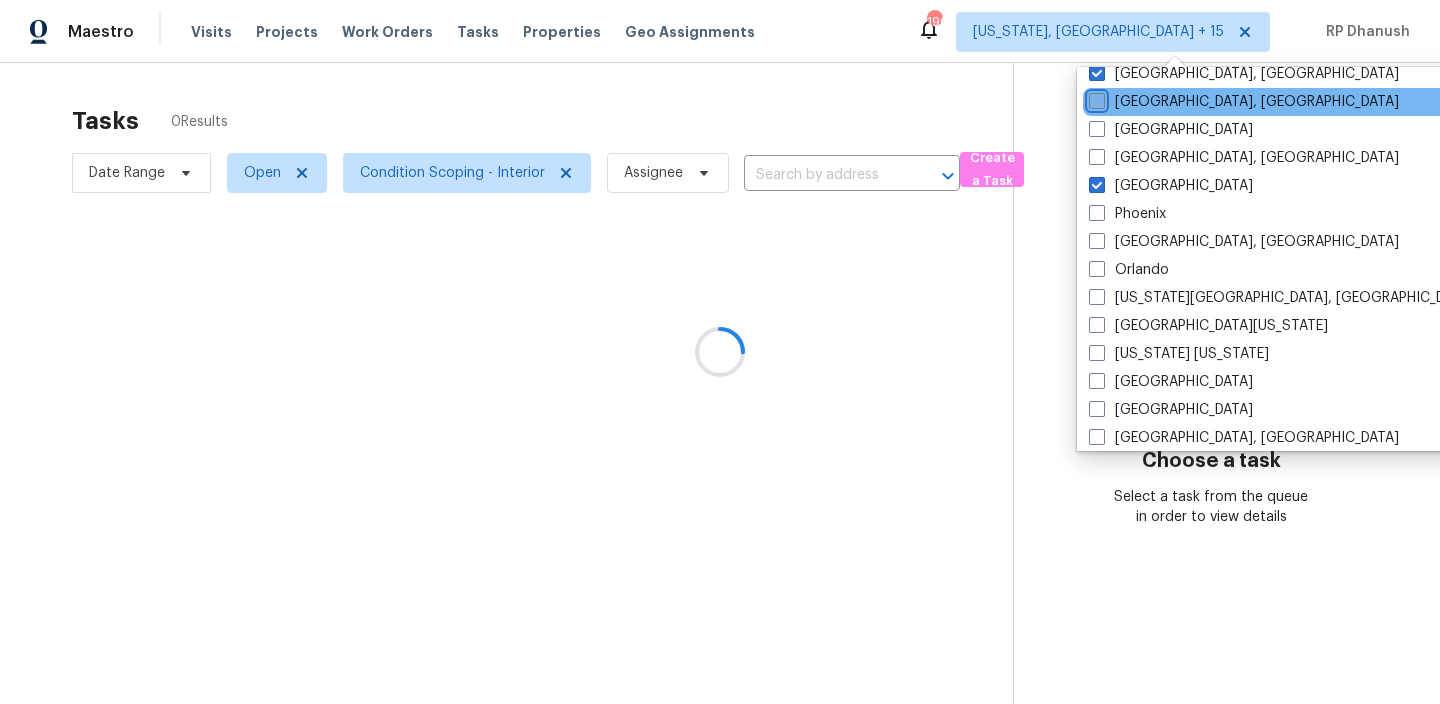 checkbox on "false" 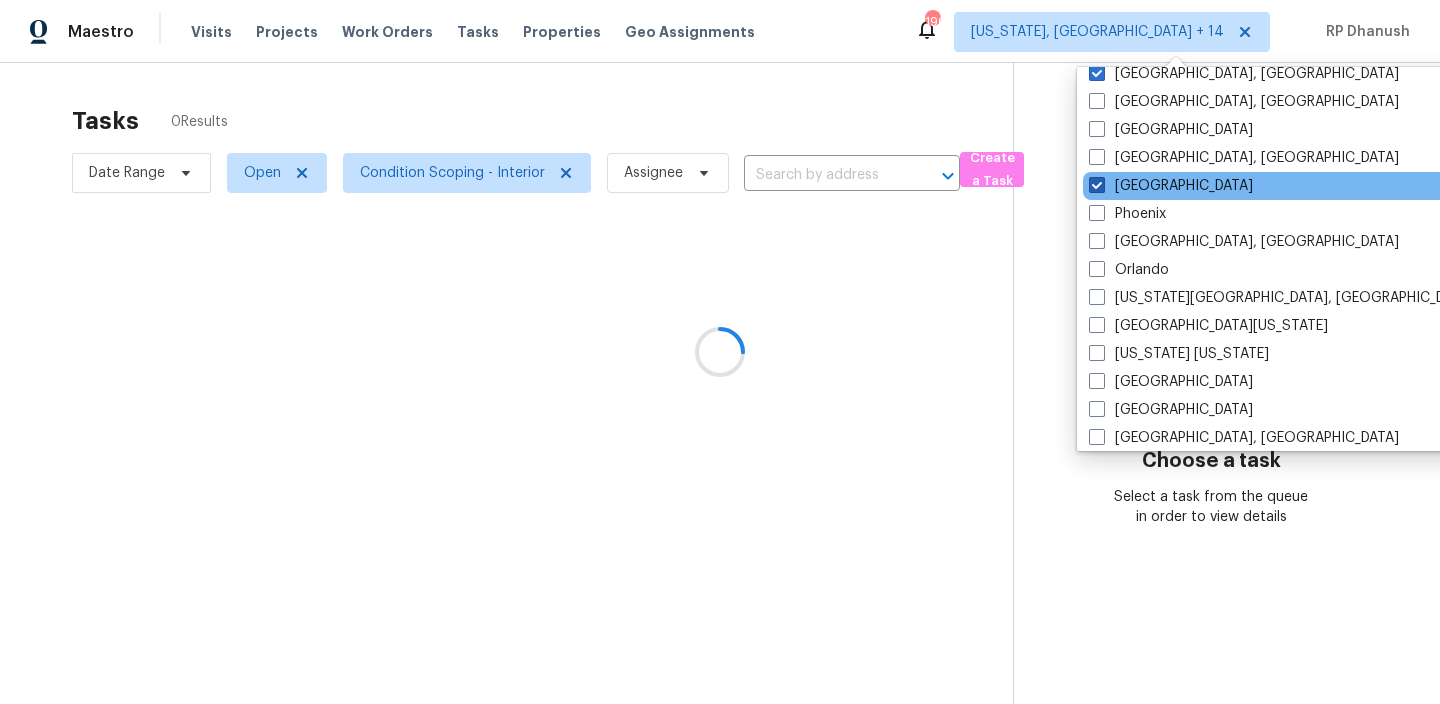 click at bounding box center [1097, 185] 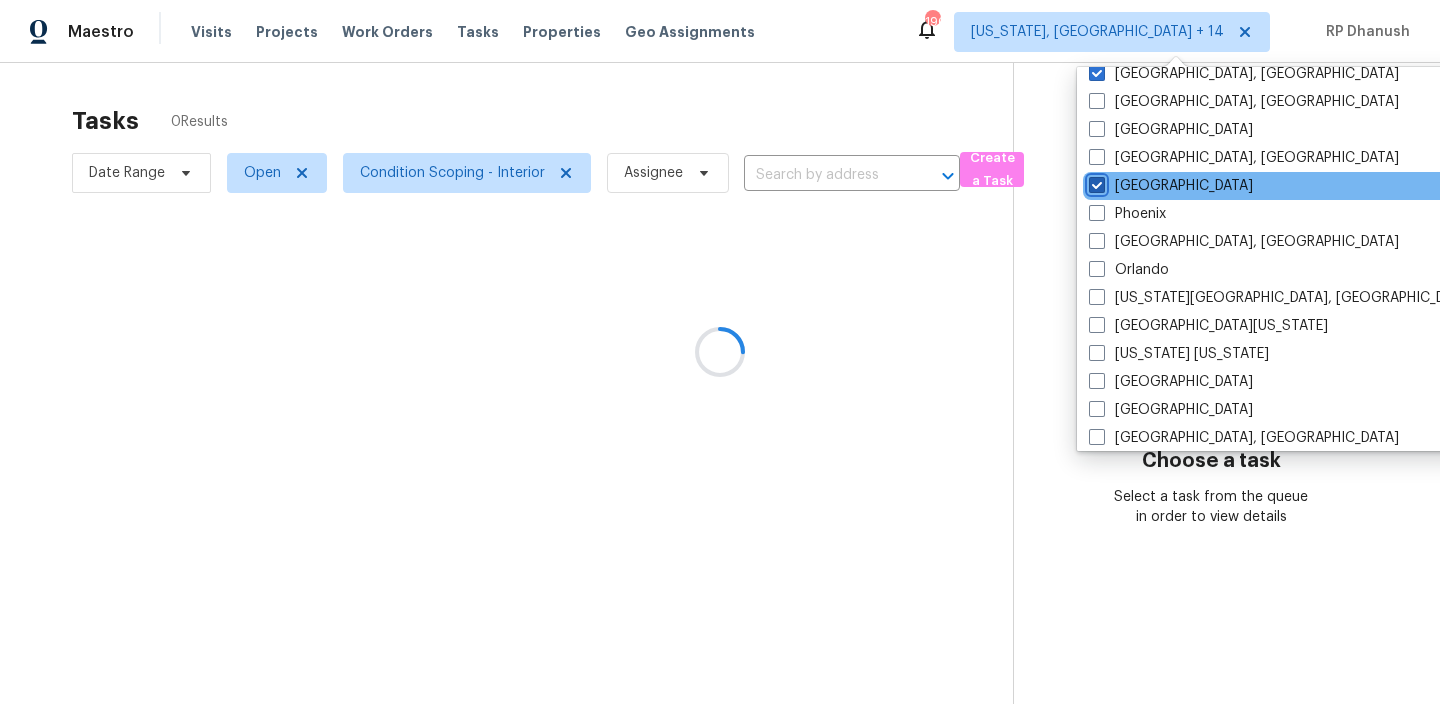 click on "[GEOGRAPHIC_DATA]" at bounding box center (1095, 182) 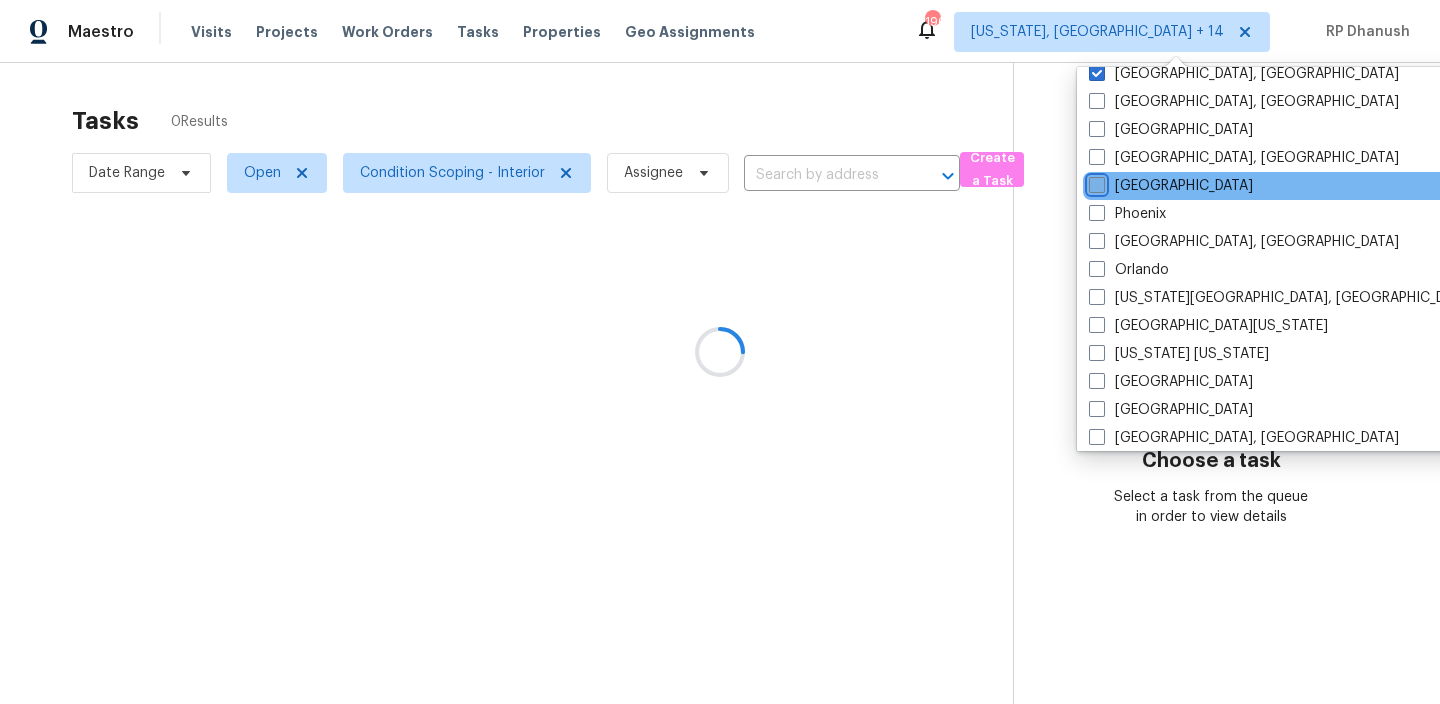 checkbox on "false" 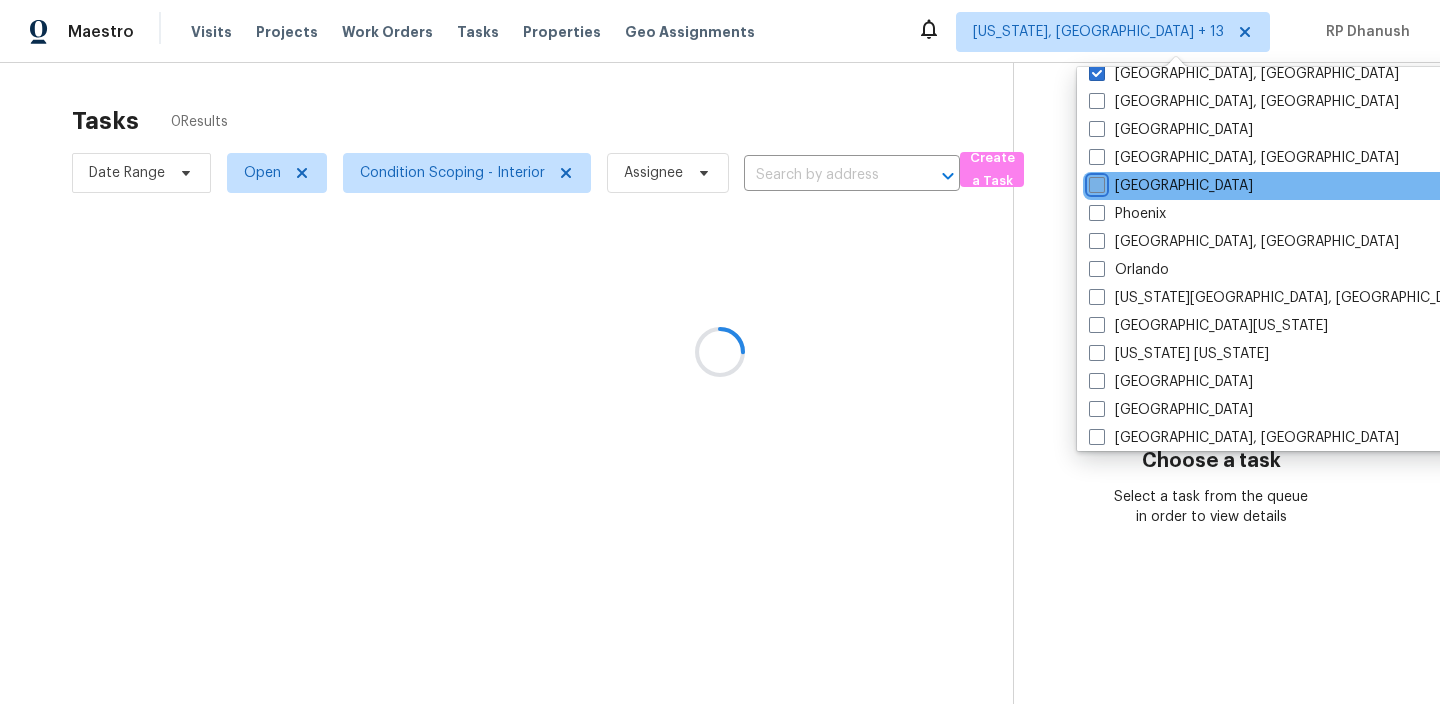 scroll, scrollTop: 272, scrollLeft: 0, axis: vertical 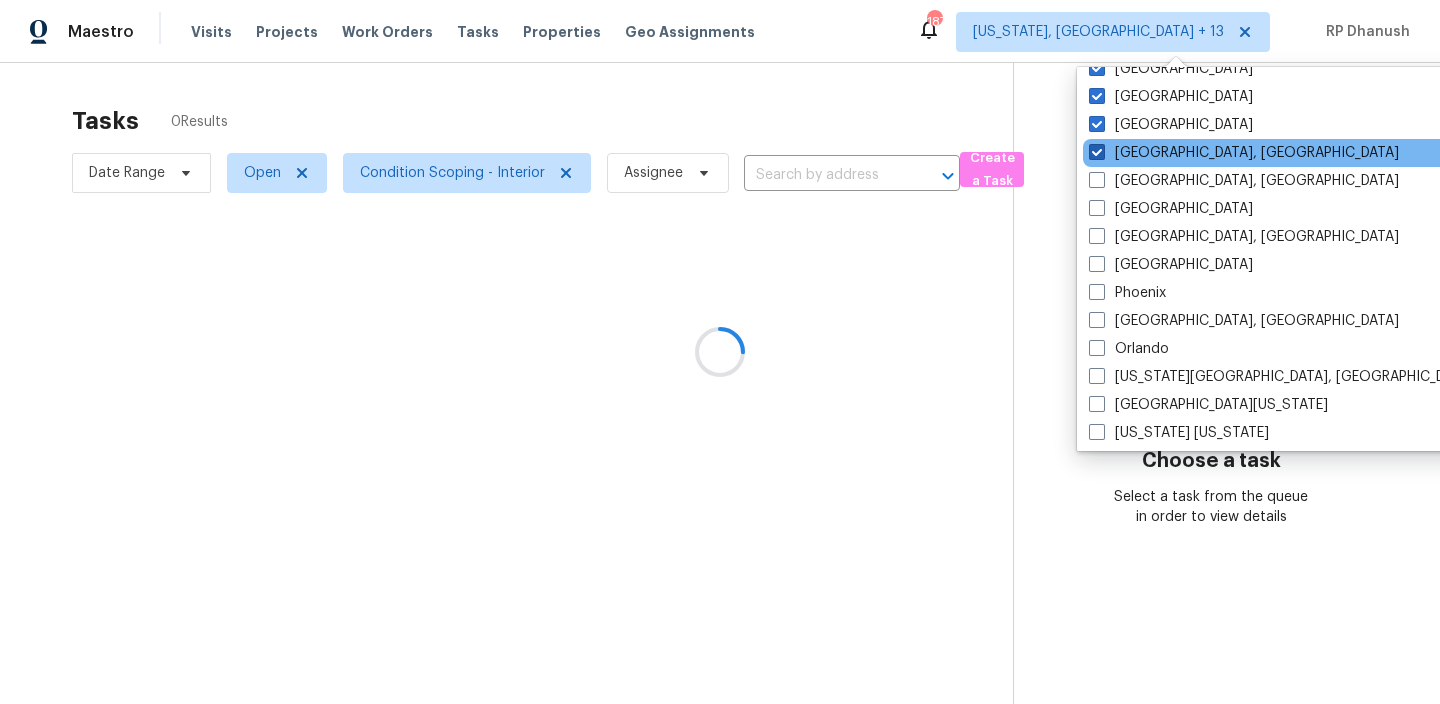 click at bounding box center [1097, 152] 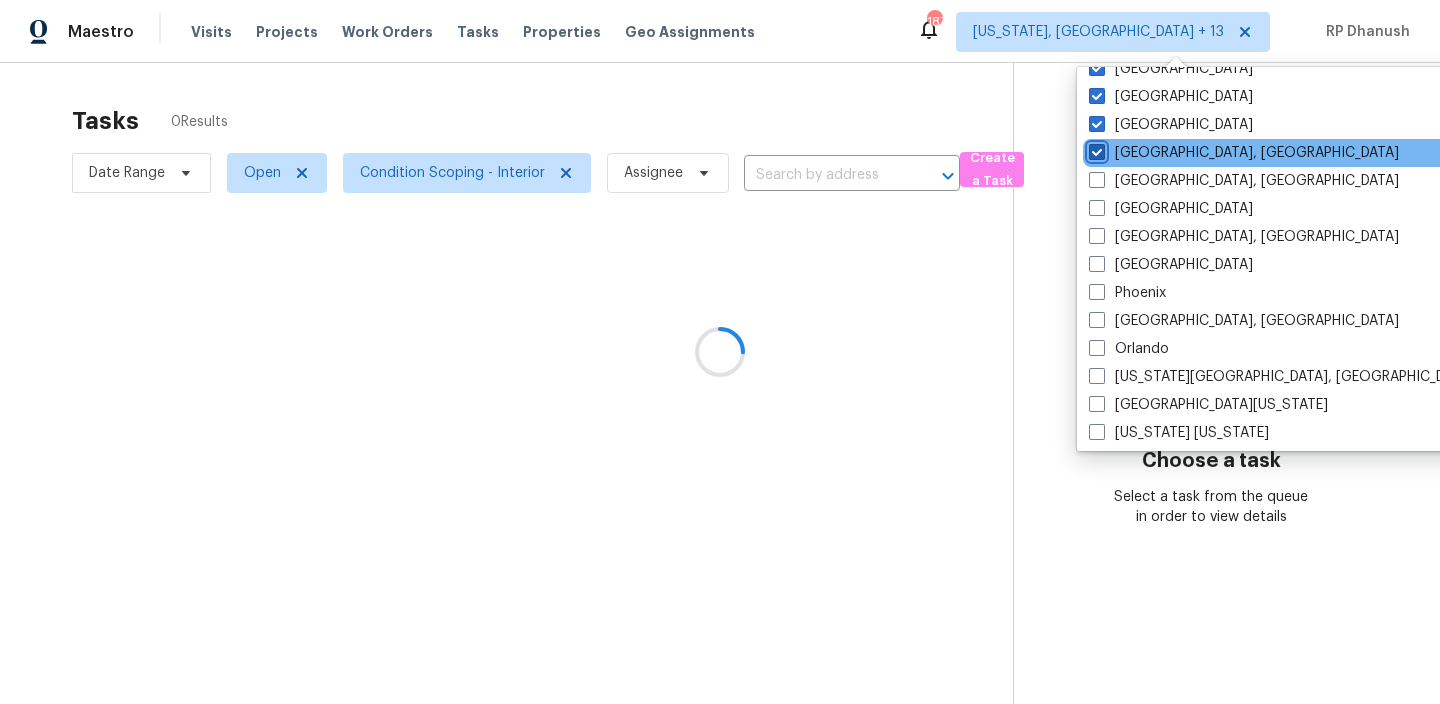 click on "[GEOGRAPHIC_DATA], [GEOGRAPHIC_DATA]" at bounding box center [1095, 149] 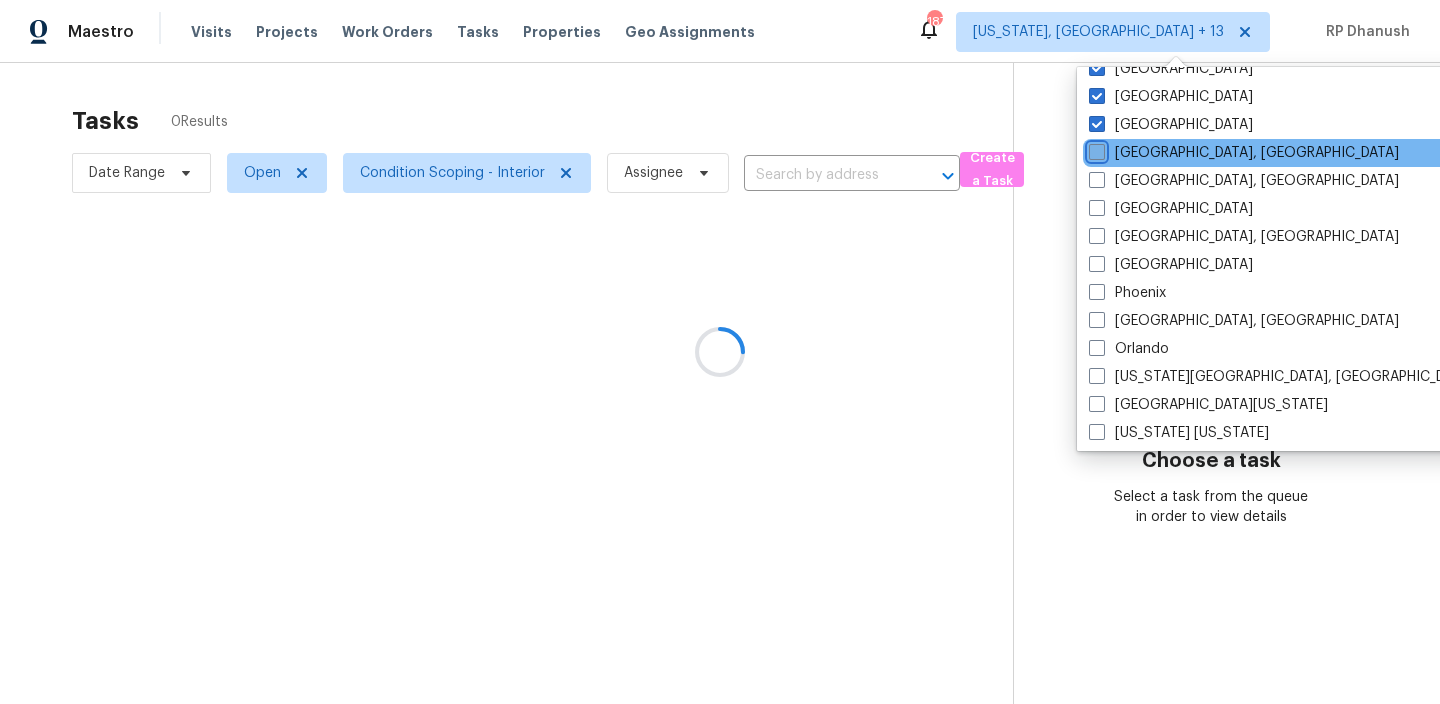 checkbox on "false" 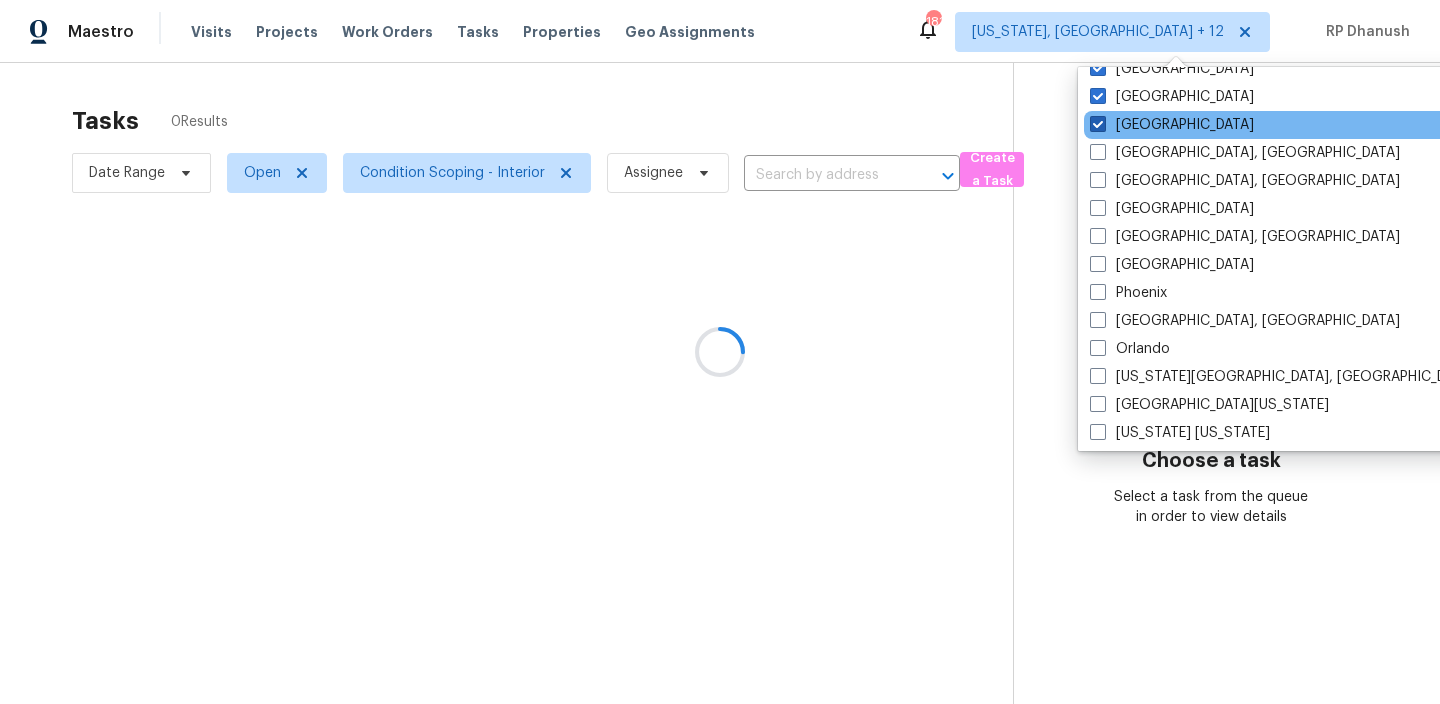click on "[GEOGRAPHIC_DATA]" at bounding box center [1172, 125] 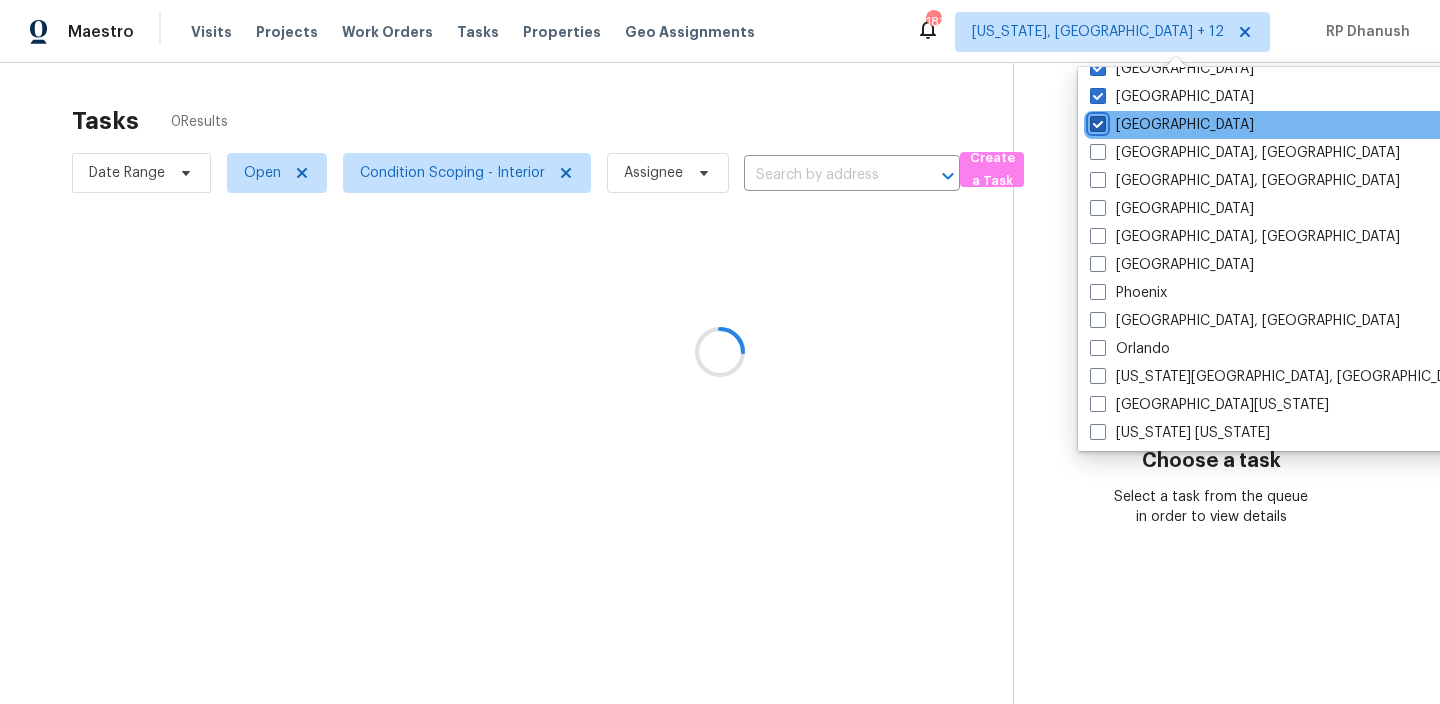 click on "[GEOGRAPHIC_DATA]" at bounding box center (1096, 121) 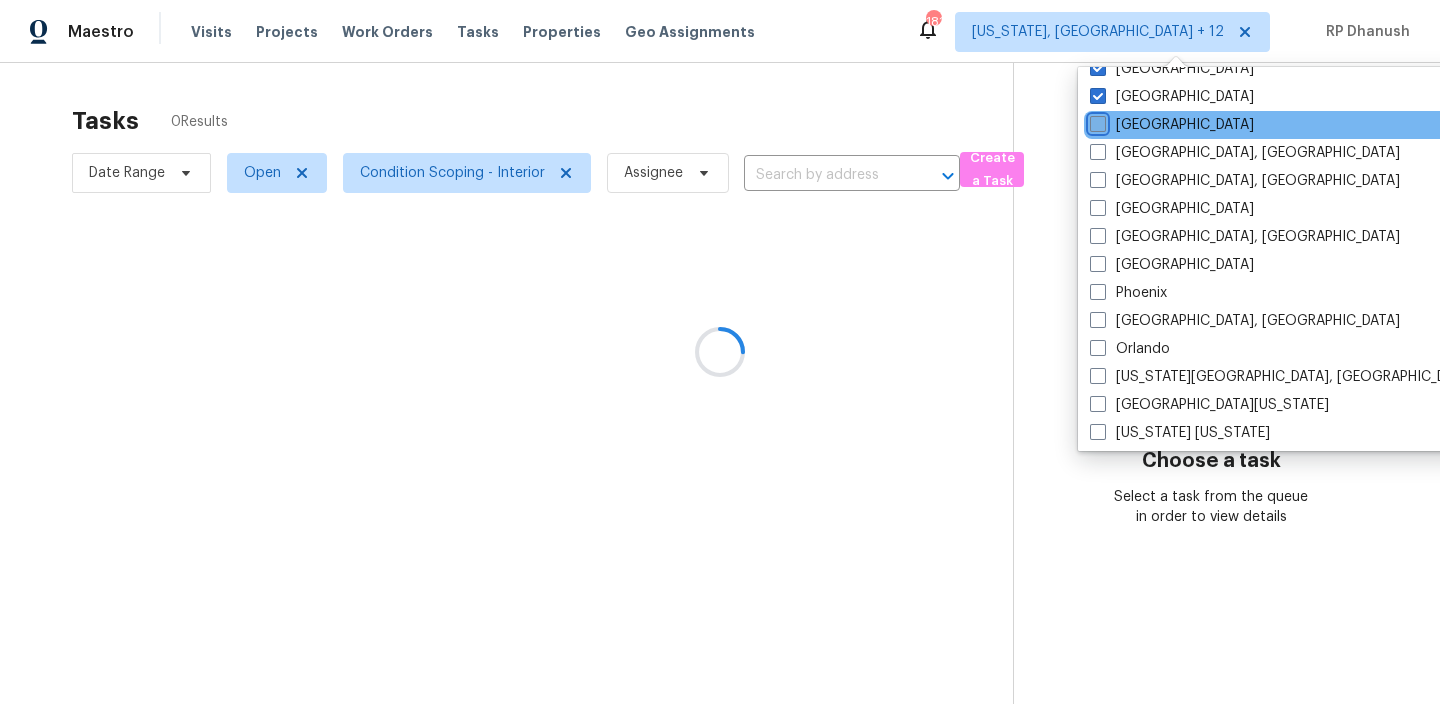 checkbox on "false" 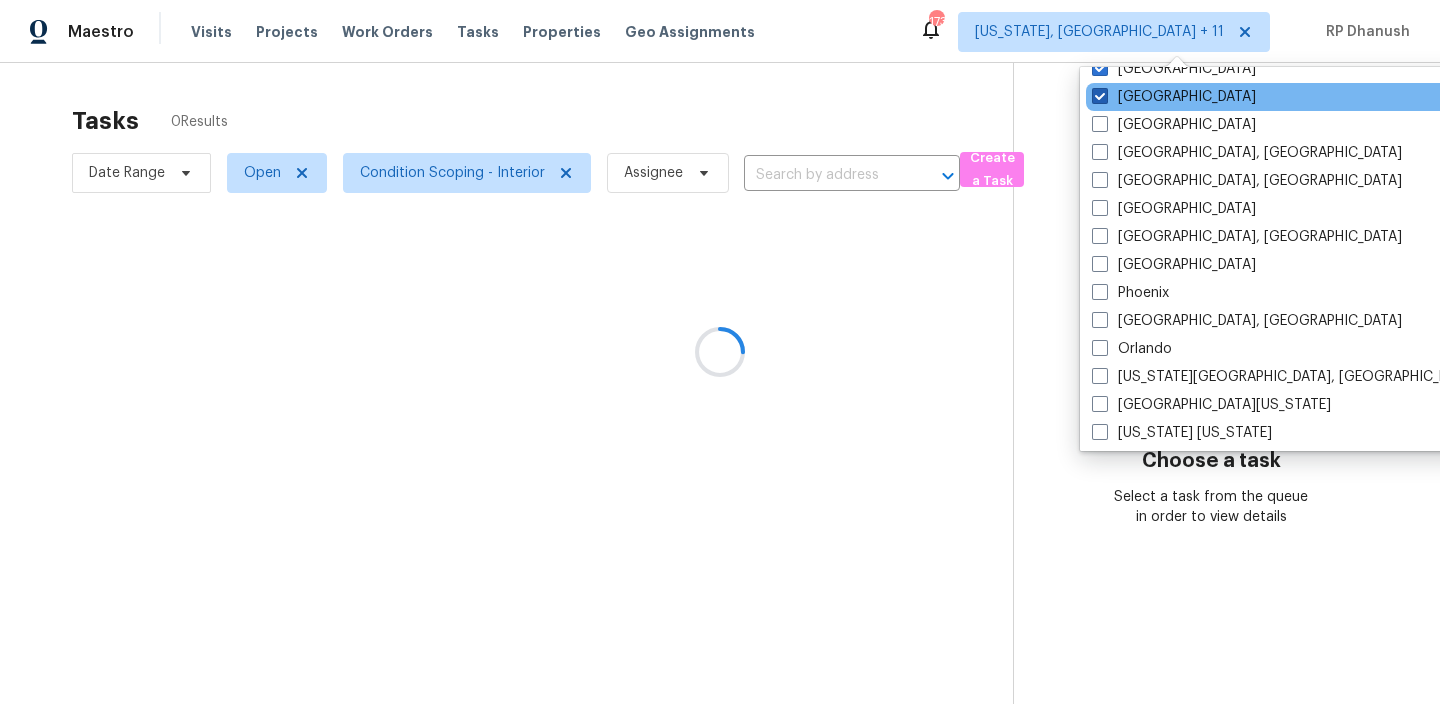 click at bounding box center [1100, 96] 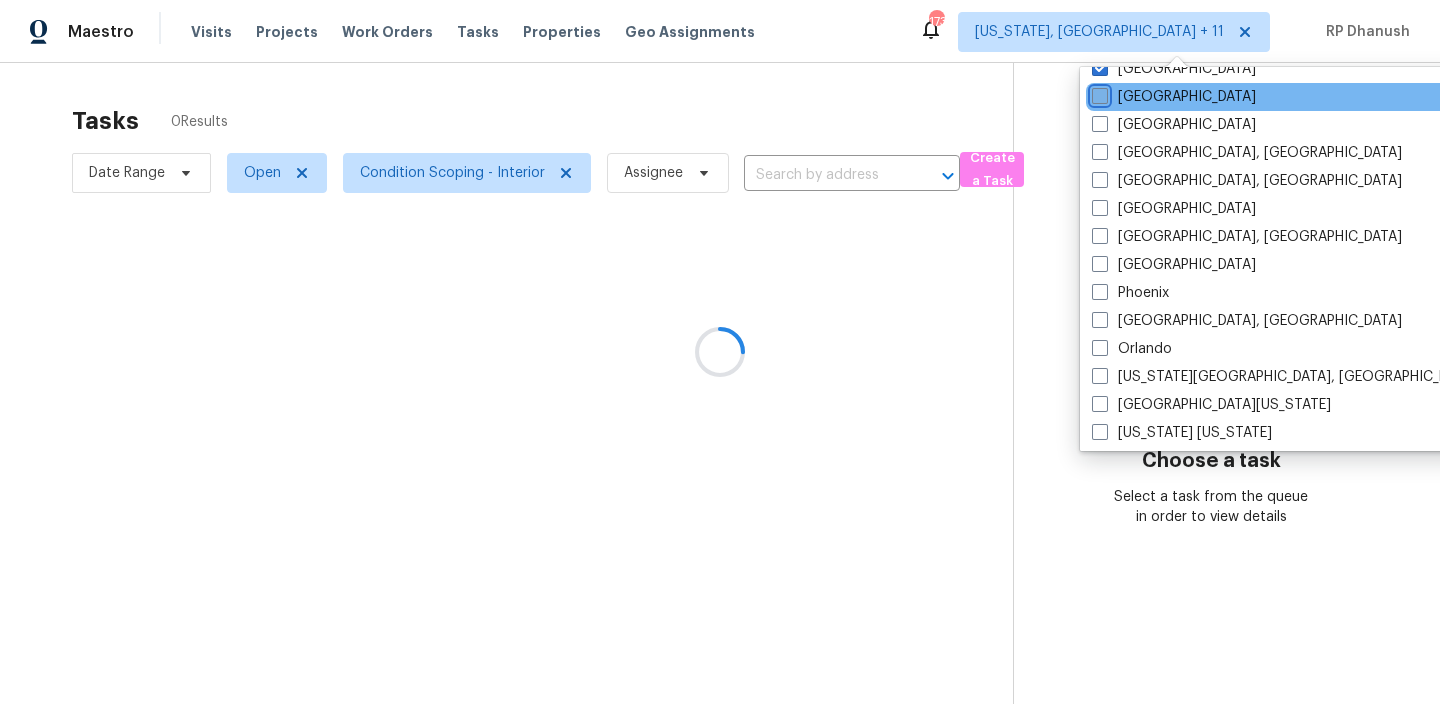 checkbox on "false" 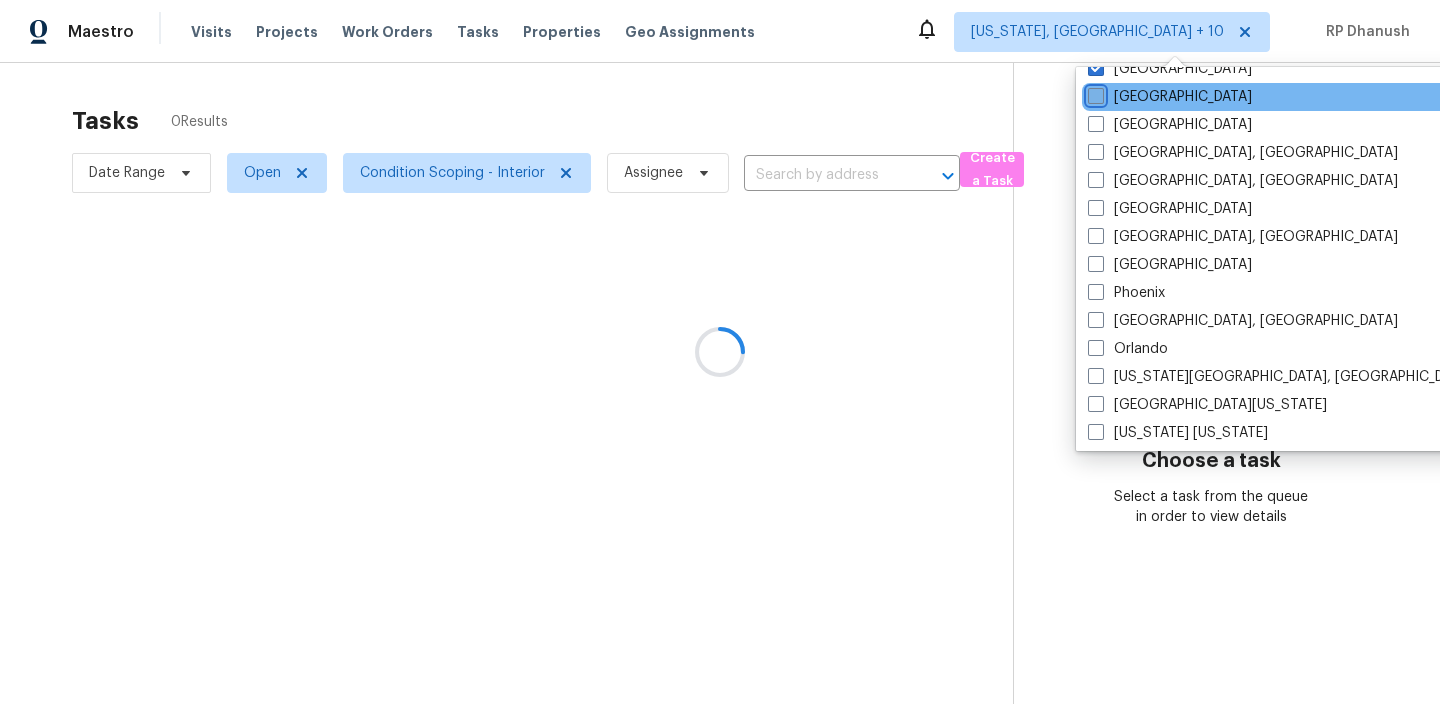 scroll, scrollTop: 137, scrollLeft: 0, axis: vertical 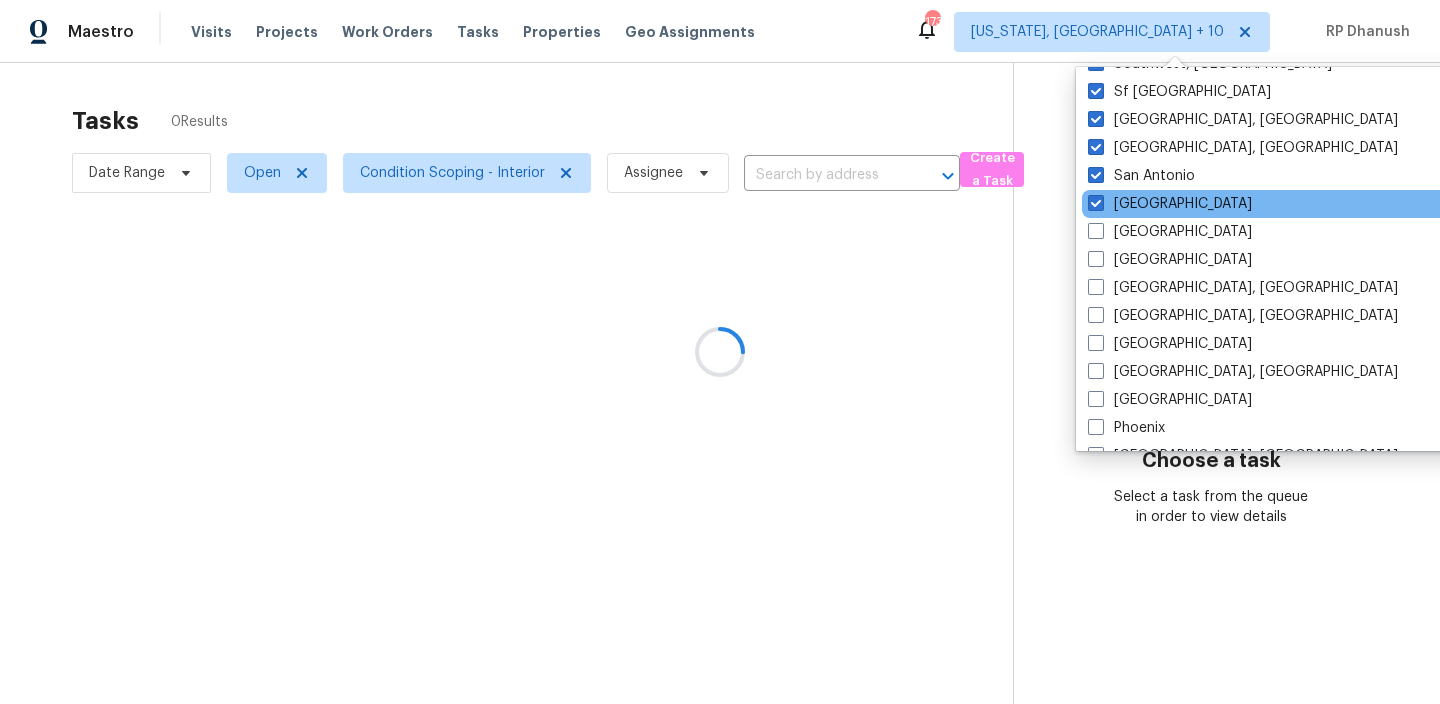 click on "[GEOGRAPHIC_DATA]" at bounding box center [1283, 204] 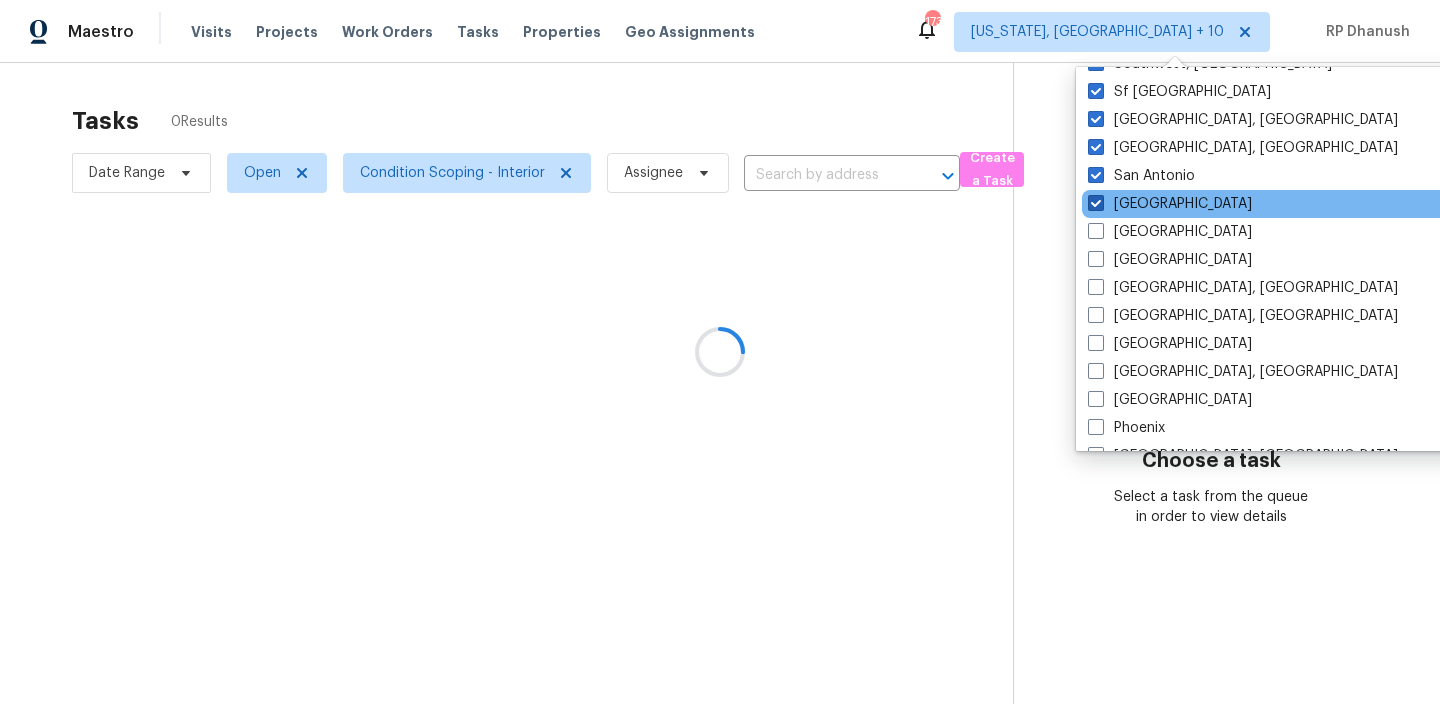 click at bounding box center (1096, 203) 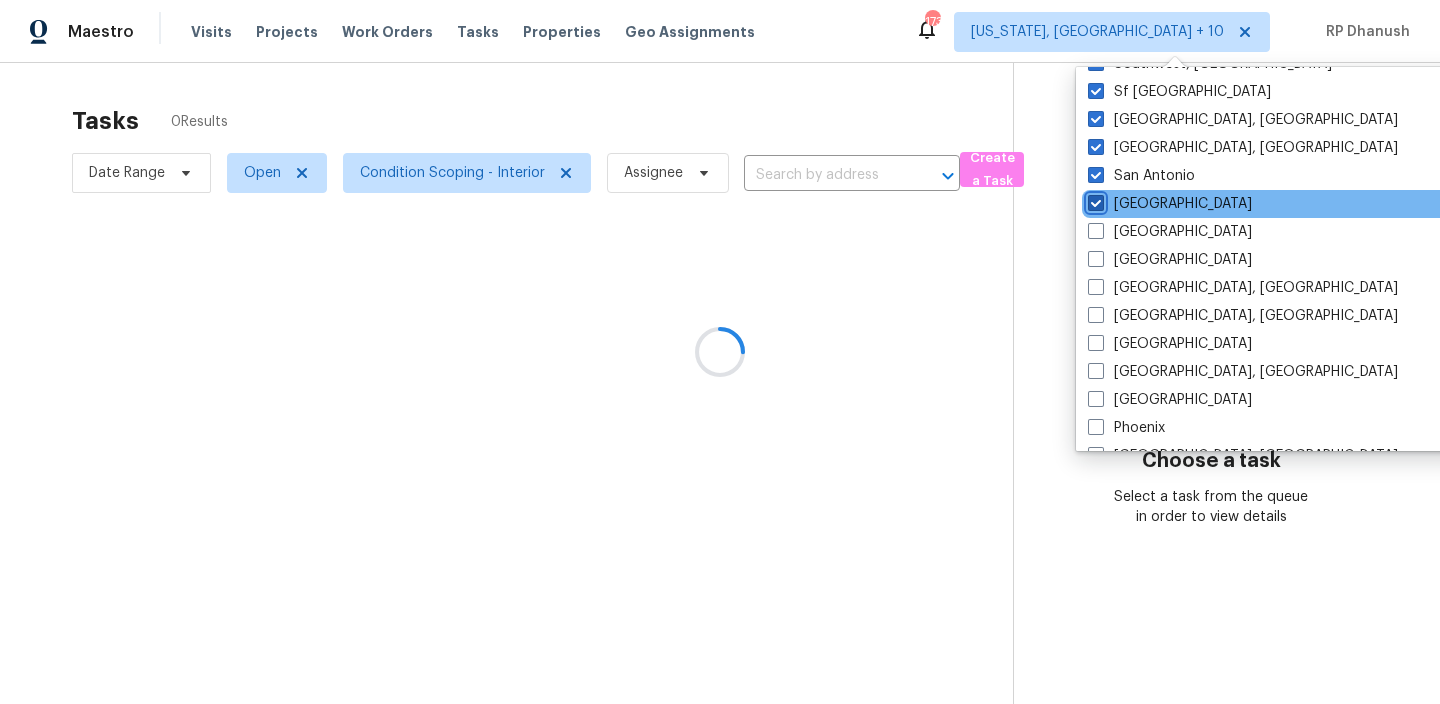 click on "[GEOGRAPHIC_DATA]" at bounding box center [1094, 200] 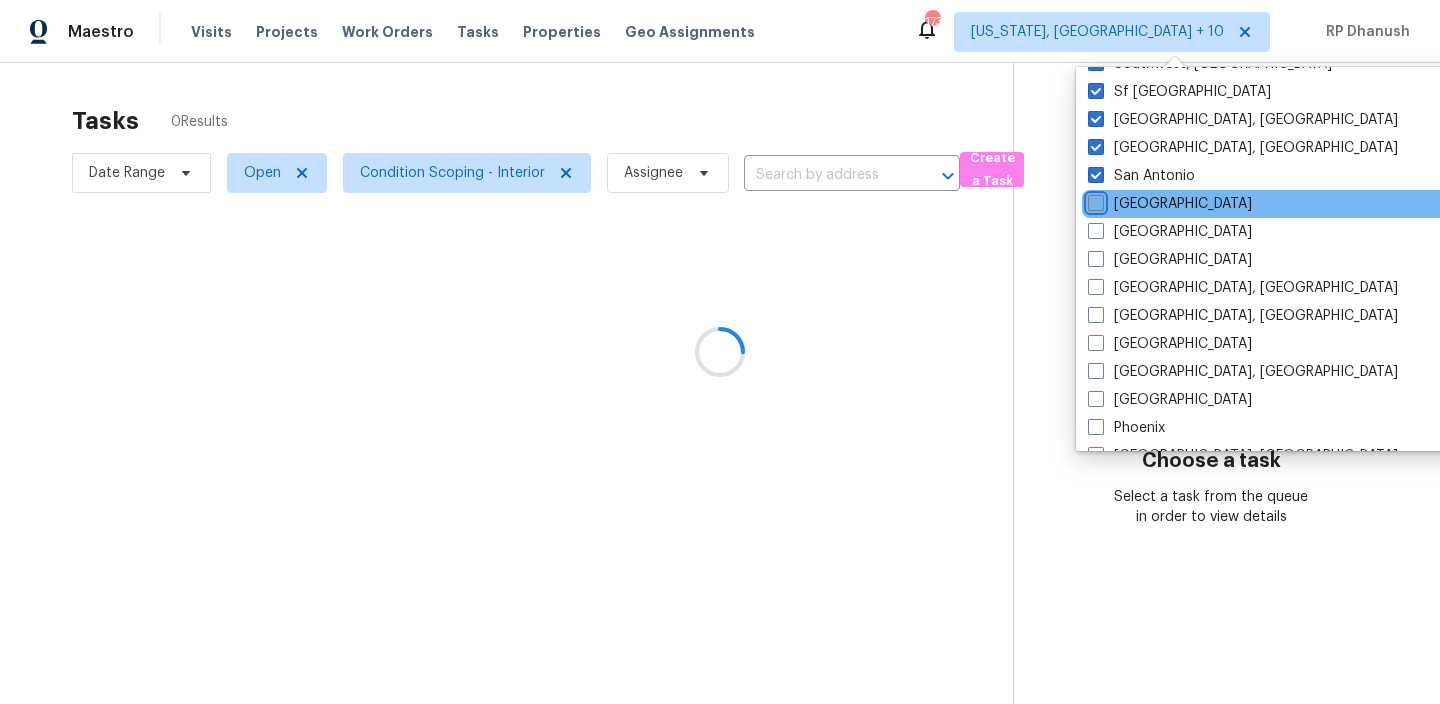 checkbox on "false" 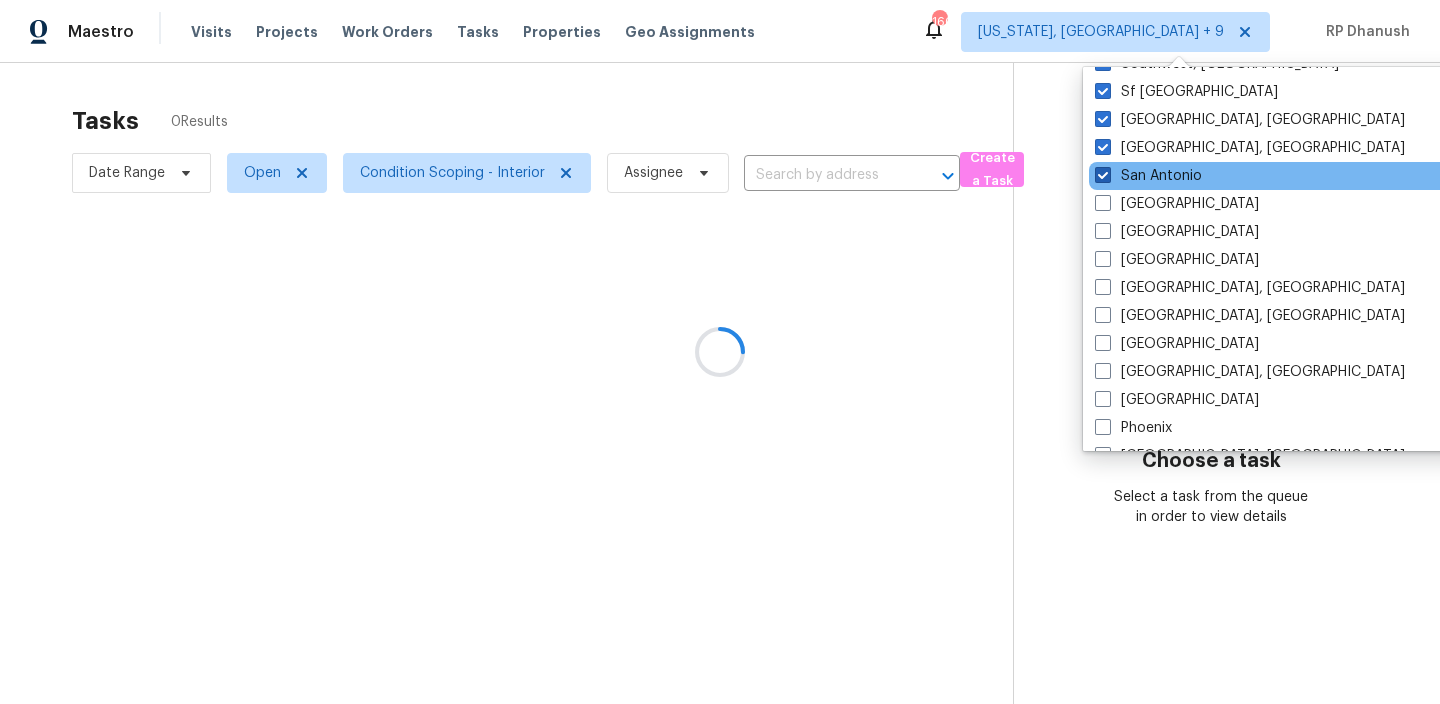 click at bounding box center (1103, 175) 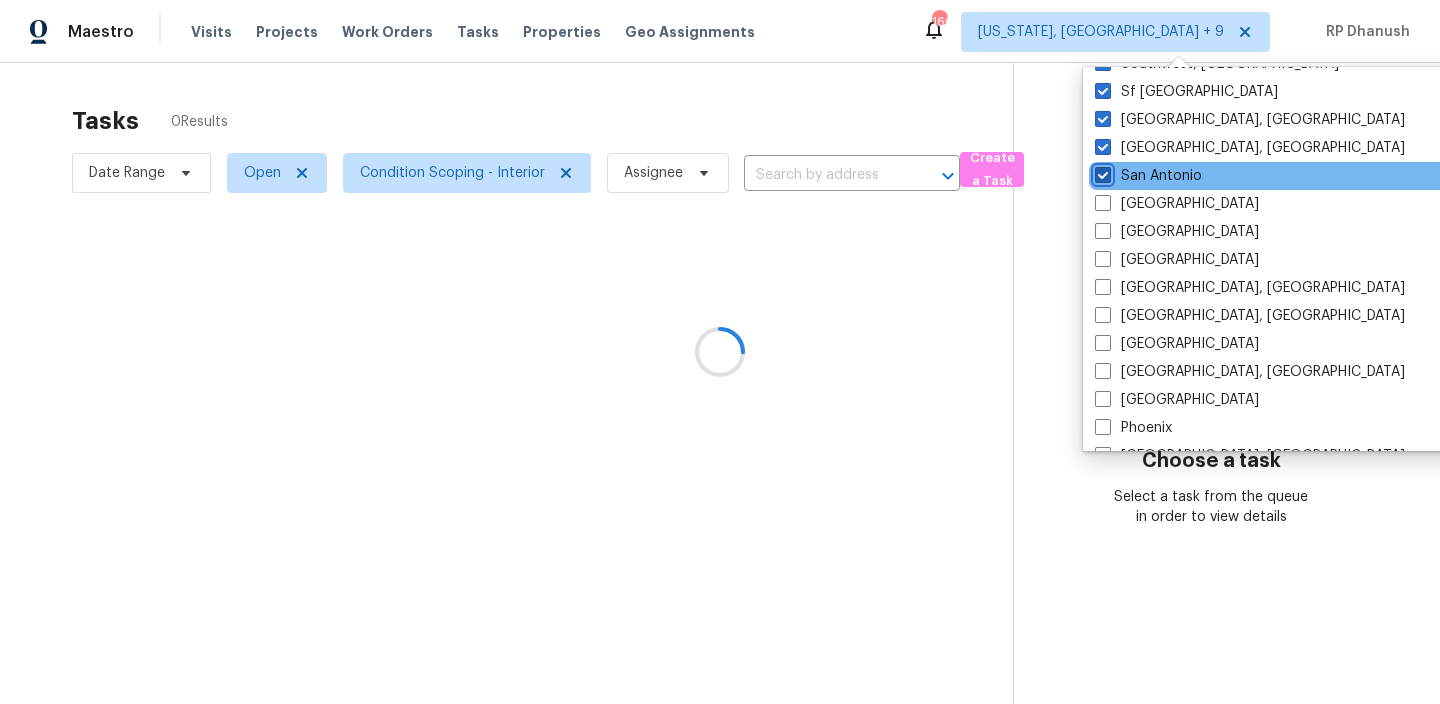 click on "San Antonio" at bounding box center (1101, 172) 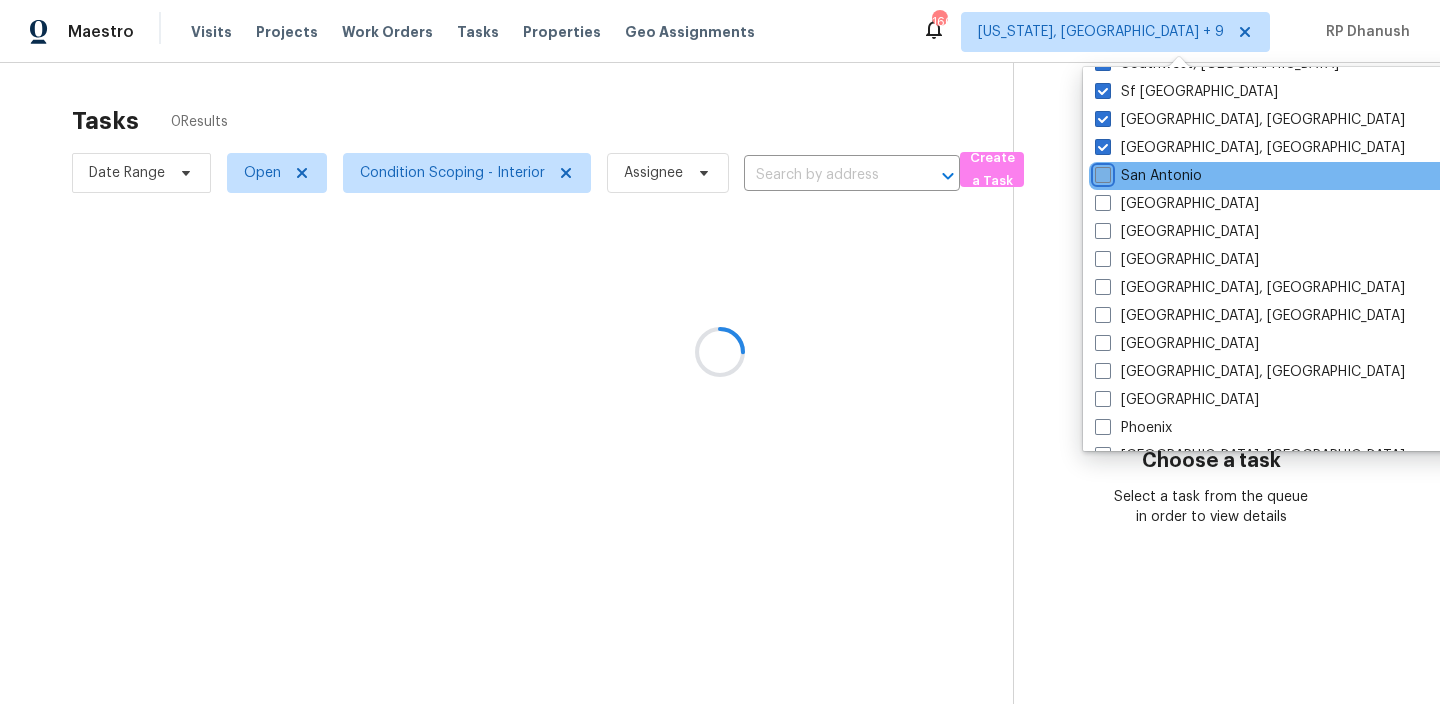 checkbox on "false" 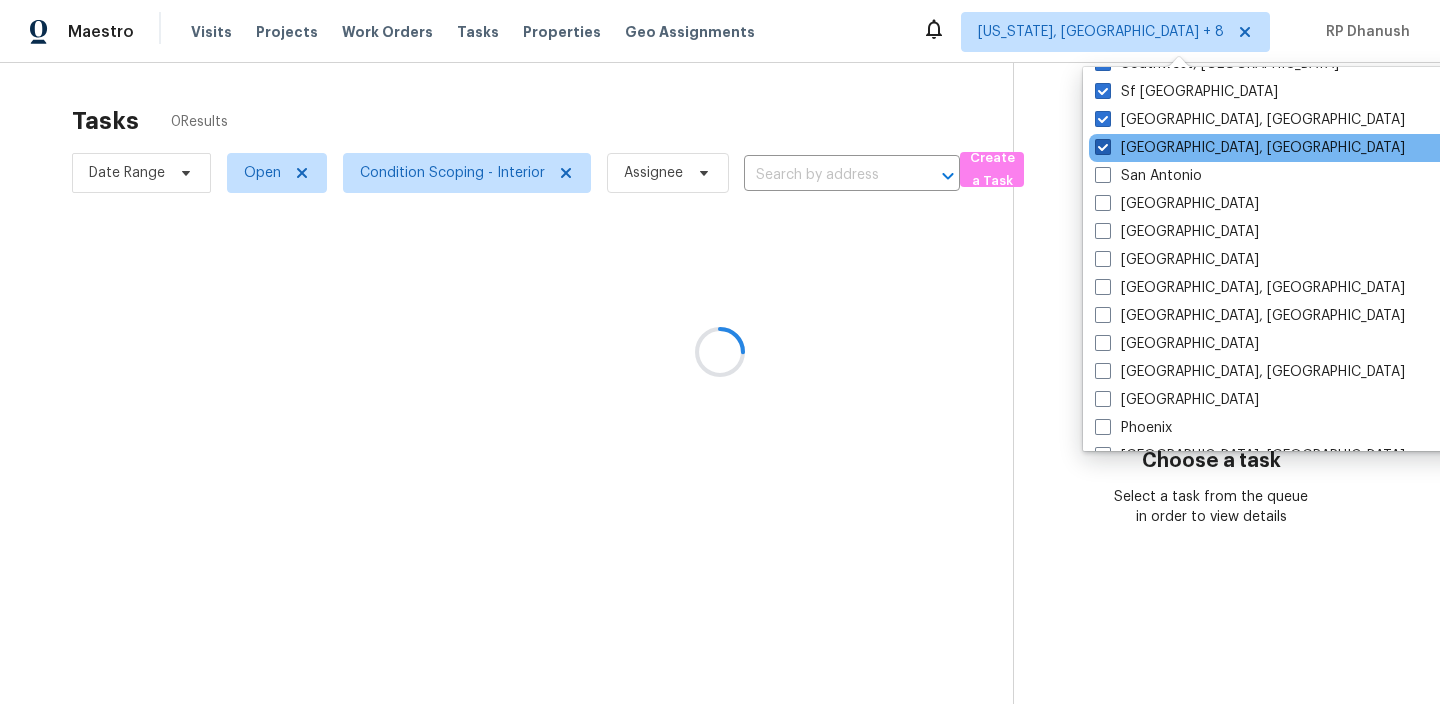 click at bounding box center (1103, 147) 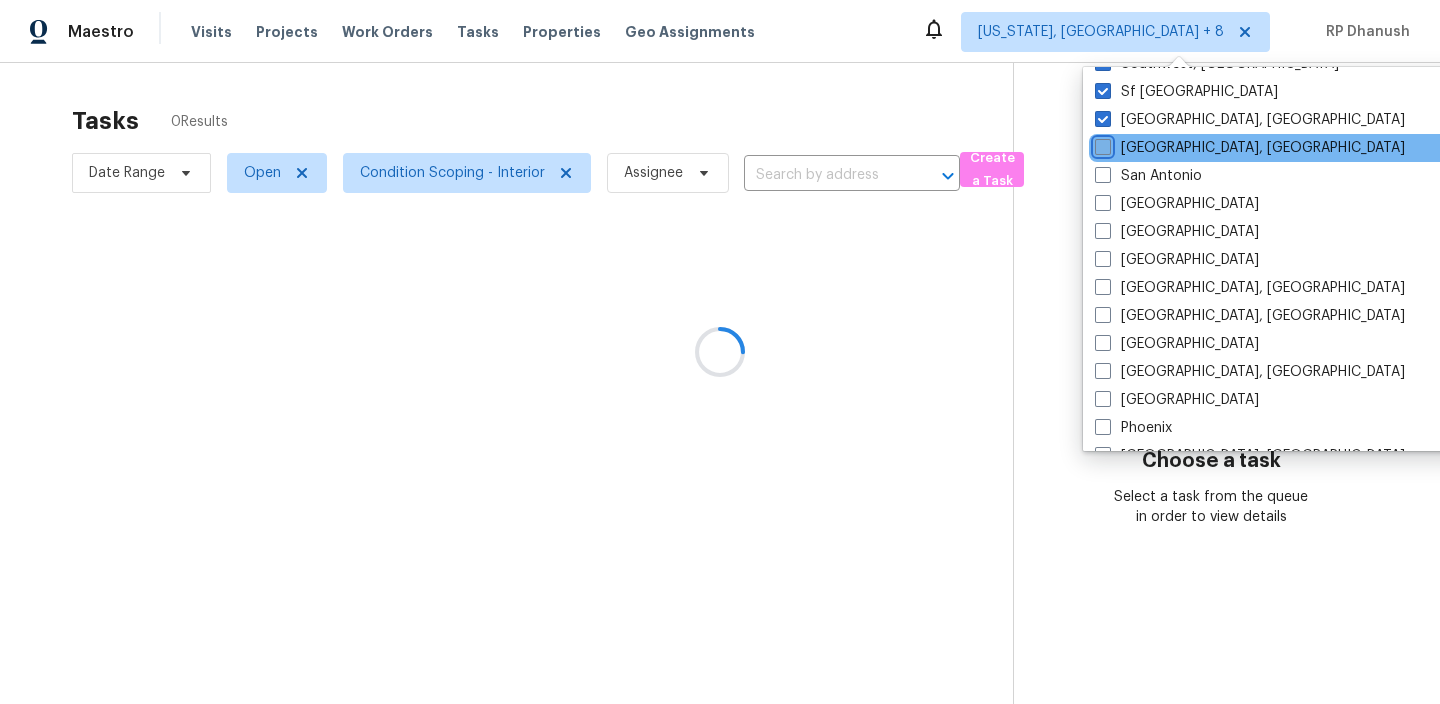 checkbox on "false" 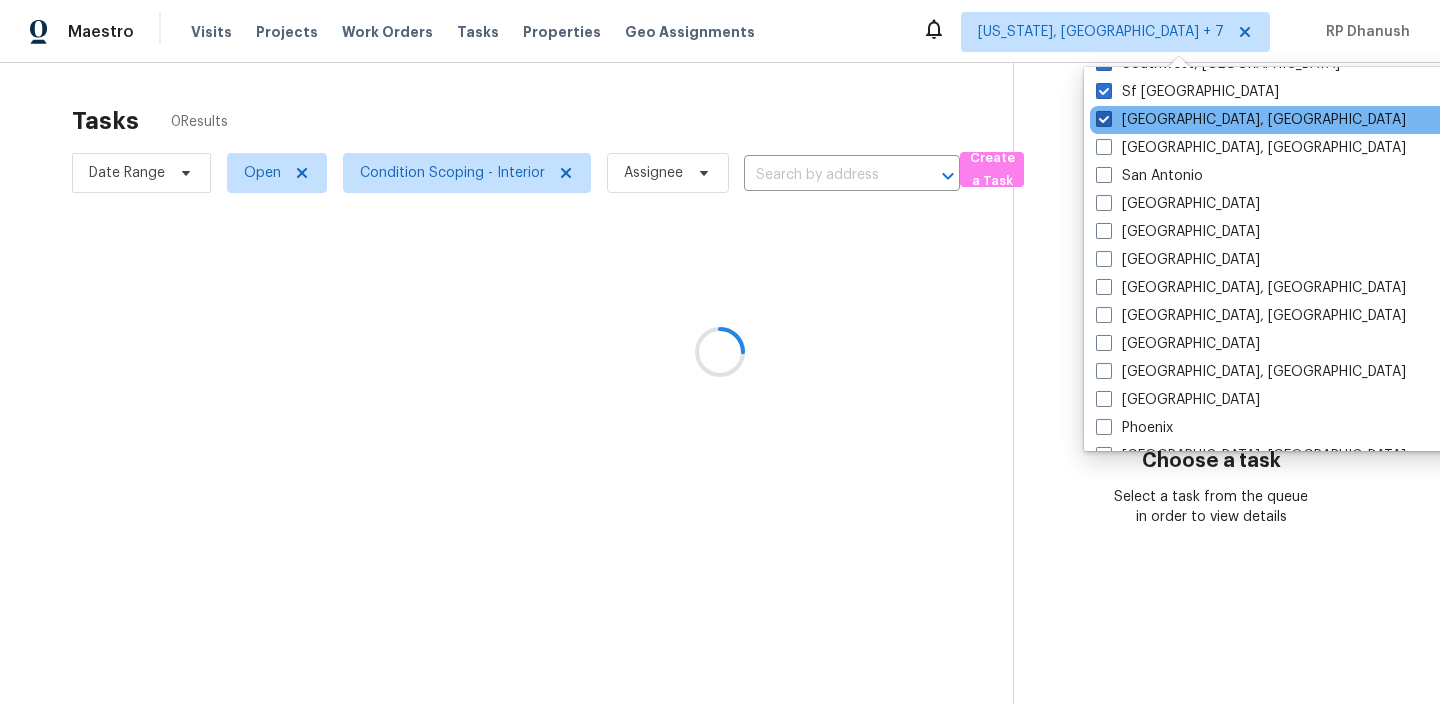 click at bounding box center [1104, 119] 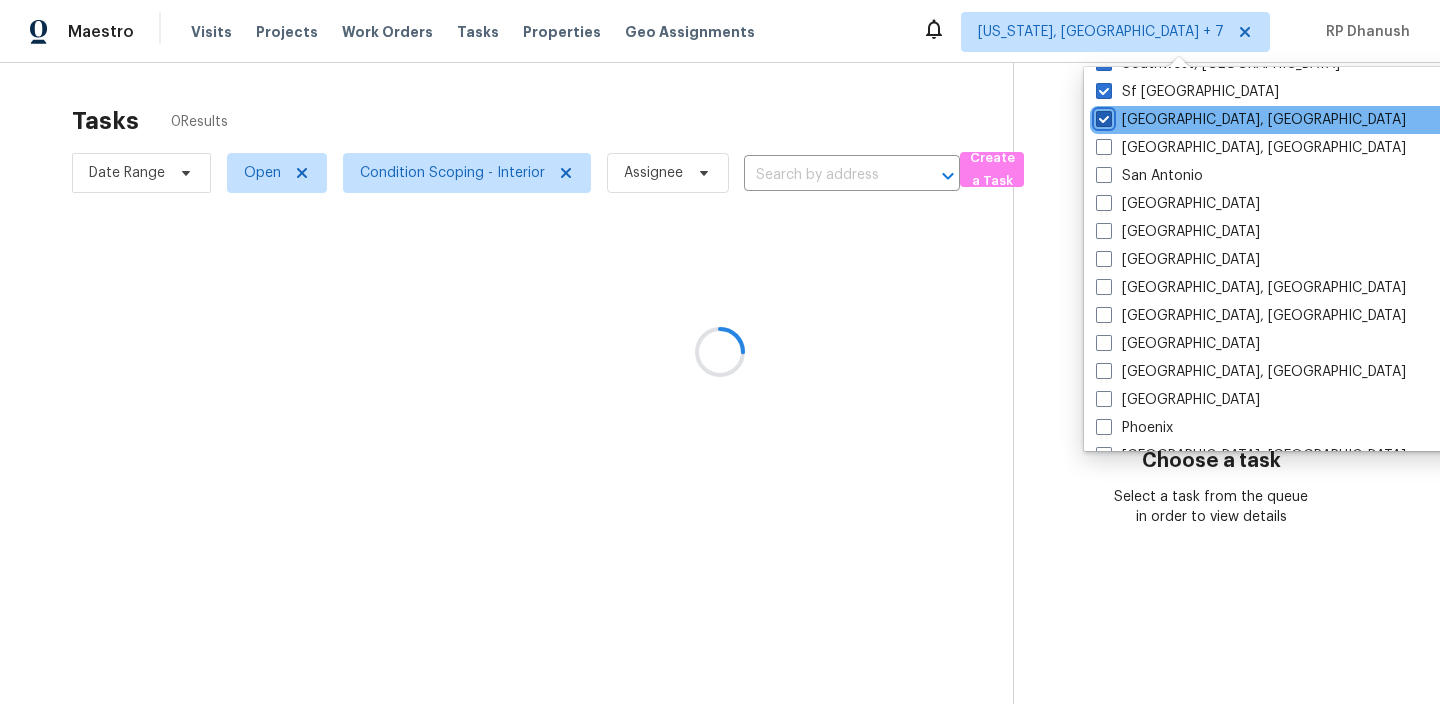 click on "[GEOGRAPHIC_DATA], [GEOGRAPHIC_DATA]" at bounding box center (1102, 116) 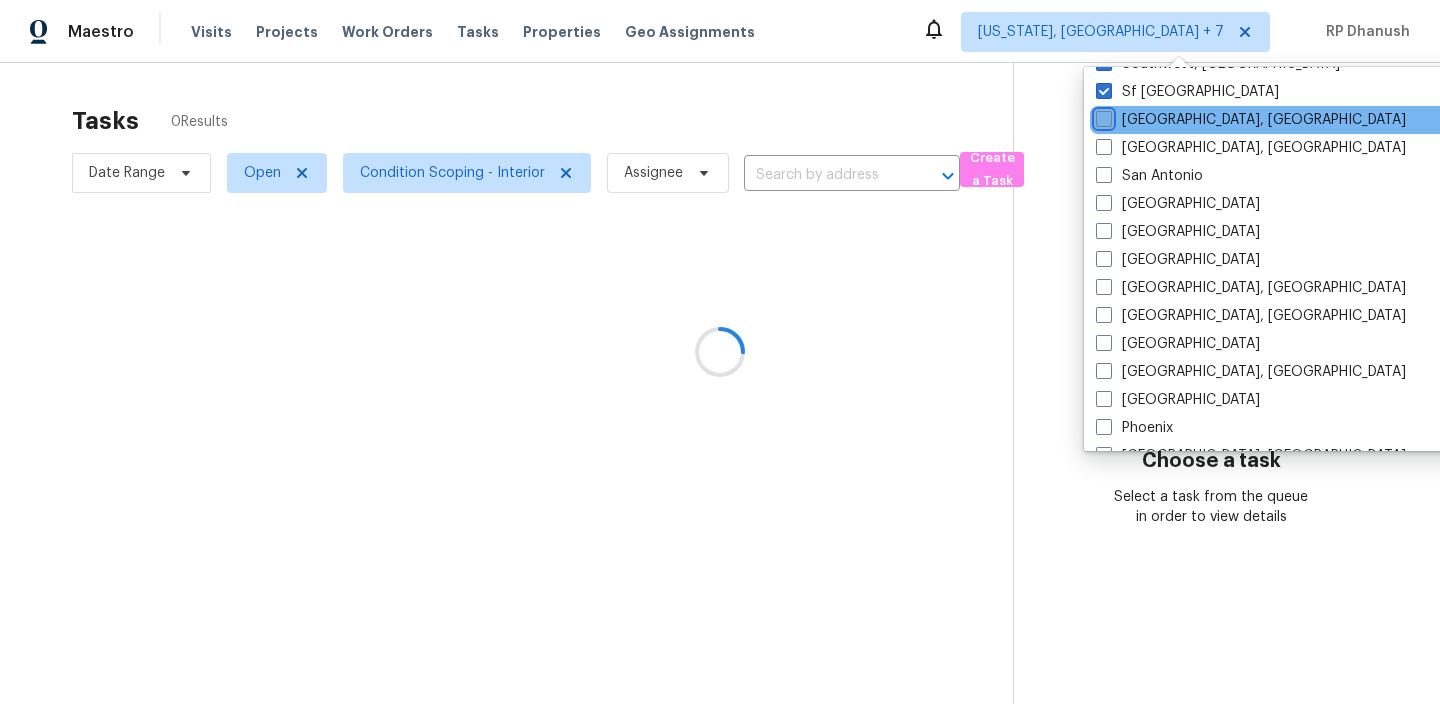 checkbox on "false" 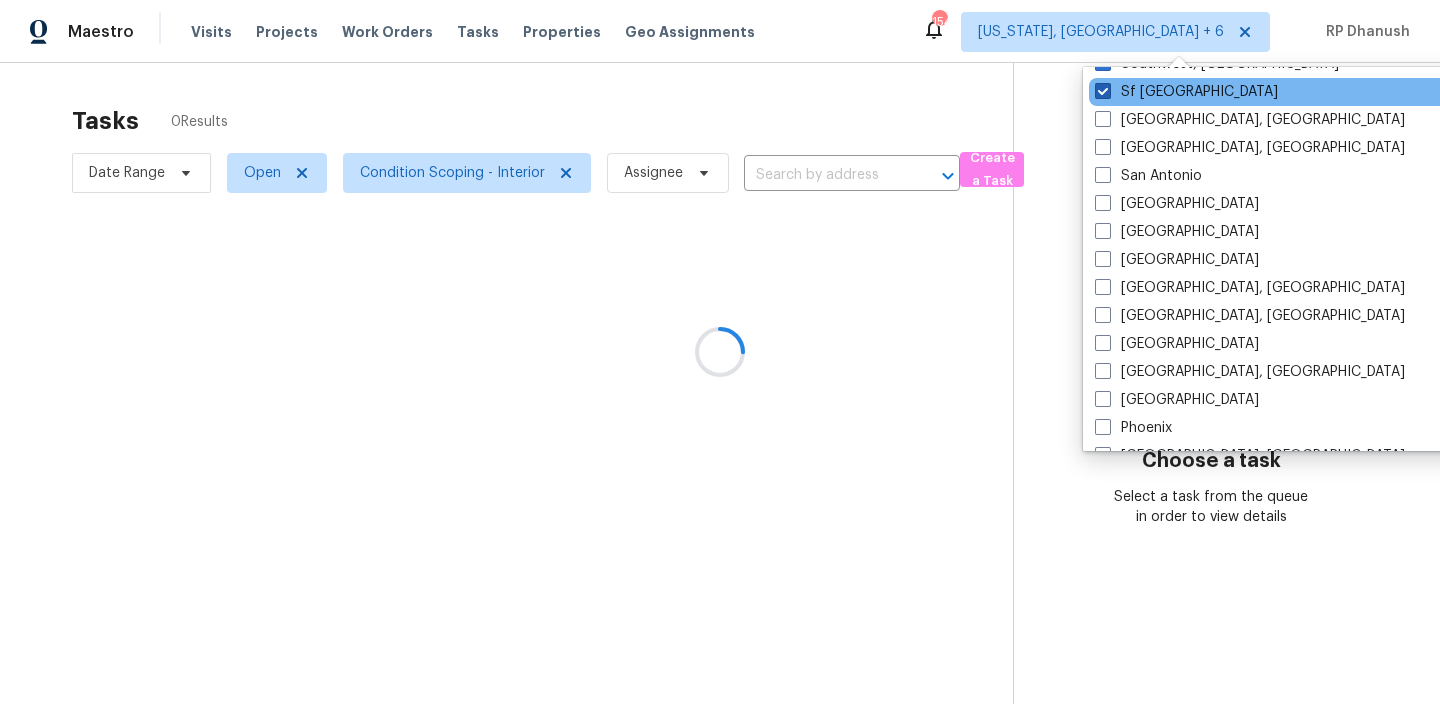 click at bounding box center [1103, 91] 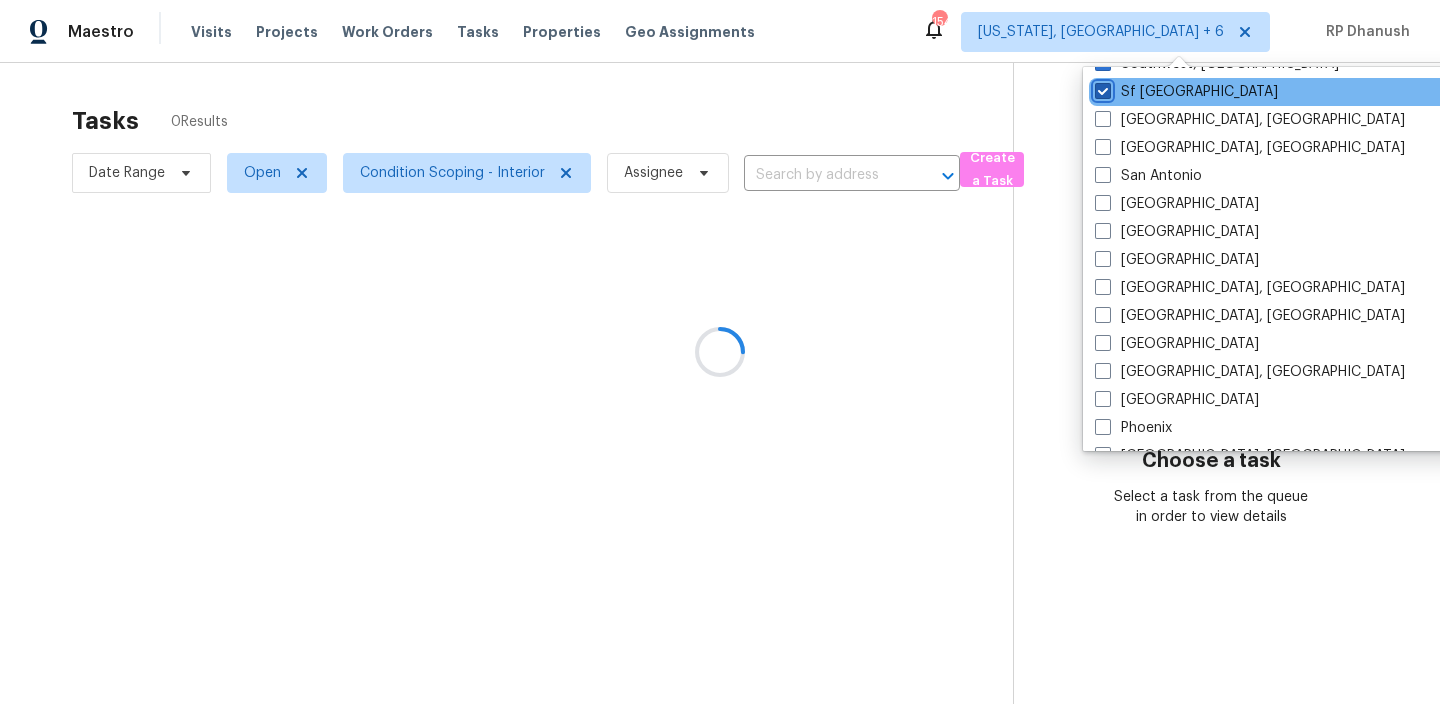 click on "Sf [GEOGRAPHIC_DATA]" at bounding box center (1101, 88) 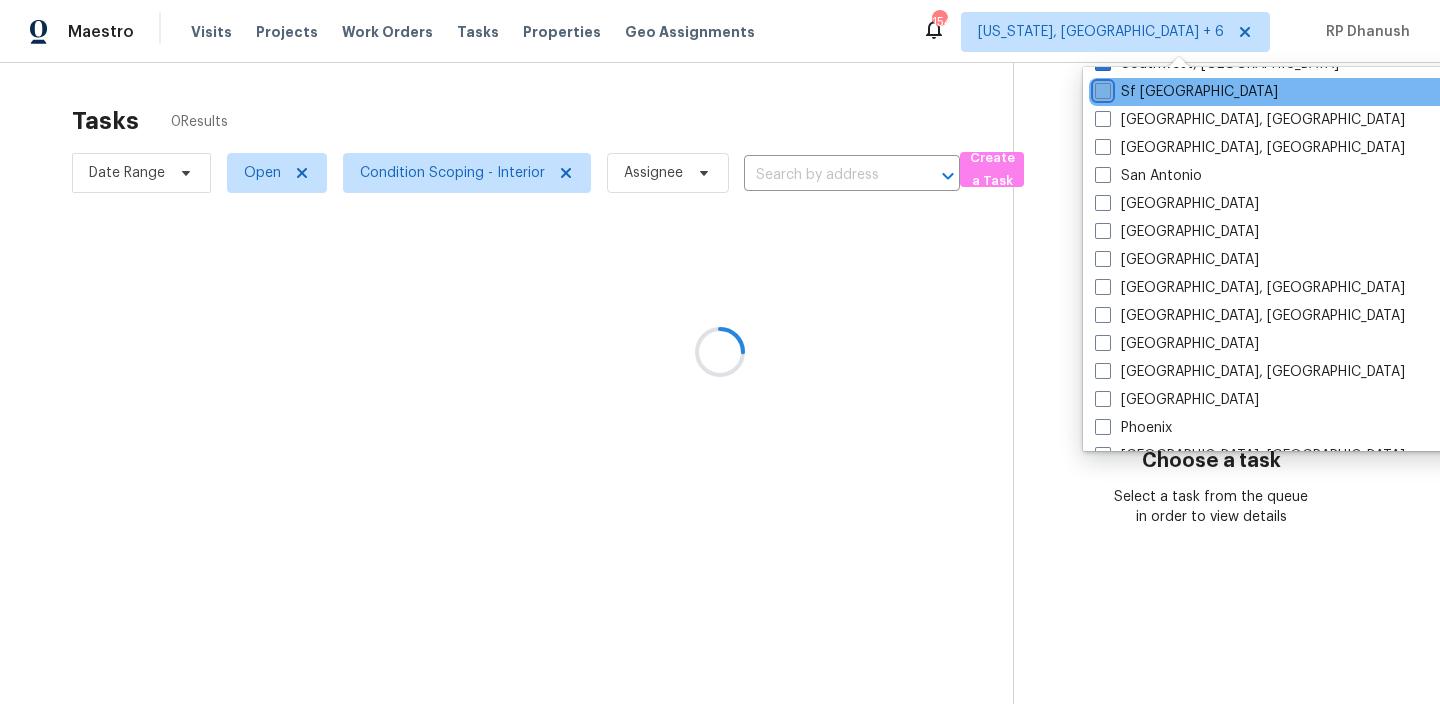 checkbox on "false" 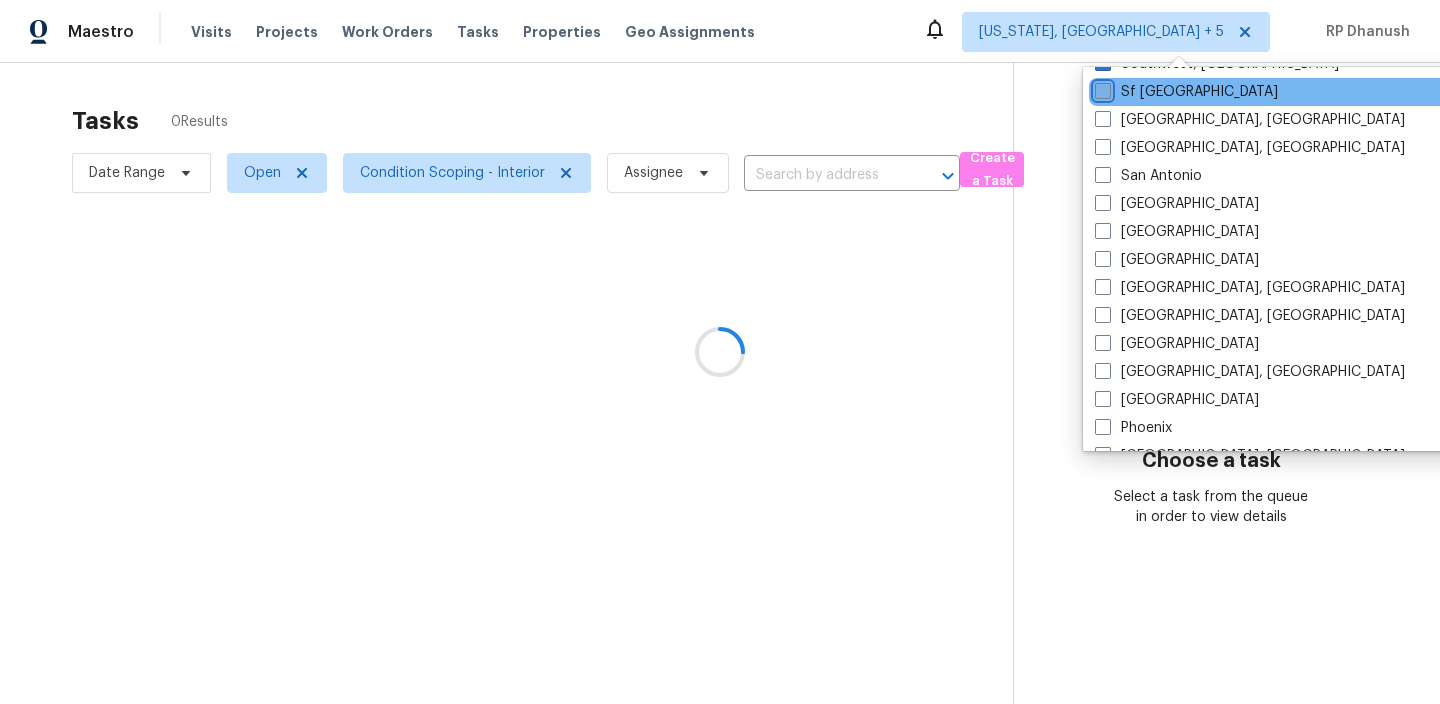 scroll, scrollTop: 0, scrollLeft: 0, axis: both 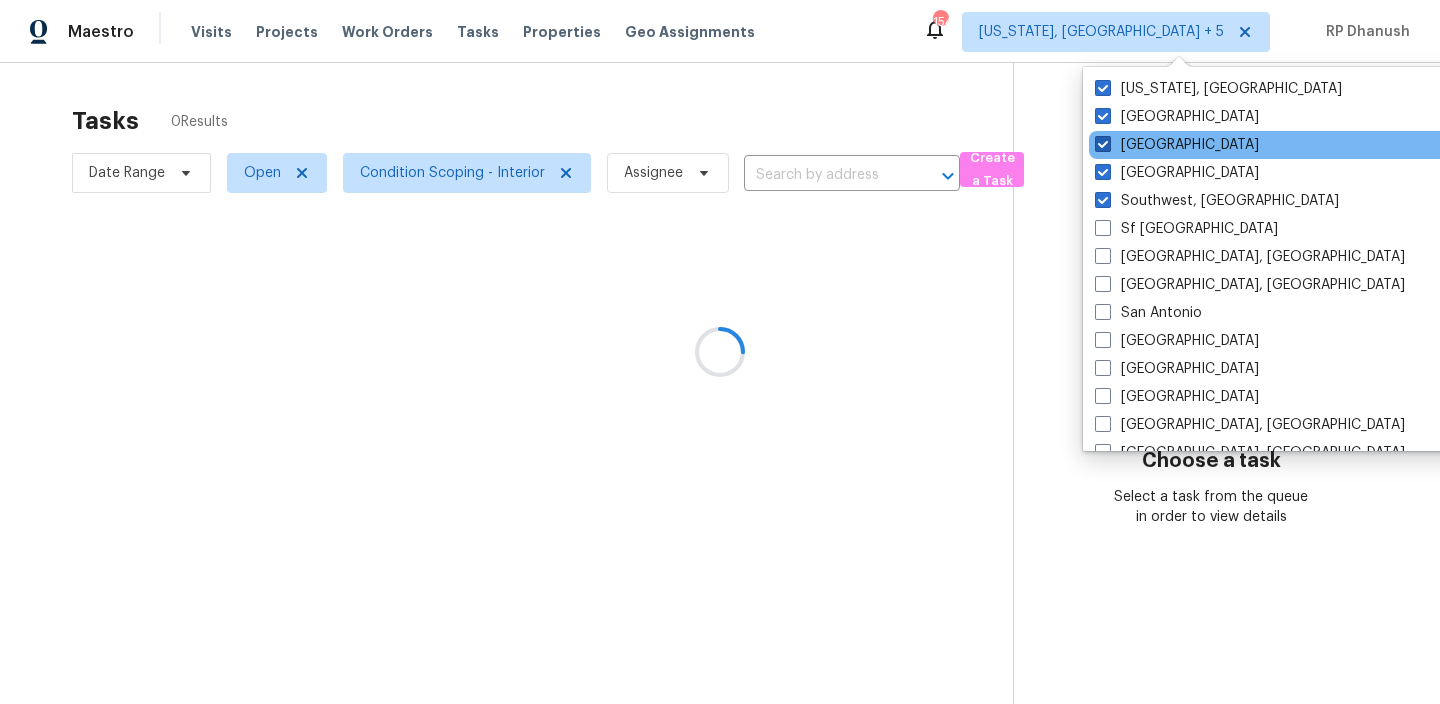 click at bounding box center [1103, 144] 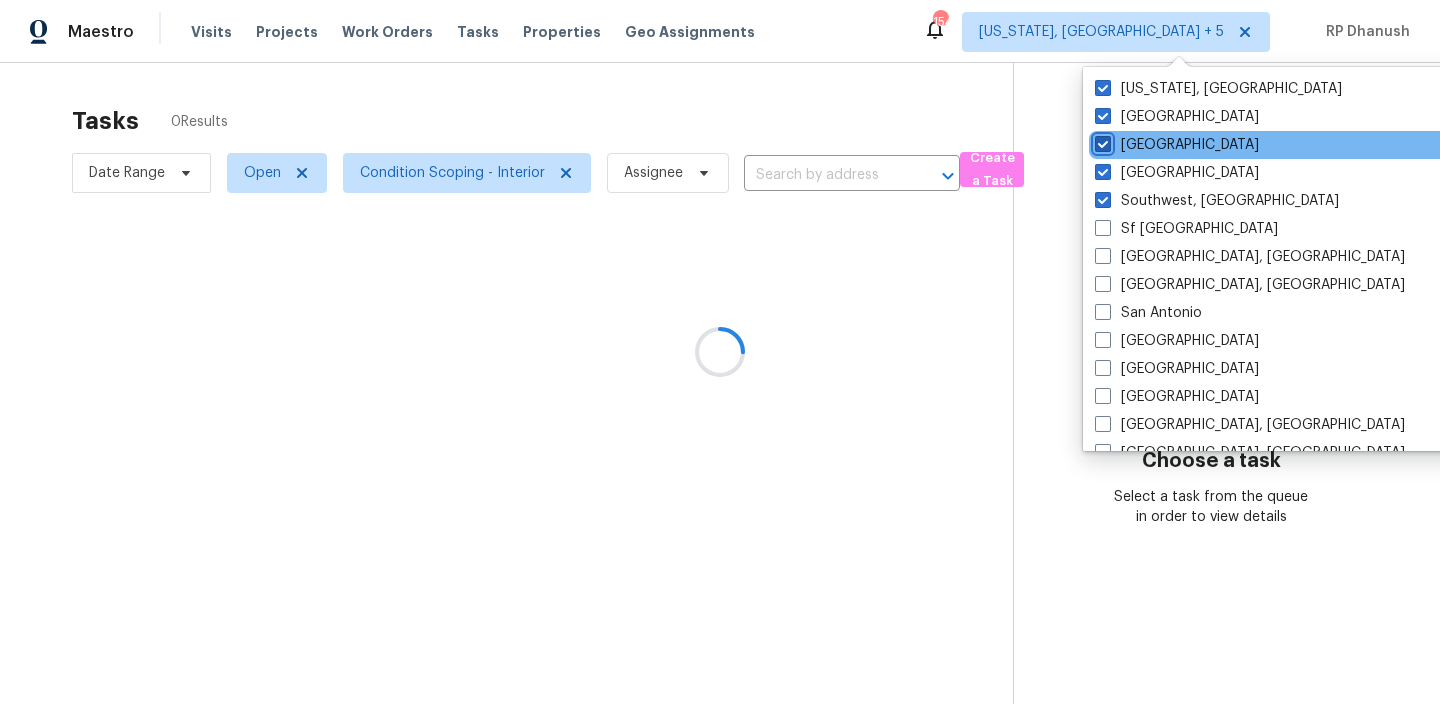 click on "[GEOGRAPHIC_DATA]" at bounding box center (1101, 141) 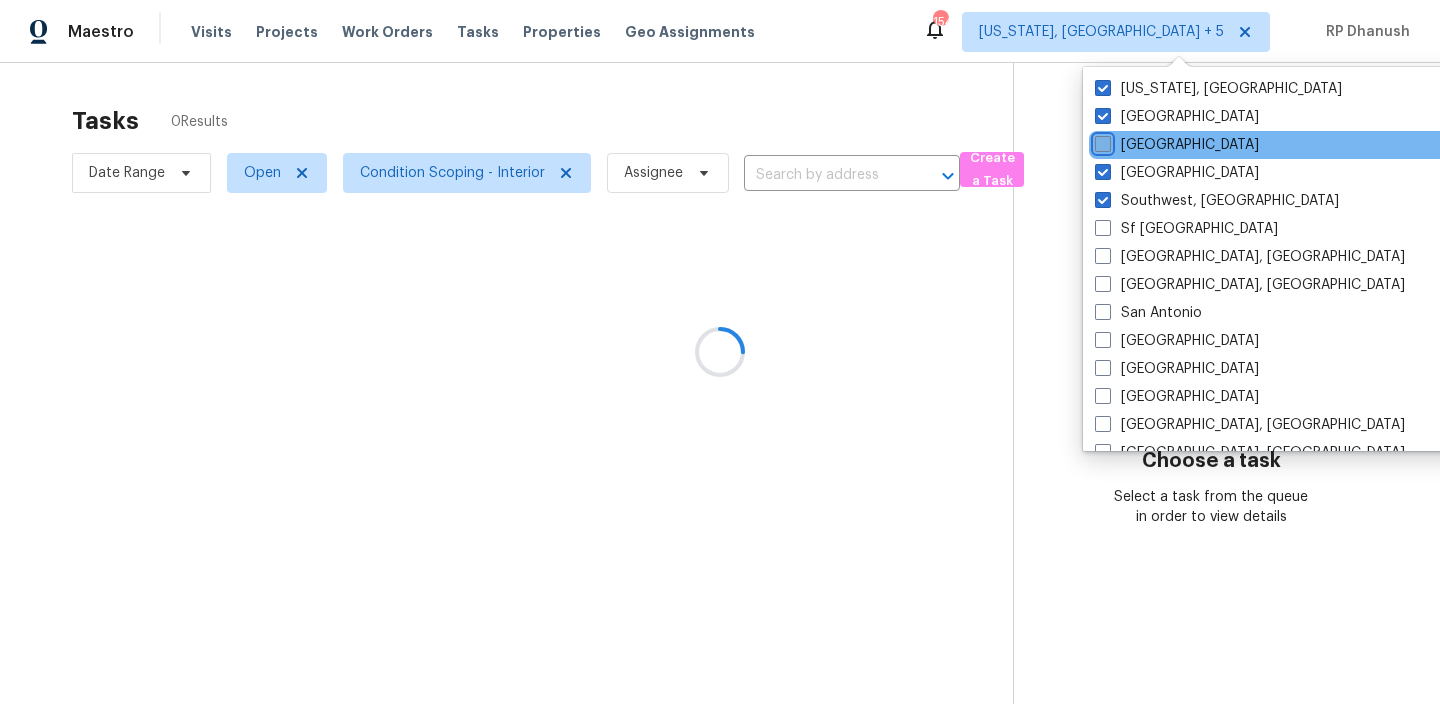 checkbox on "false" 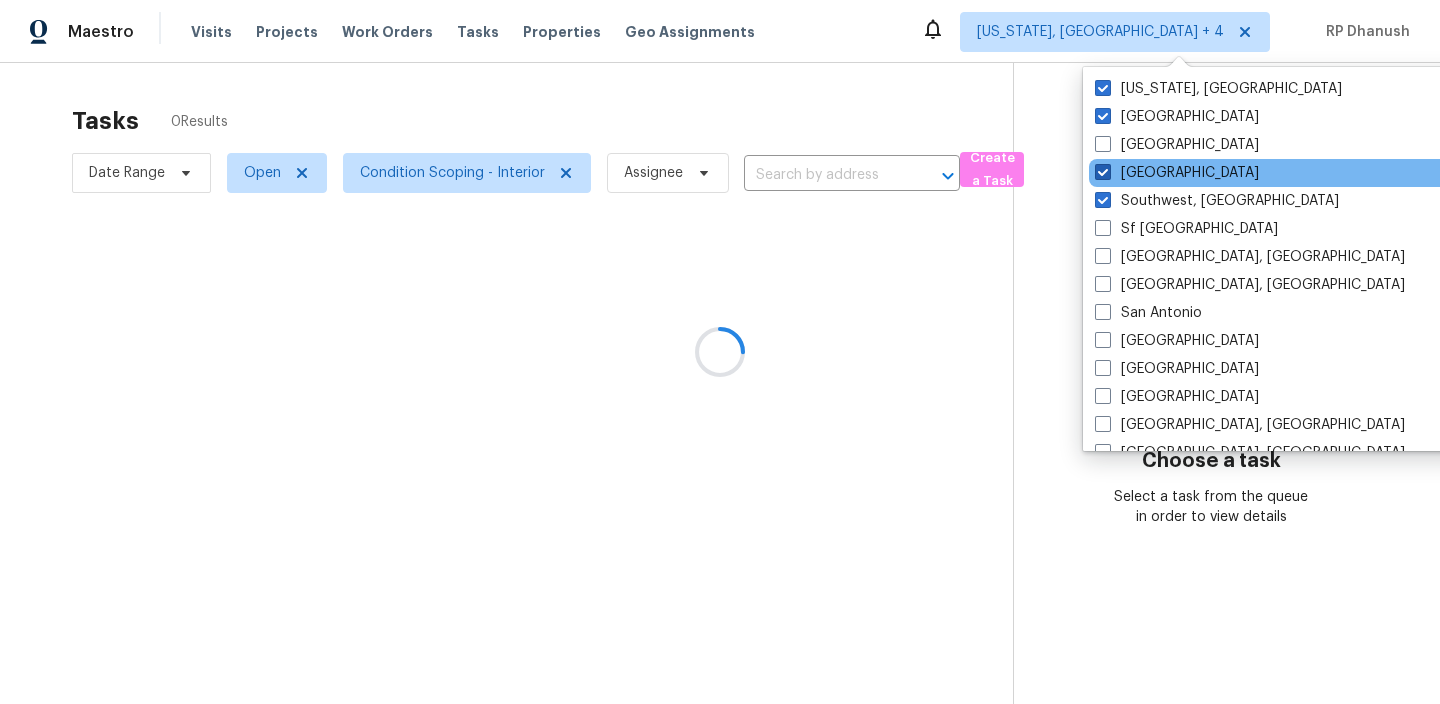 click at bounding box center [1103, 172] 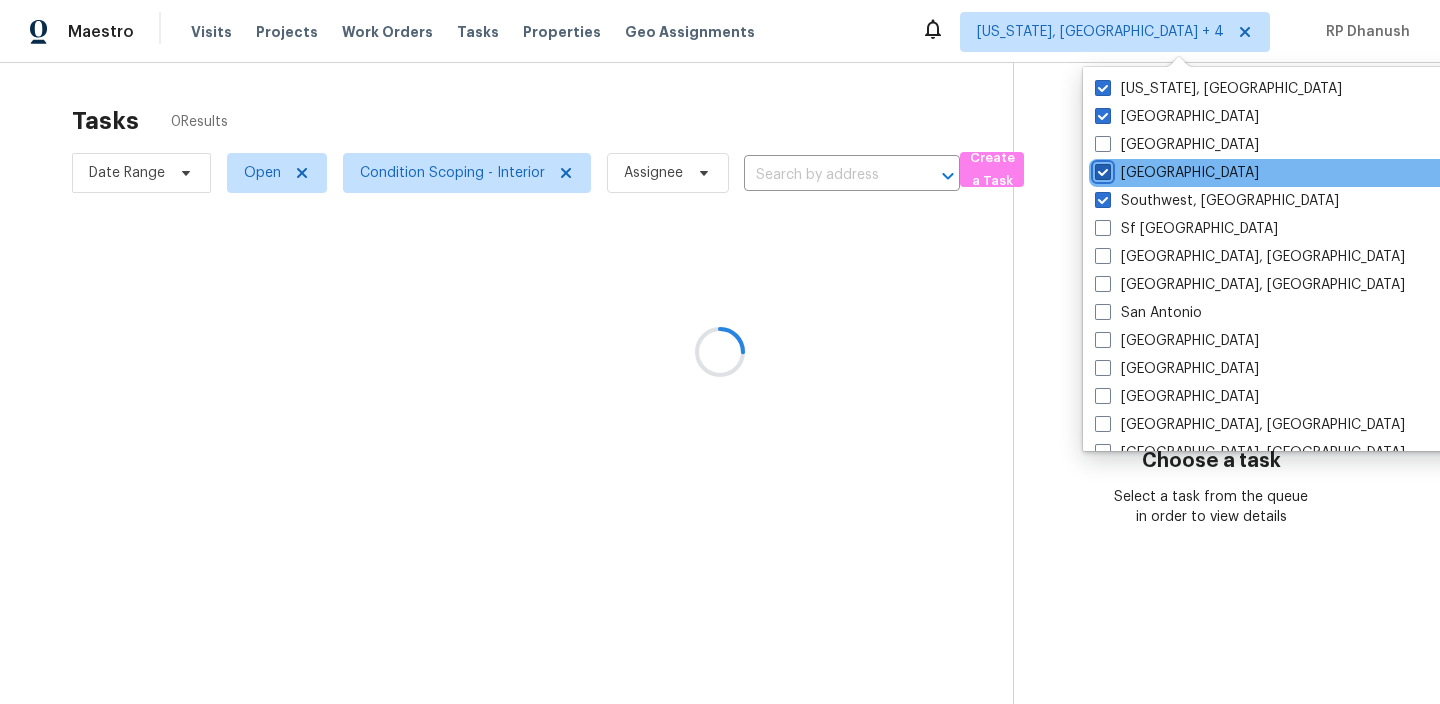 click on "[GEOGRAPHIC_DATA]" at bounding box center [1101, 169] 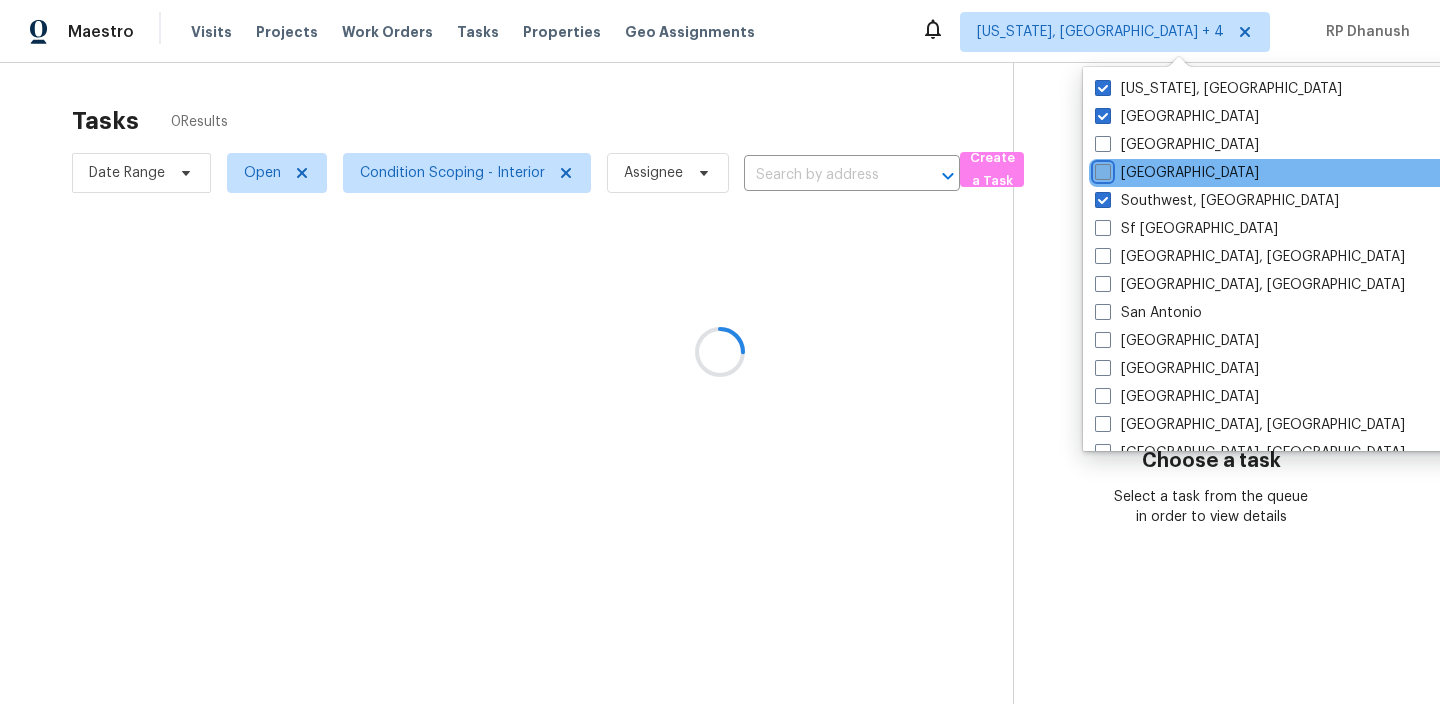 checkbox on "false" 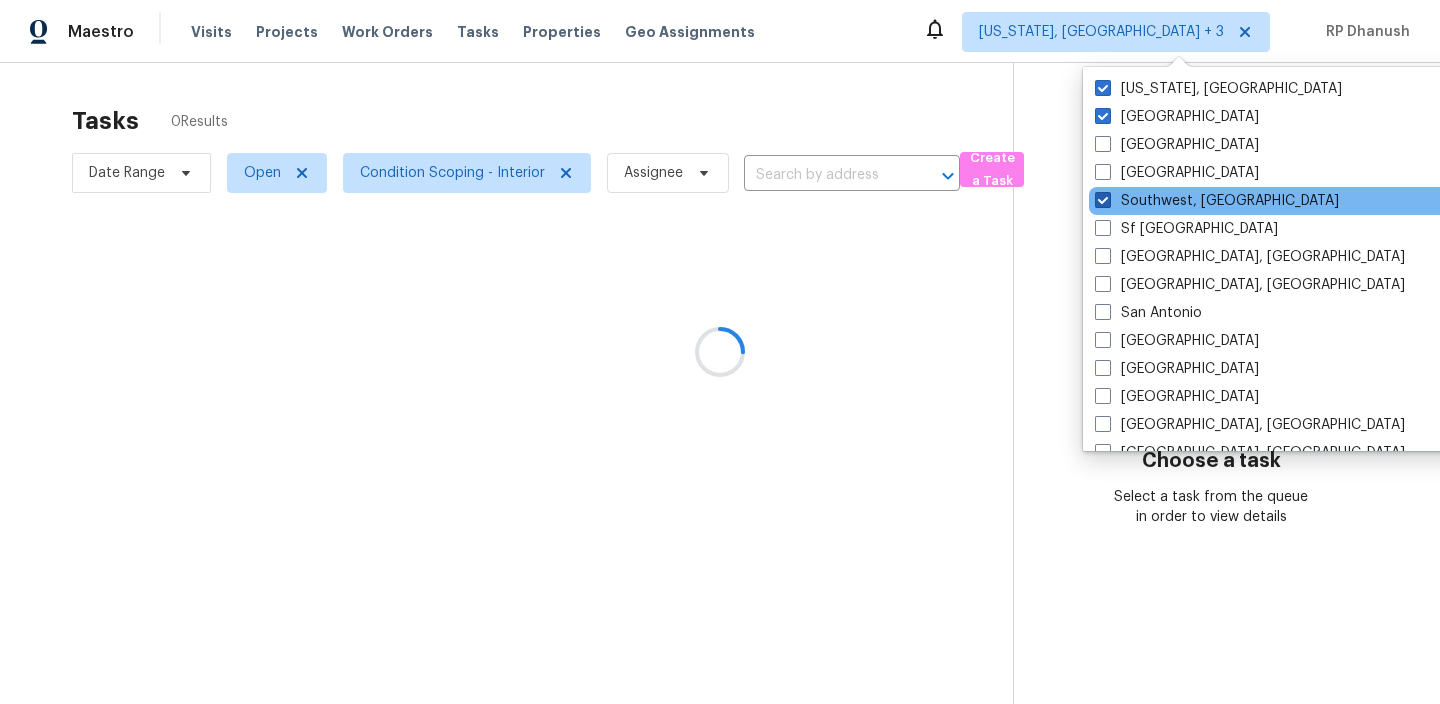 click at bounding box center [1103, 200] 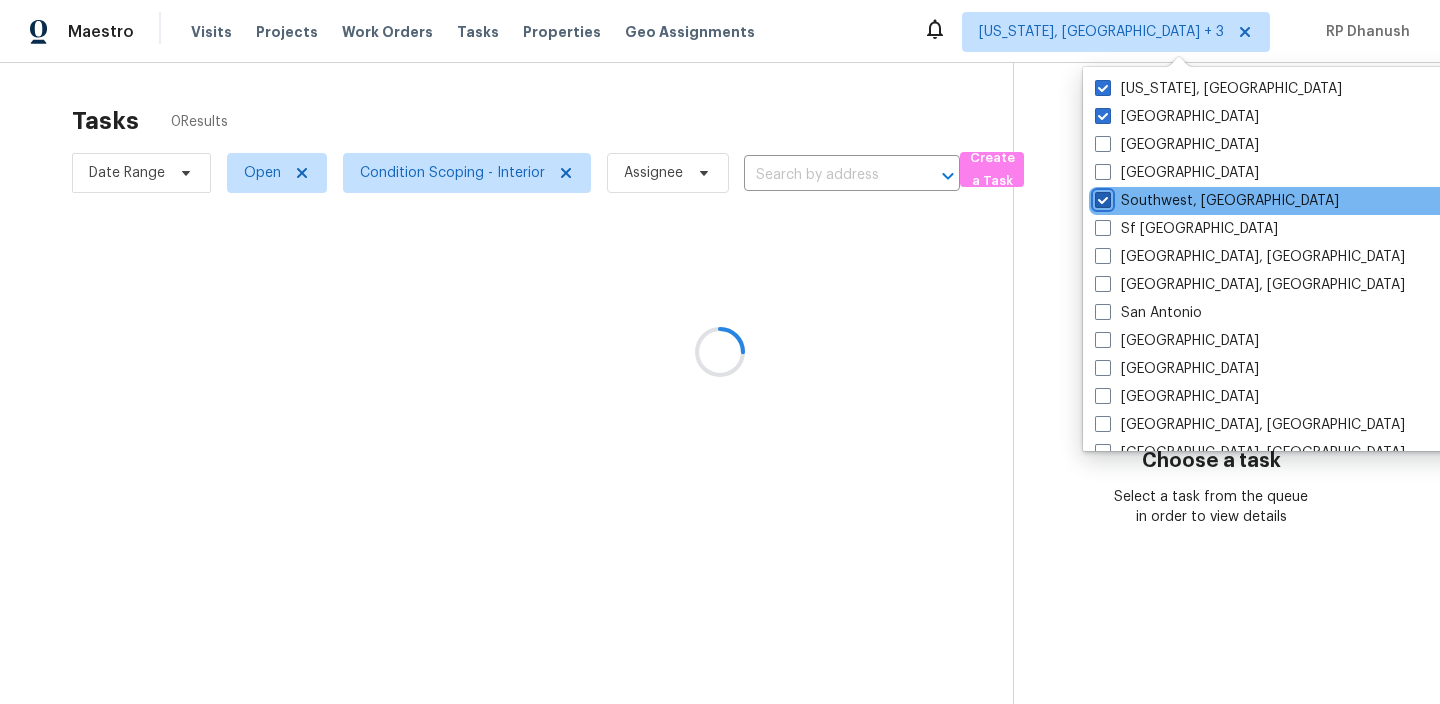 click on "Southwest, [GEOGRAPHIC_DATA]" at bounding box center [1101, 197] 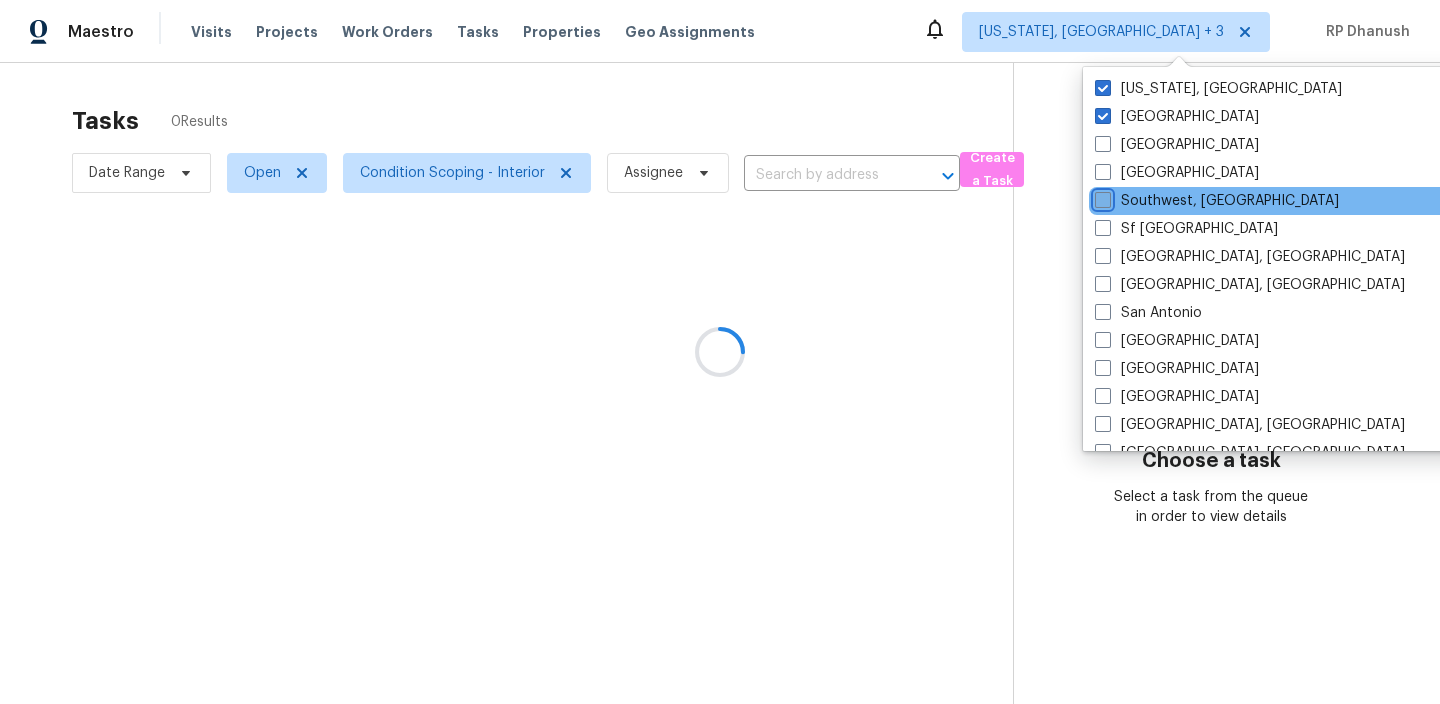 checkbox on "false" 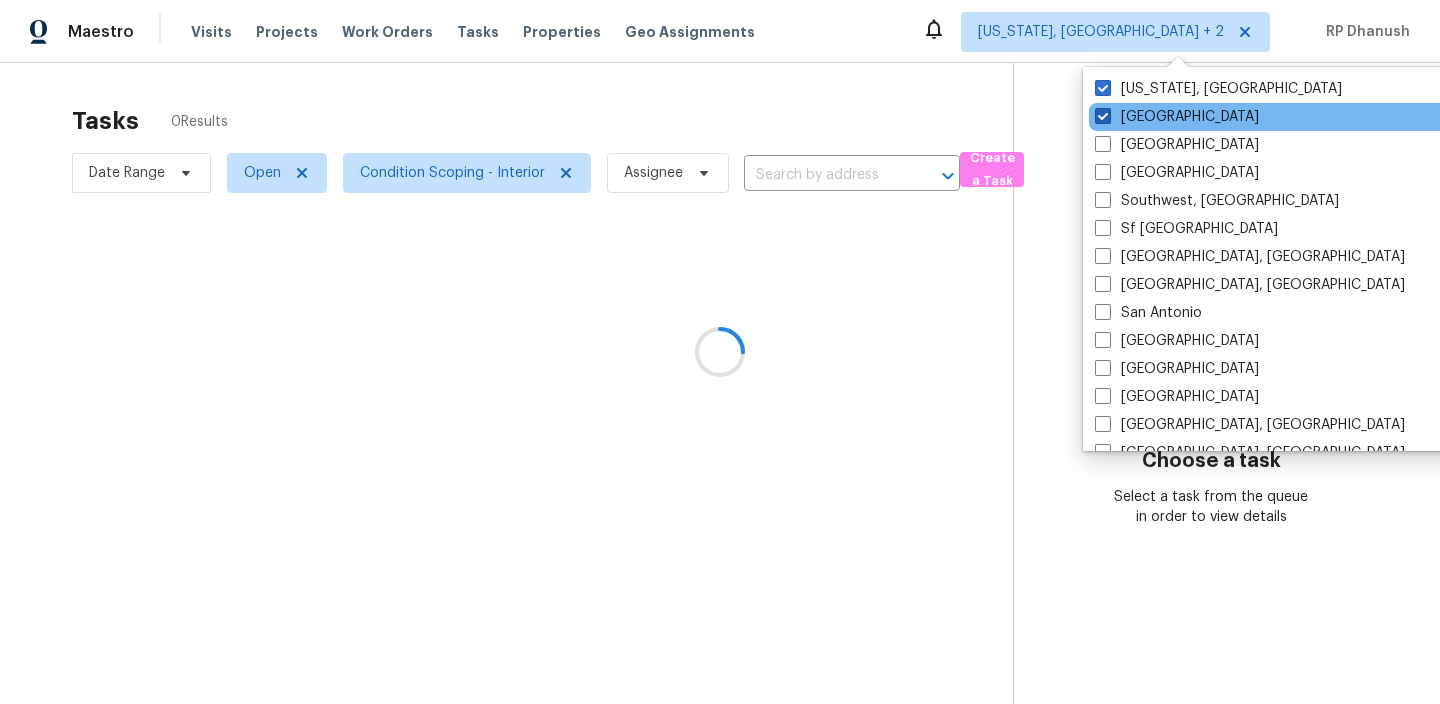 click at bounding box center (1103, 116) 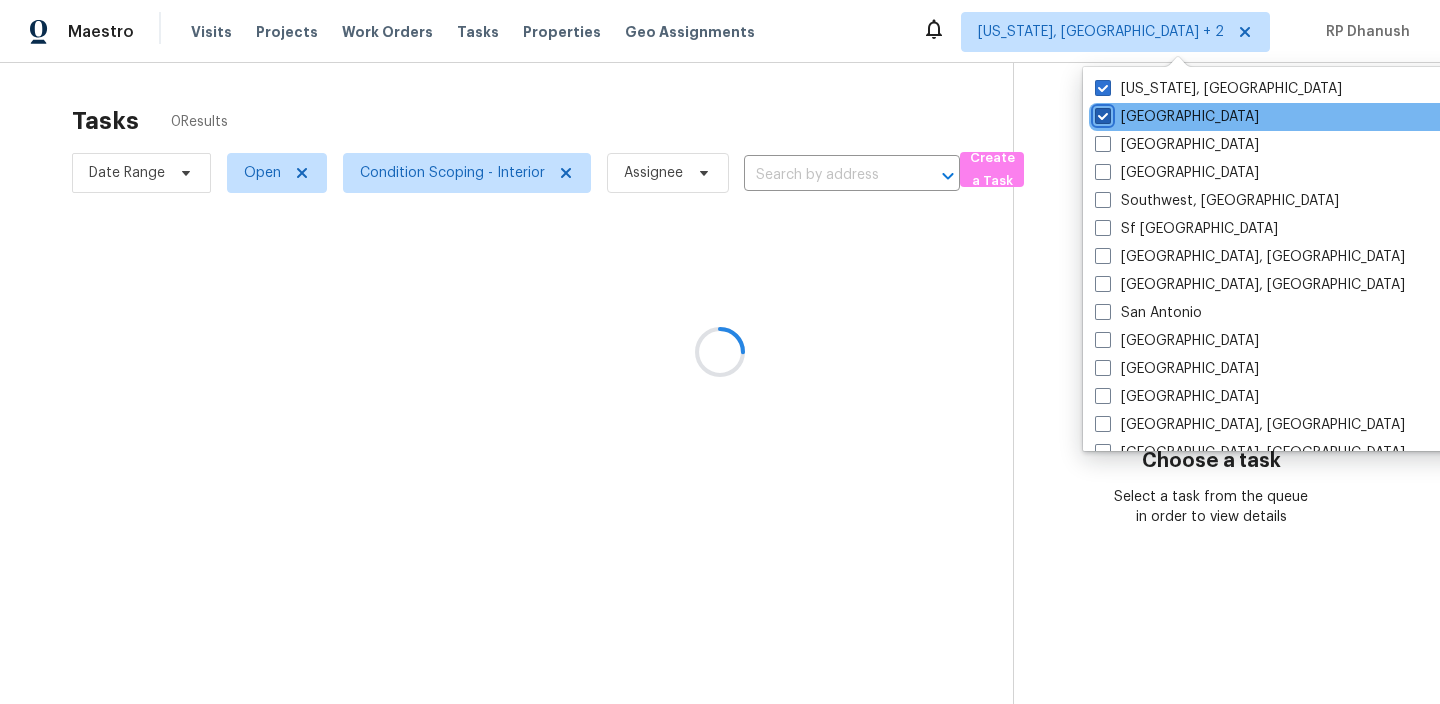 click on "[GEOGRAPHIC_DATA]" at bounding box center (1101, 113) 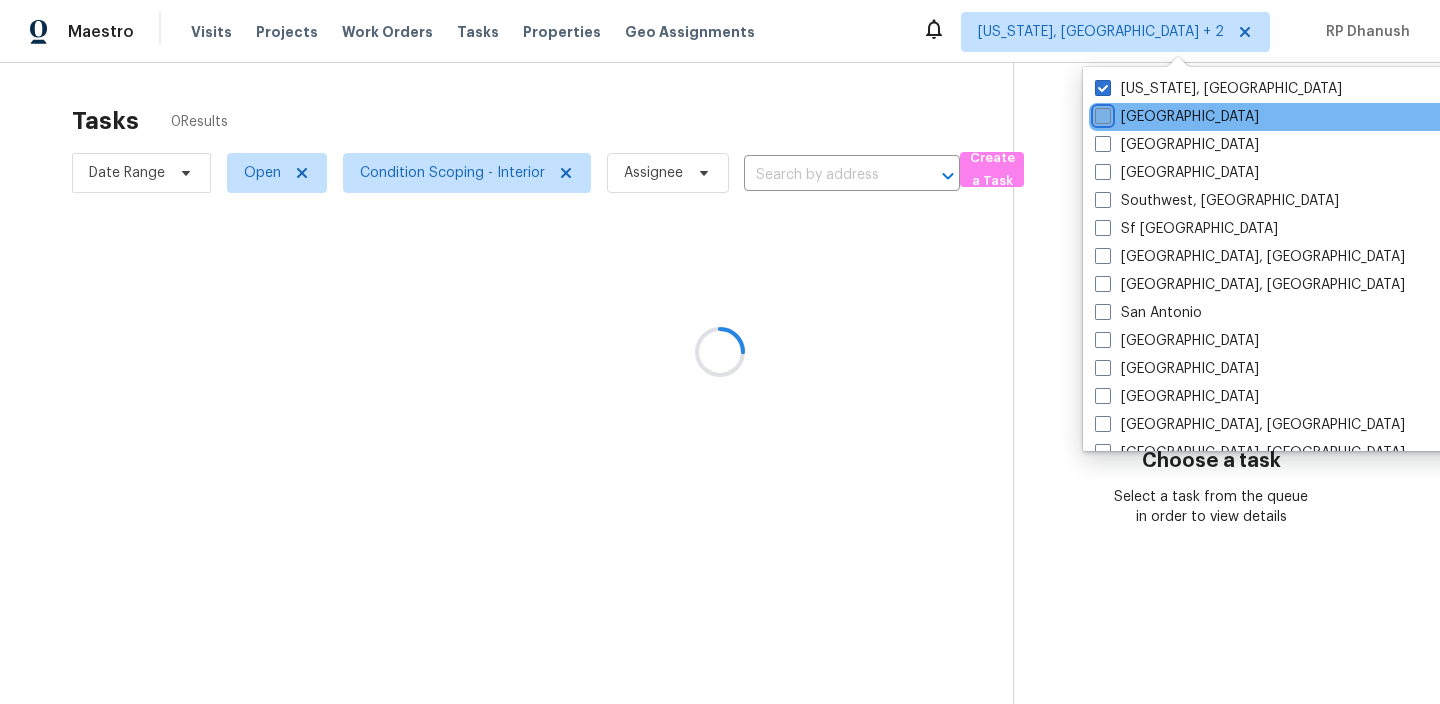 checkbox on "false" 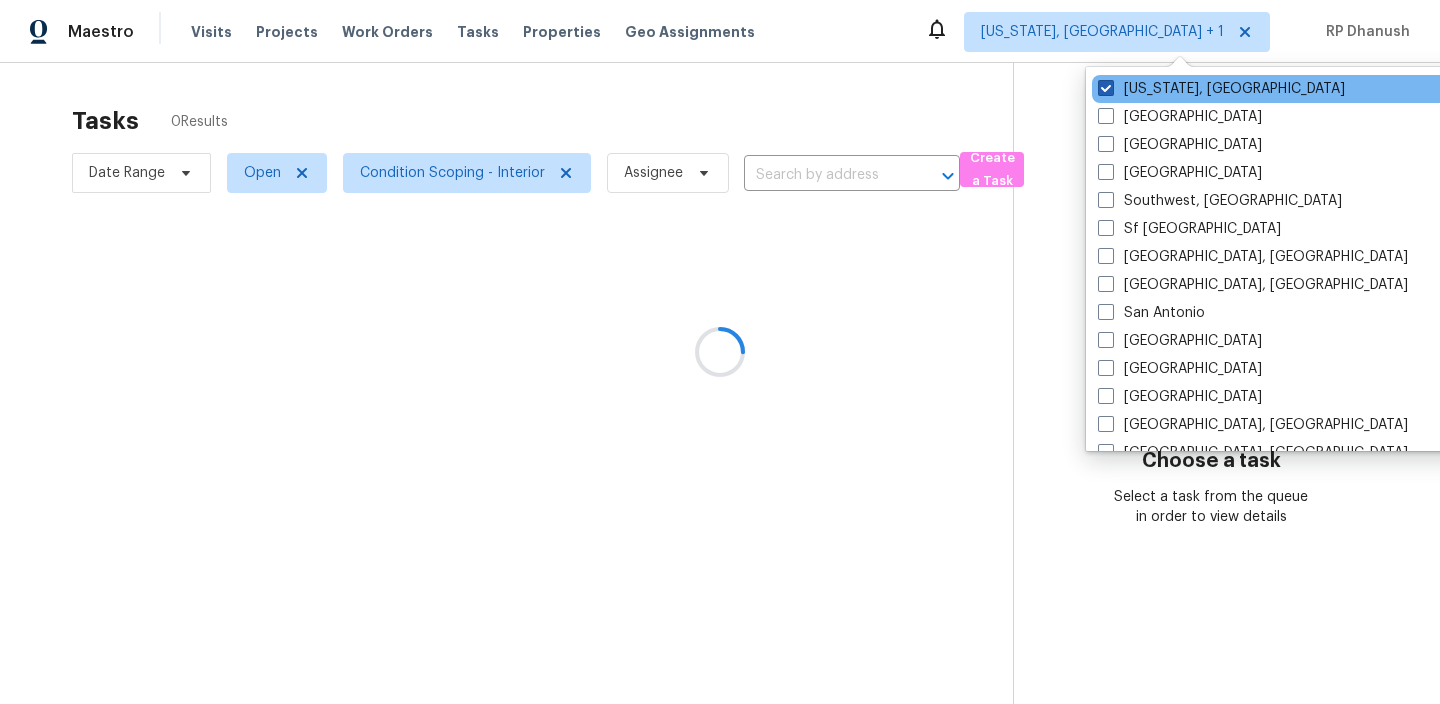 click at bounding box center [1106, 88] 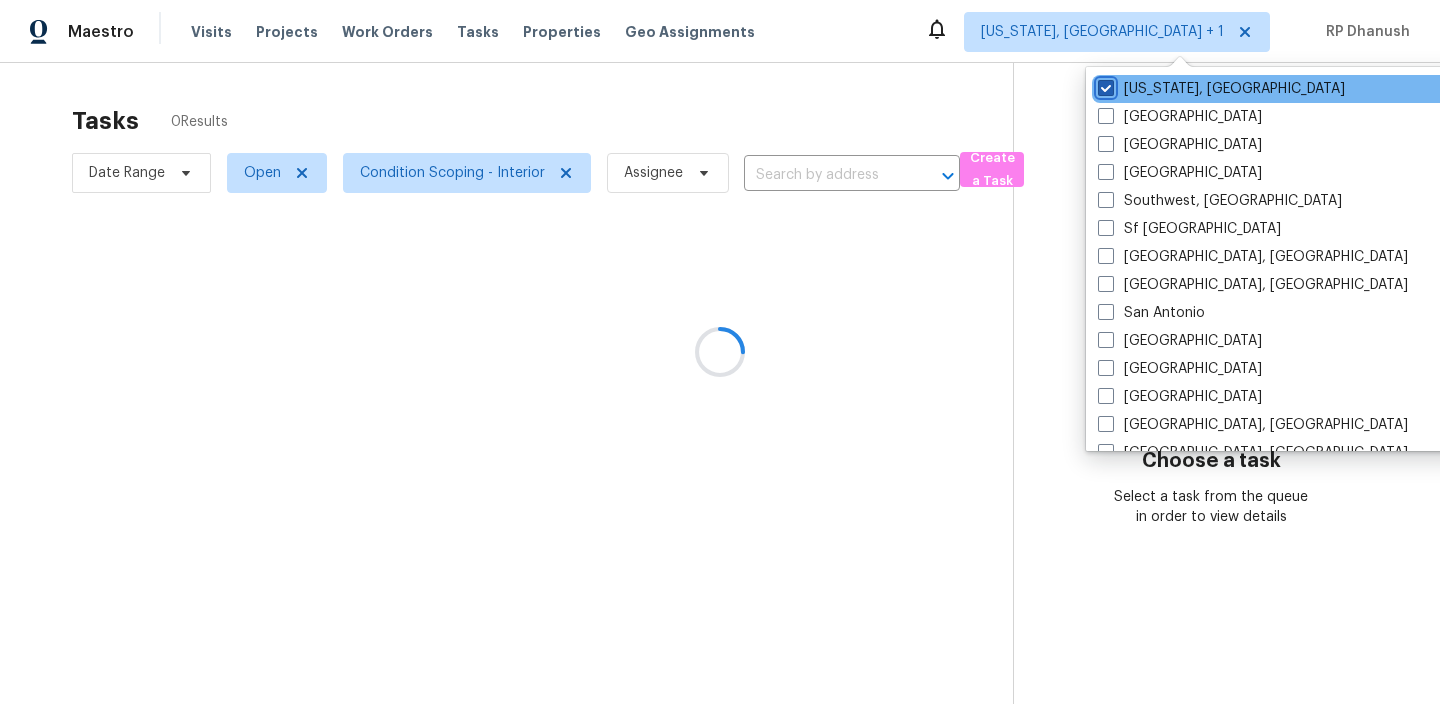 click on "[US_STATE], [GEOGRAPHIC_DATA]" at bounding box center [1104, 85] 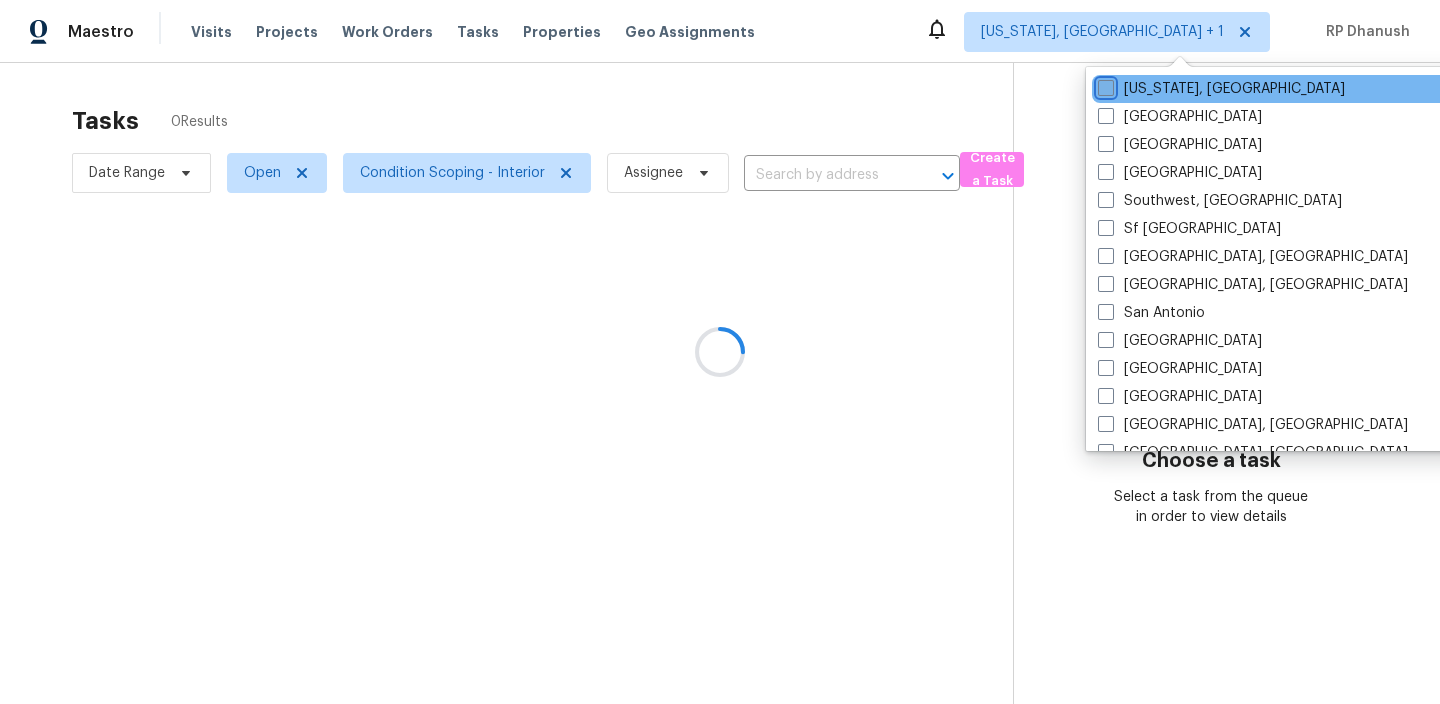 checkbox on "false" 